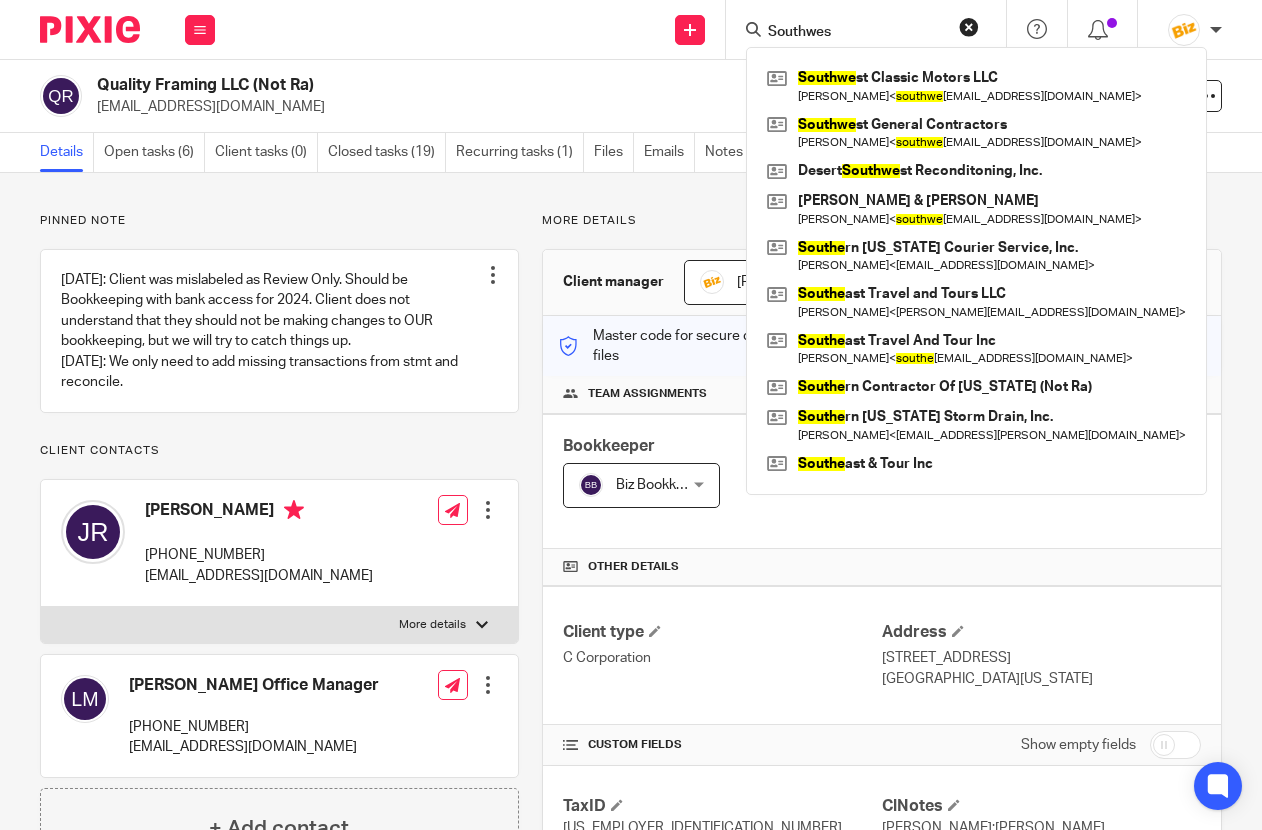 scroll, scrollTop: 0, scrollLeft: 0, axis: both 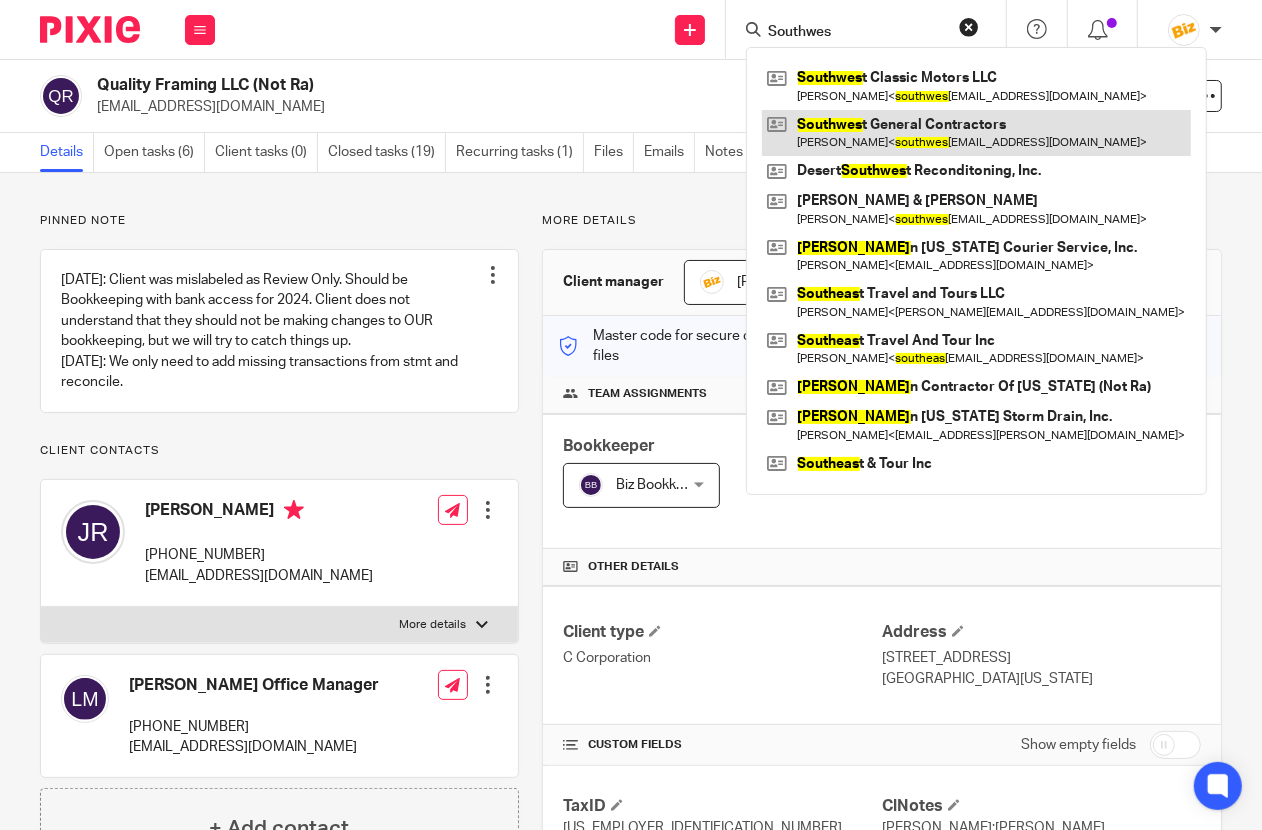 type on "Southwes" 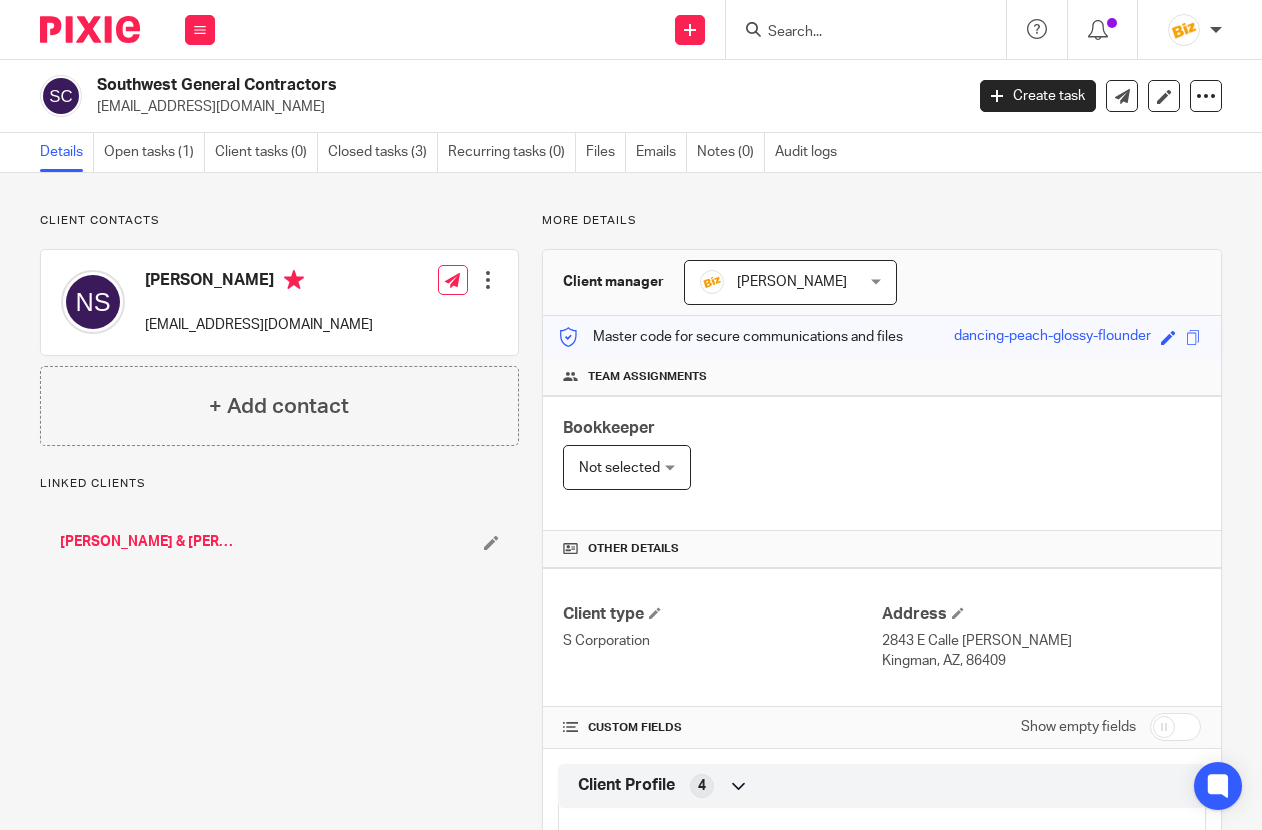 scroll, scrollTop: 0, scrollLeft: 0, axis: both 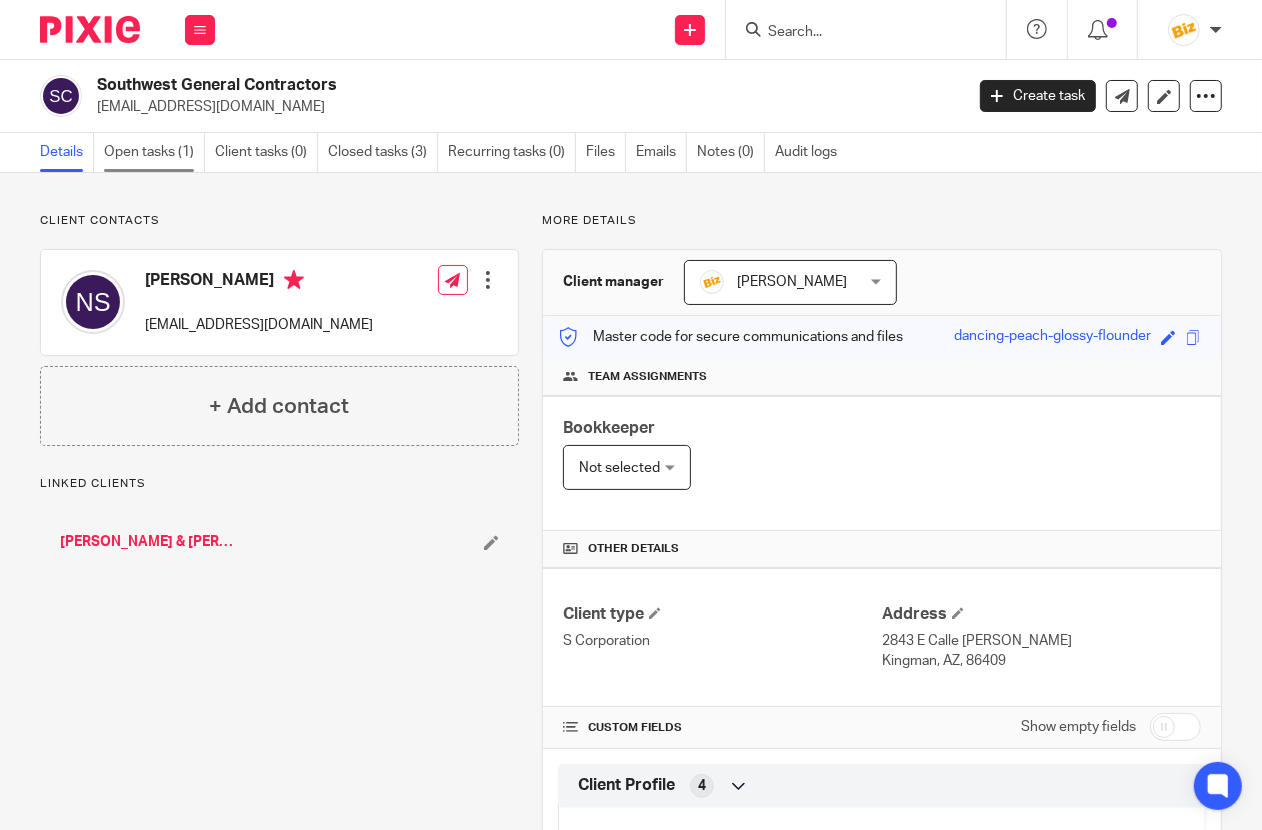 click on "Open tasks (1)" at bounding box center [154, 152] 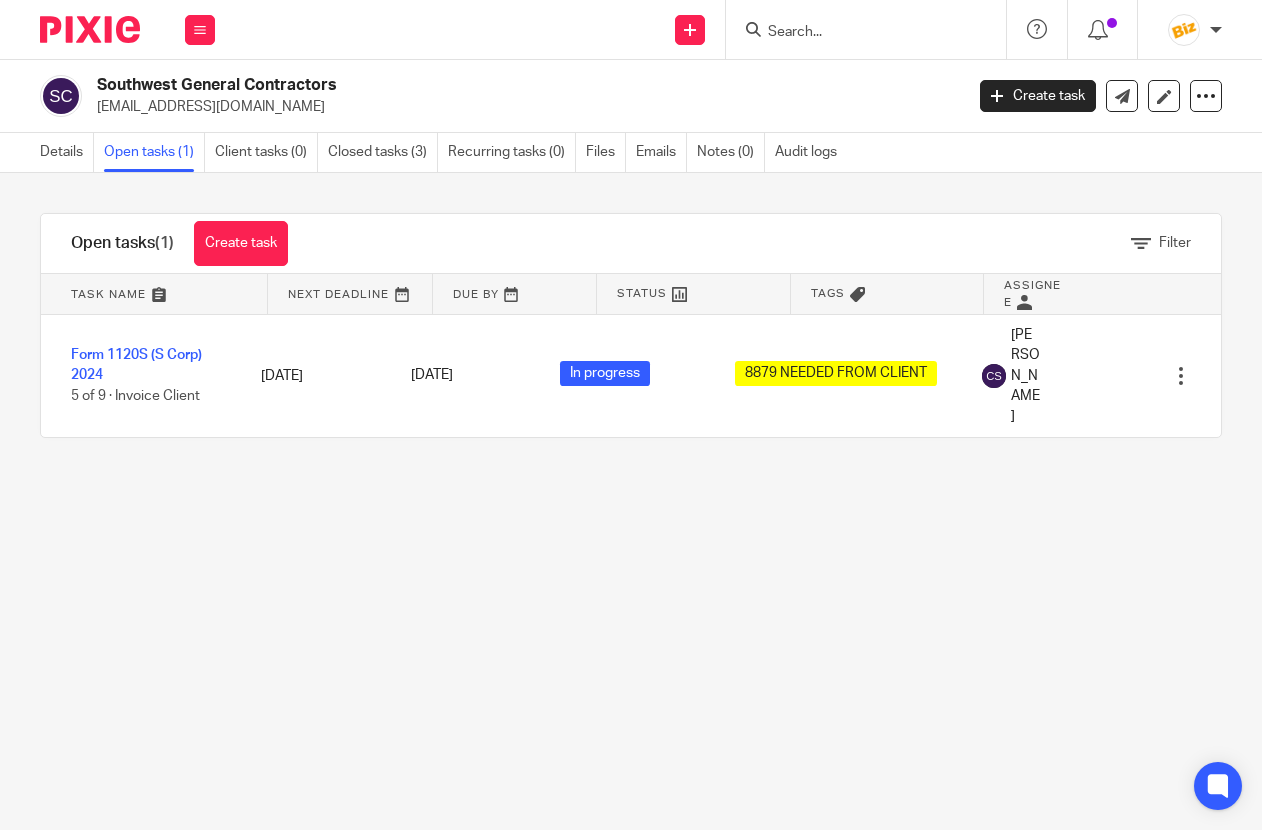 scroll, scrollTop: 0, scrollLeft: 0, axis: both 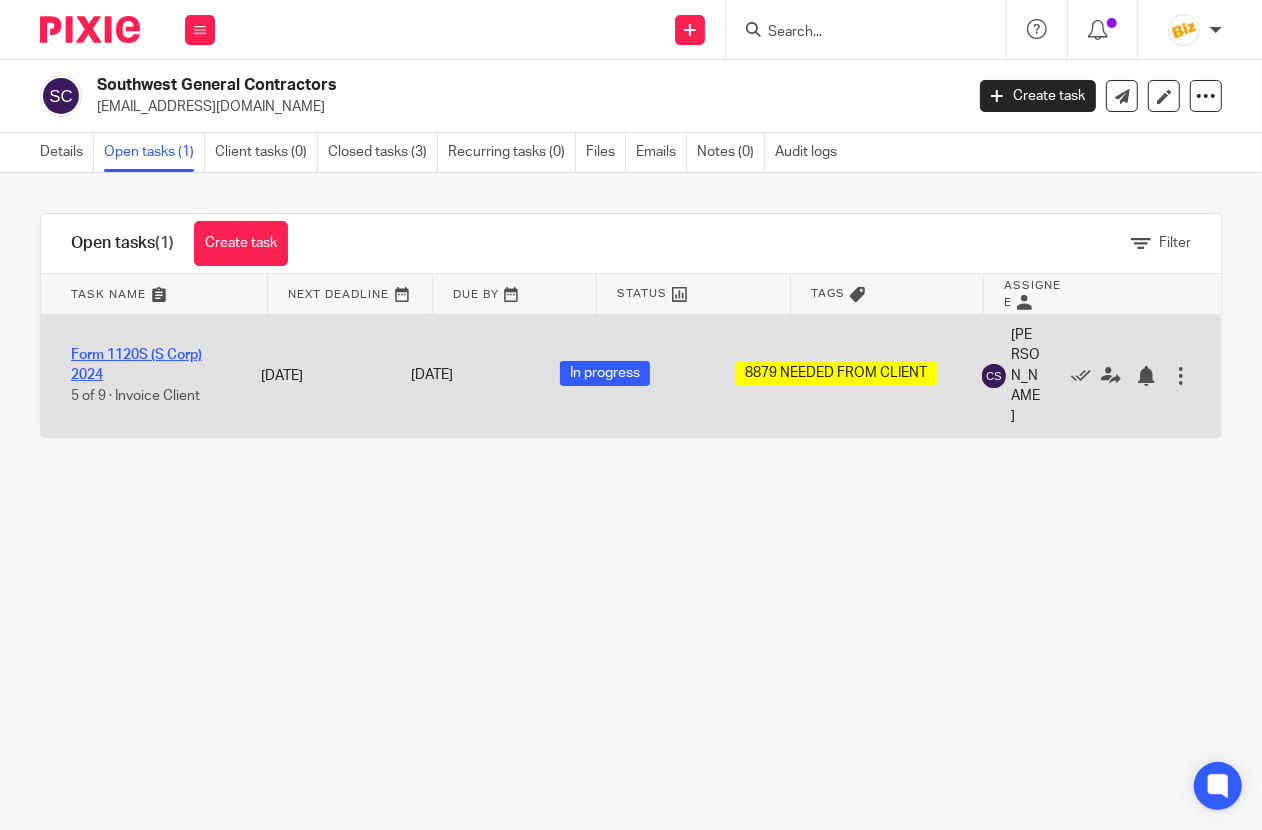 click on "Form 1120S (S Corp) 2024" at bounding box center [136, 365] 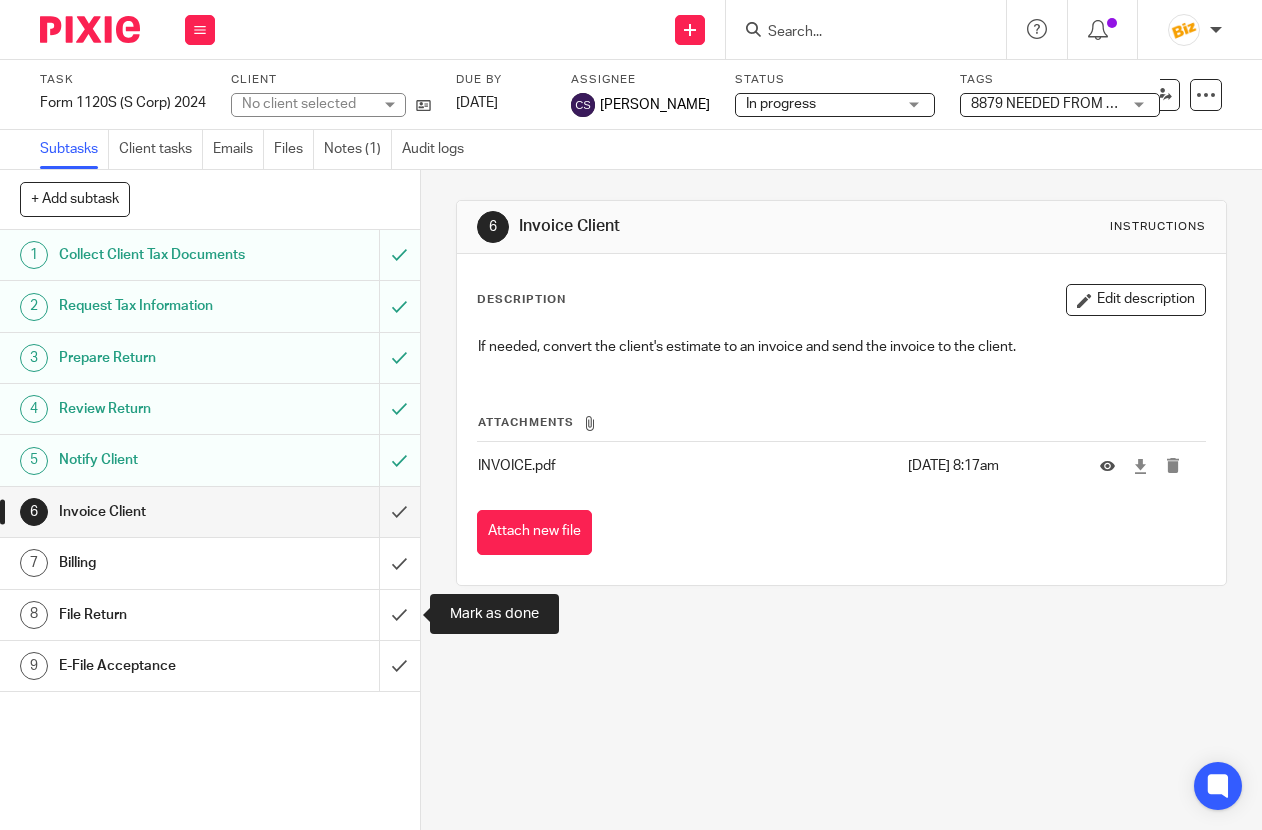 scroll, scrollTop: 0, scrollLeft: 0, axis: both 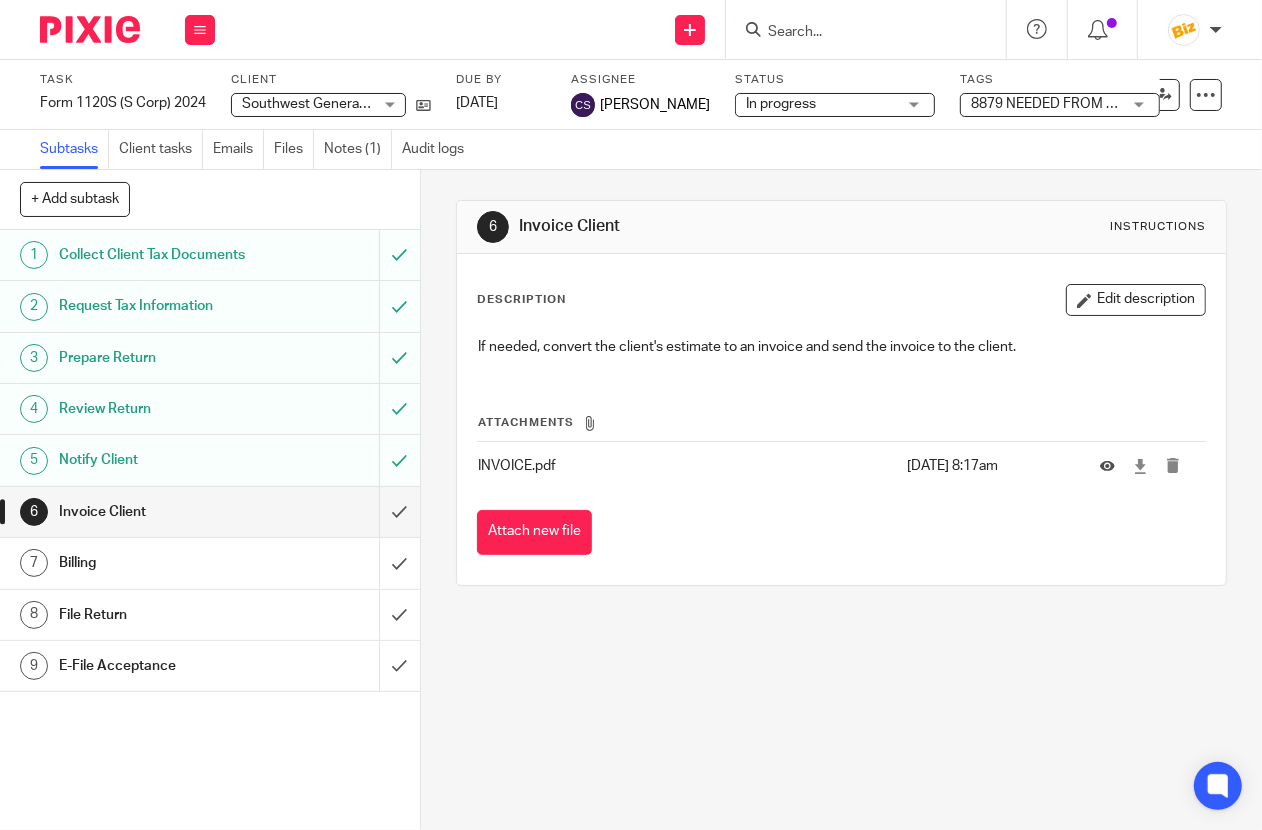 click on "8879 NEEDED FROM CLIENT" at bounding box center (1062, 104) 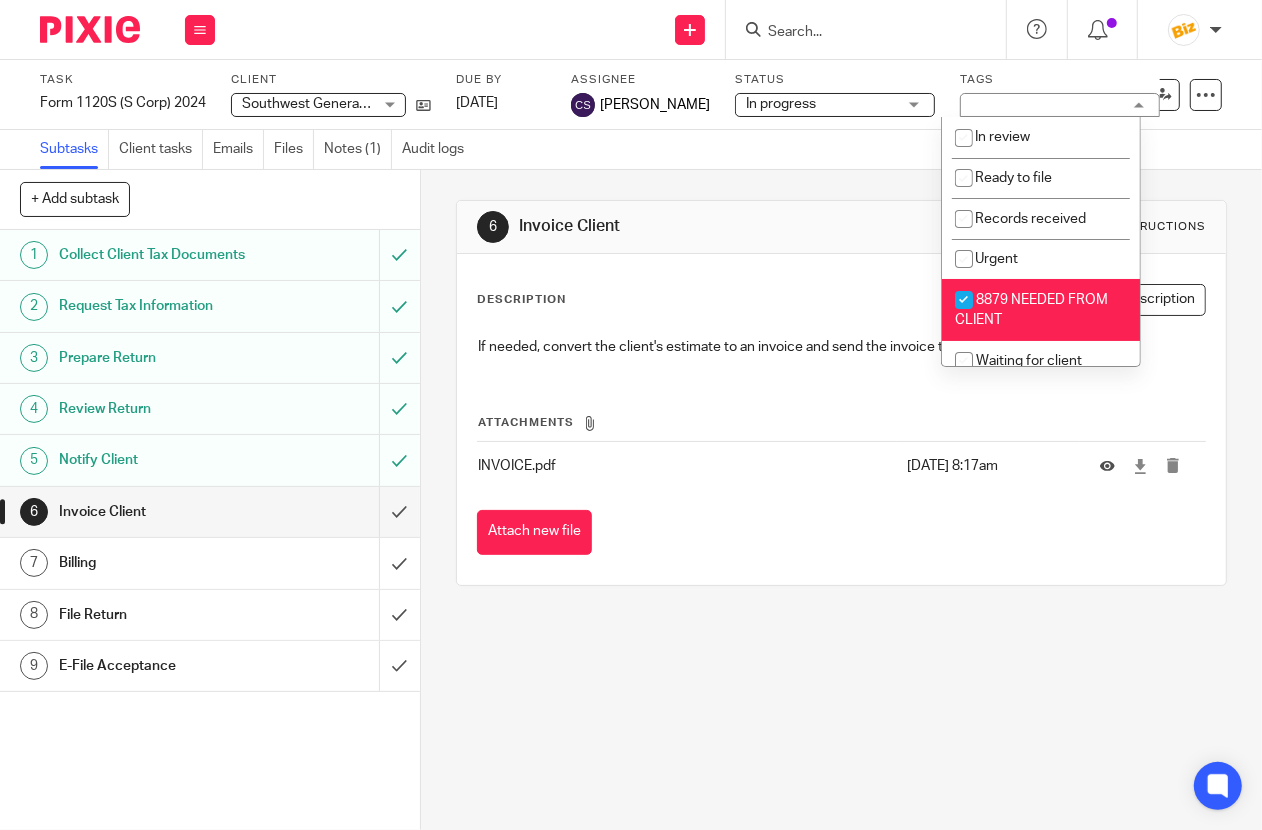 click on "8879 NEEDED FROM CLIENT" at bounding box center [1031, 310] 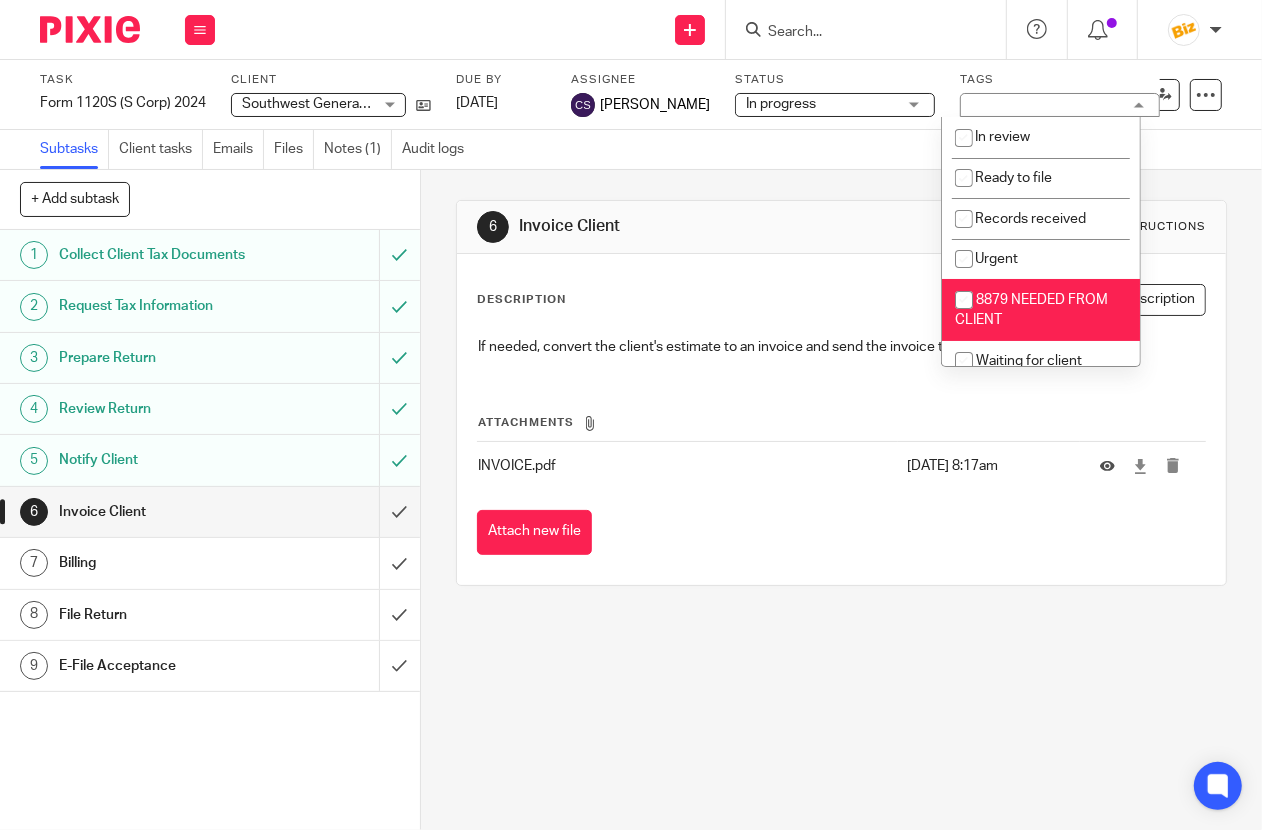checkbox on "false" 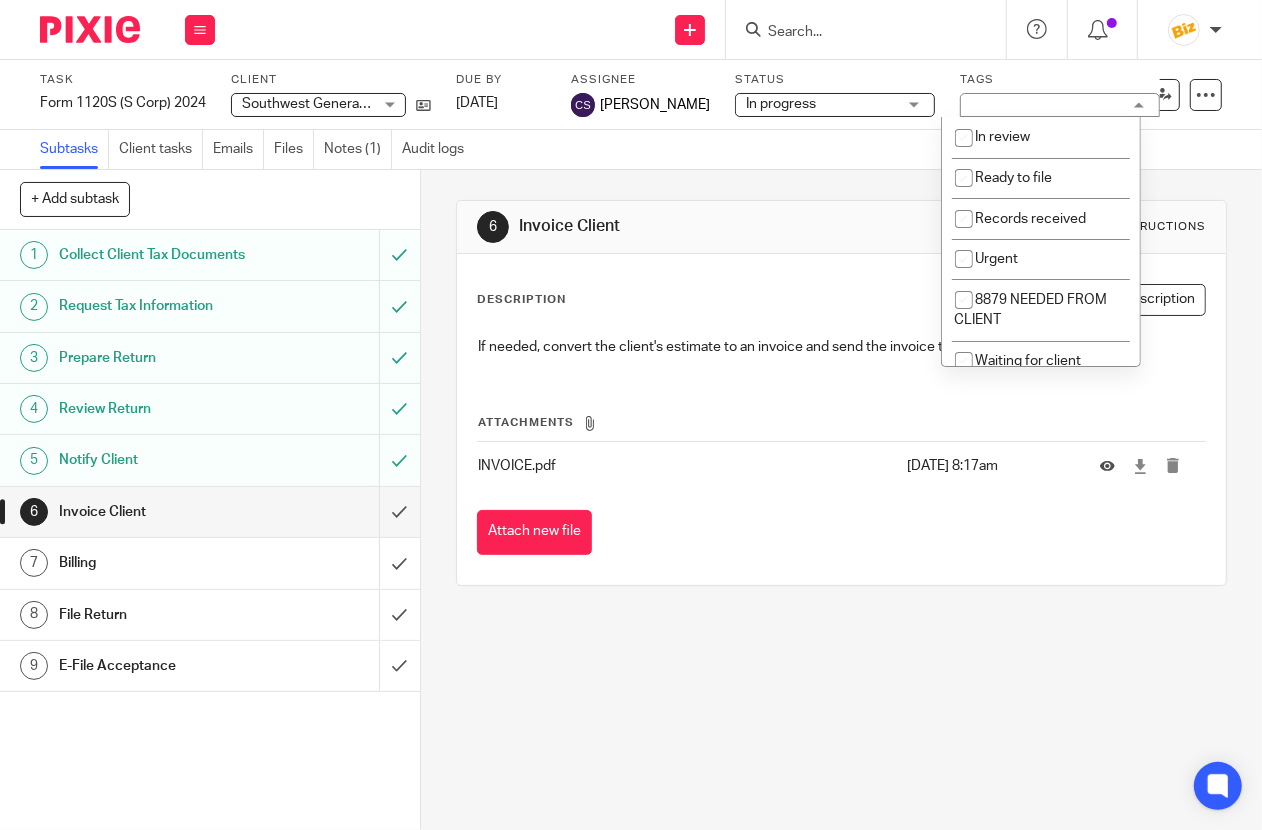 click on "6
Invoice Client
Instructions
Description
Edit description
If needed, convert the client's estimate to an invoice and send the invoice to the client.           Attachments     INVOICE.pdf   Jun 25, 2025  8:17am         Attach new file" at bounding box center [841, 393] 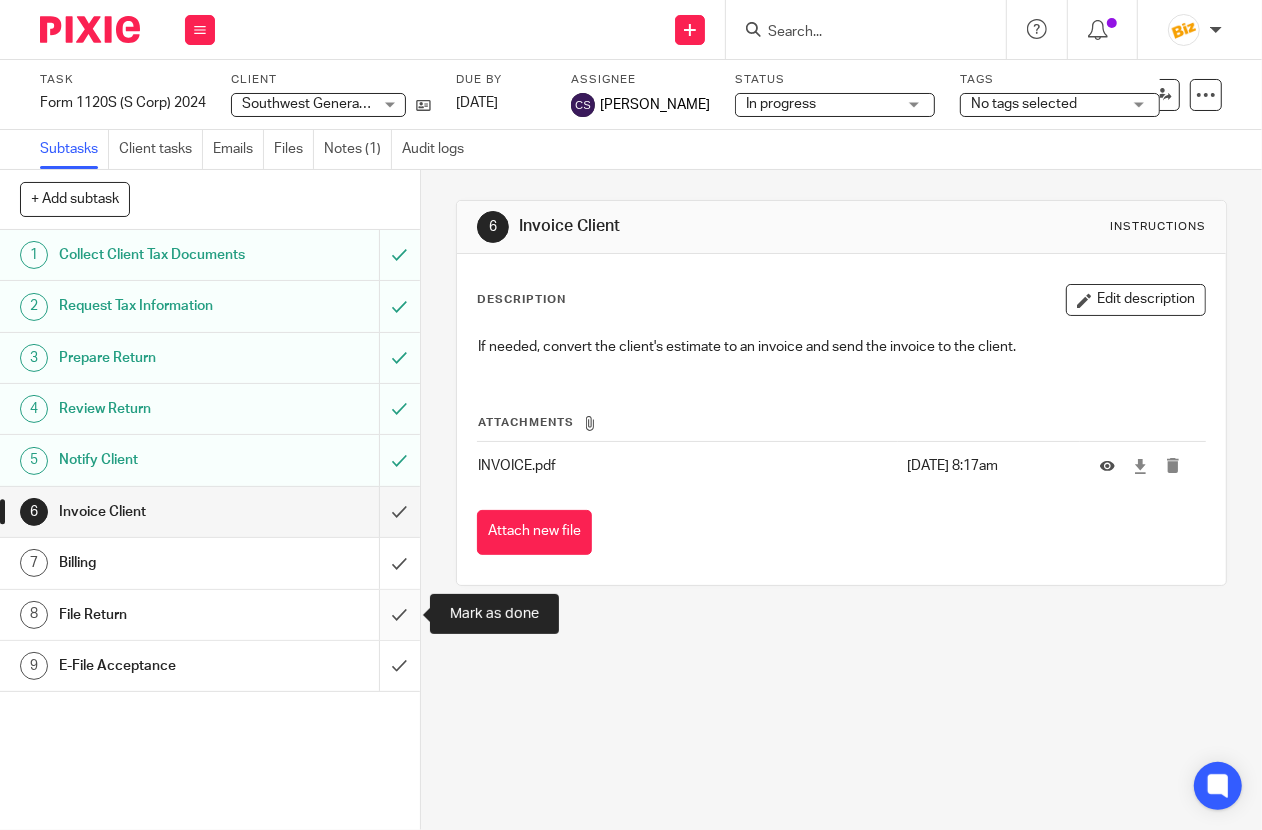 click at bounding box center [210, 615] 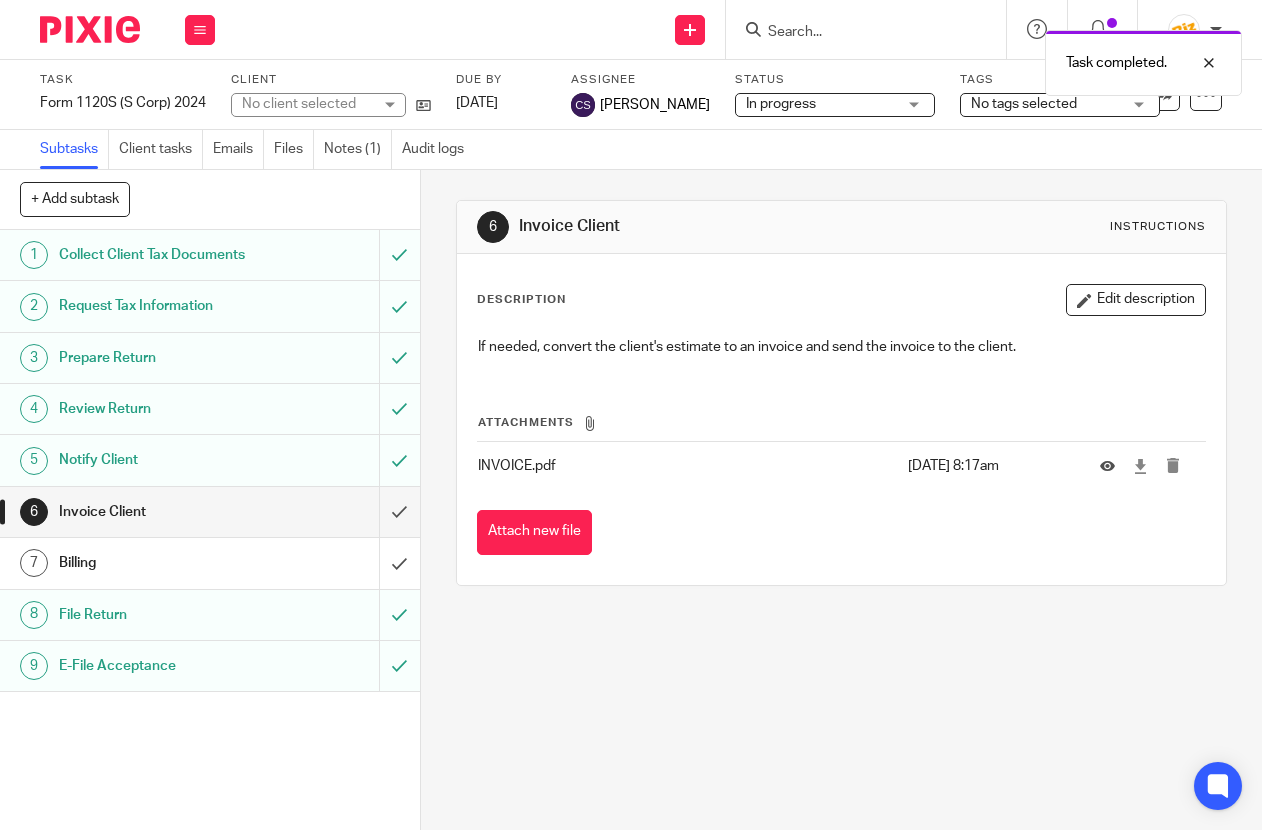 scroll, scrollTop: 0, scrollLeft: 0, axis: both 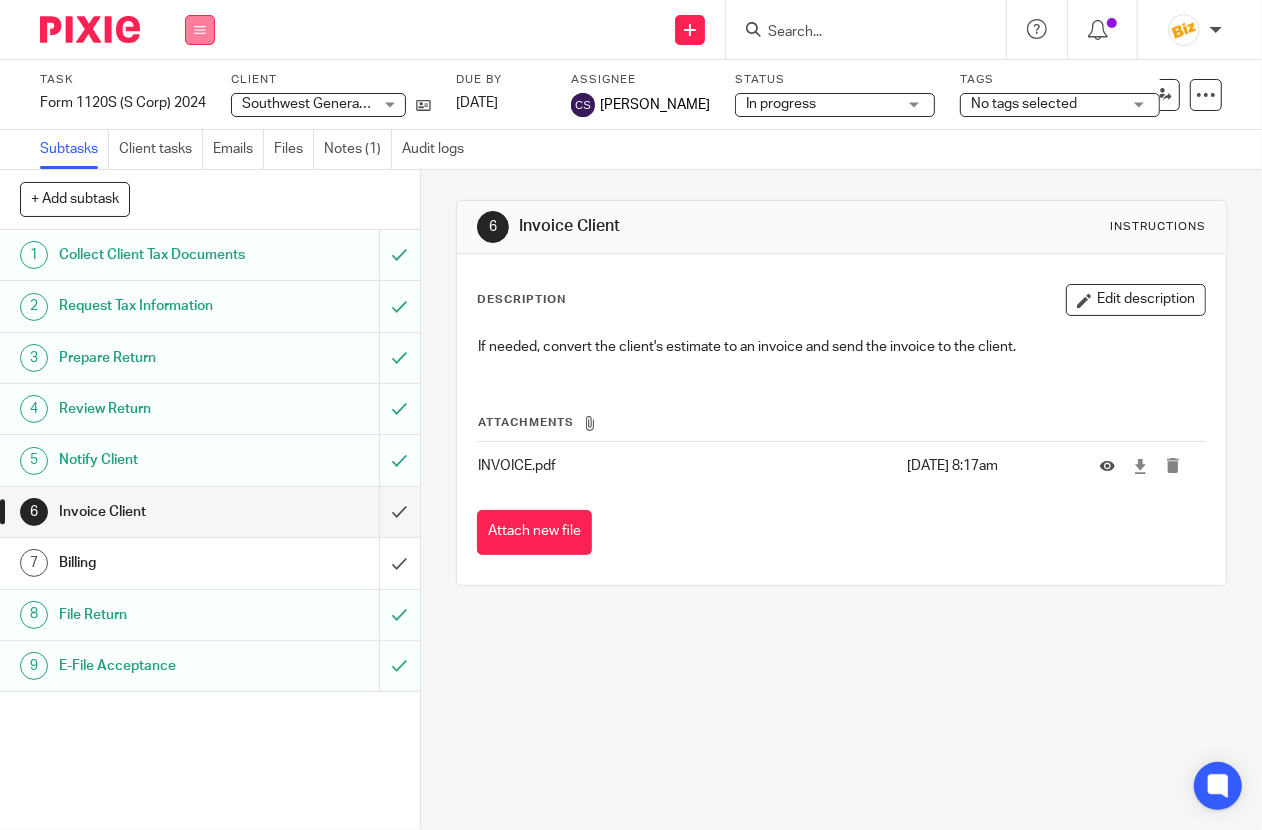 click at bounding box center [200, 30] 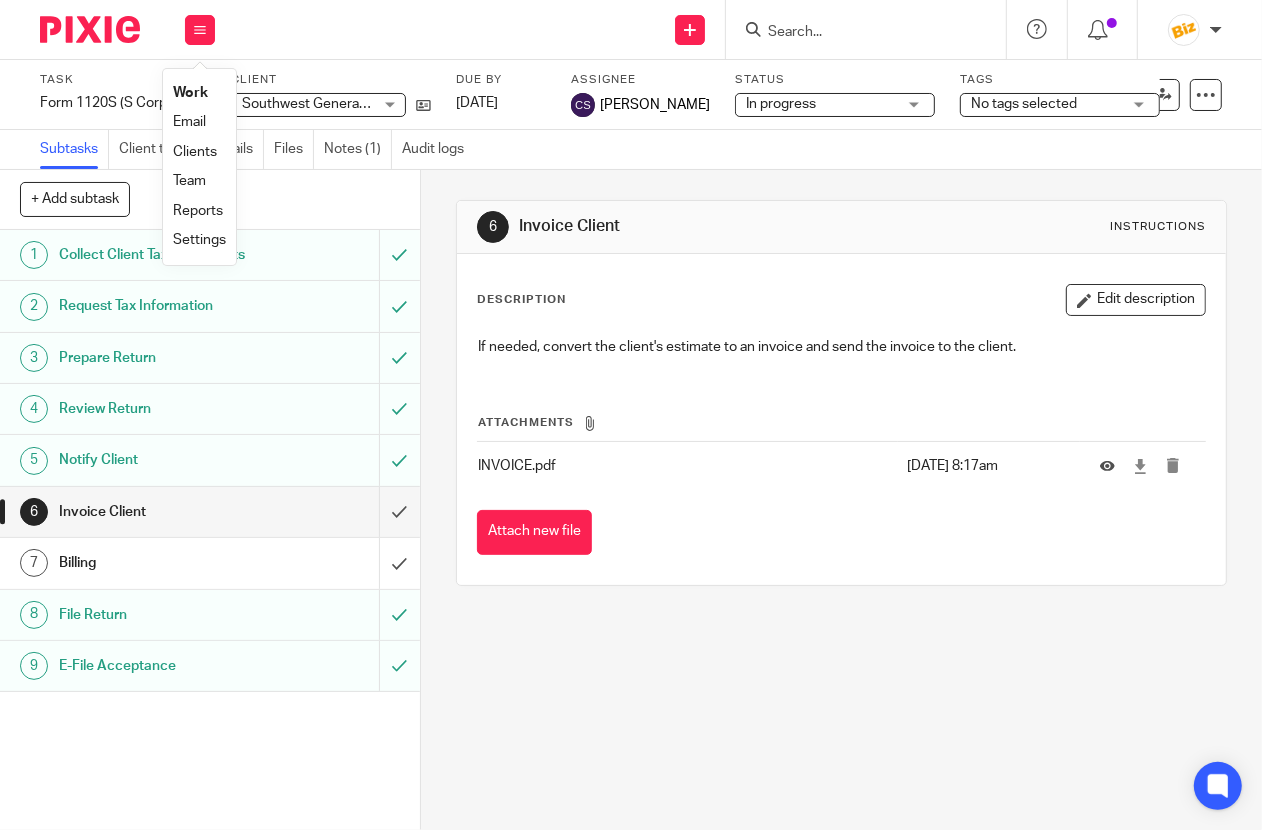 click on "Team" at bounding box center [189, 181] 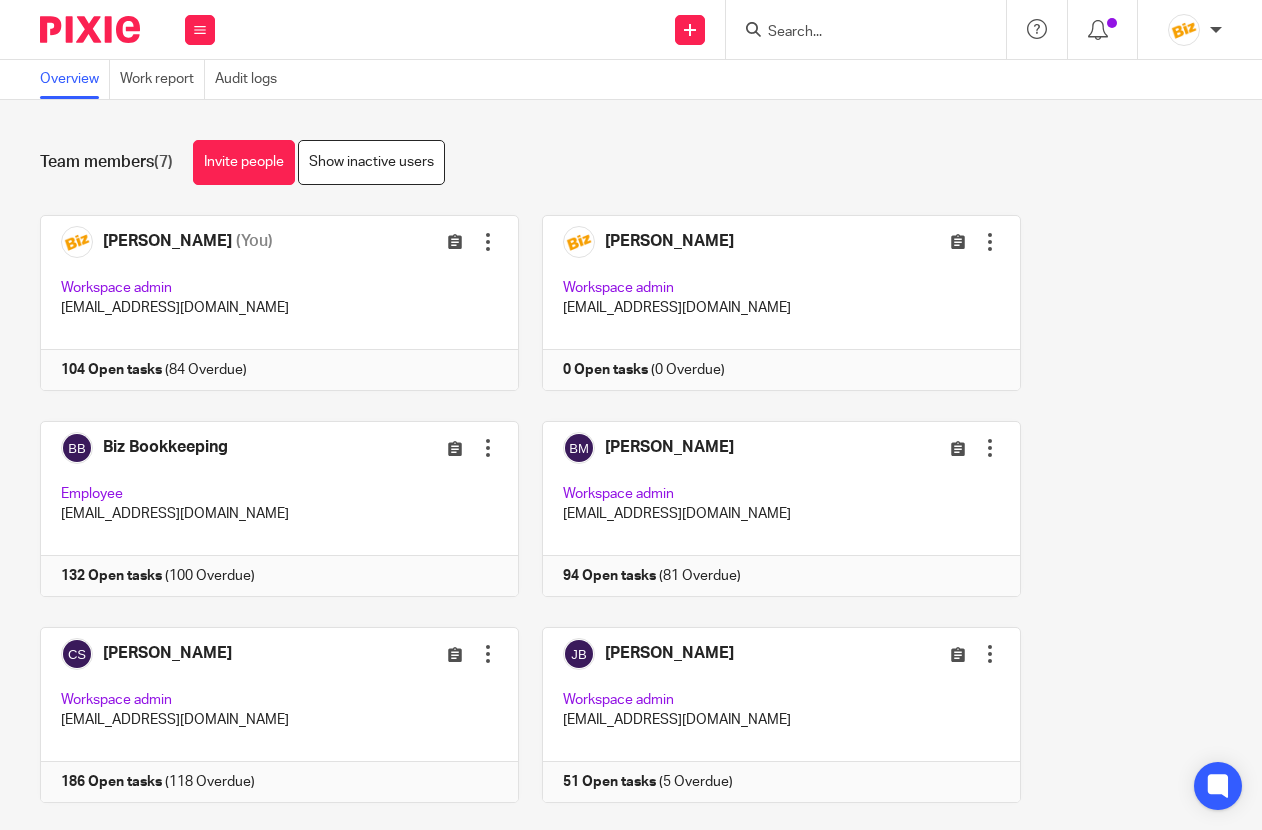 scroll, scrollTop: 0, scrollLeft: 0, axis: both 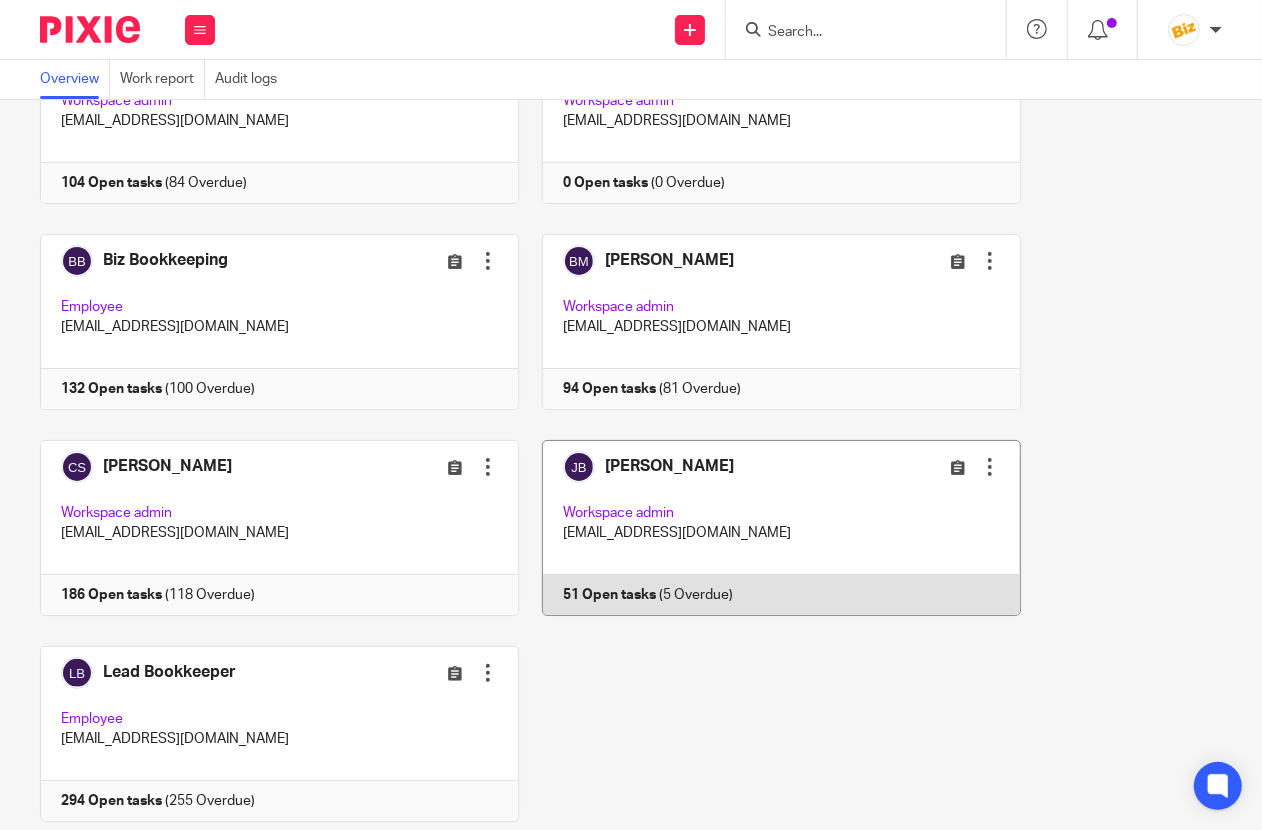 click at bounding box center (770, 528) 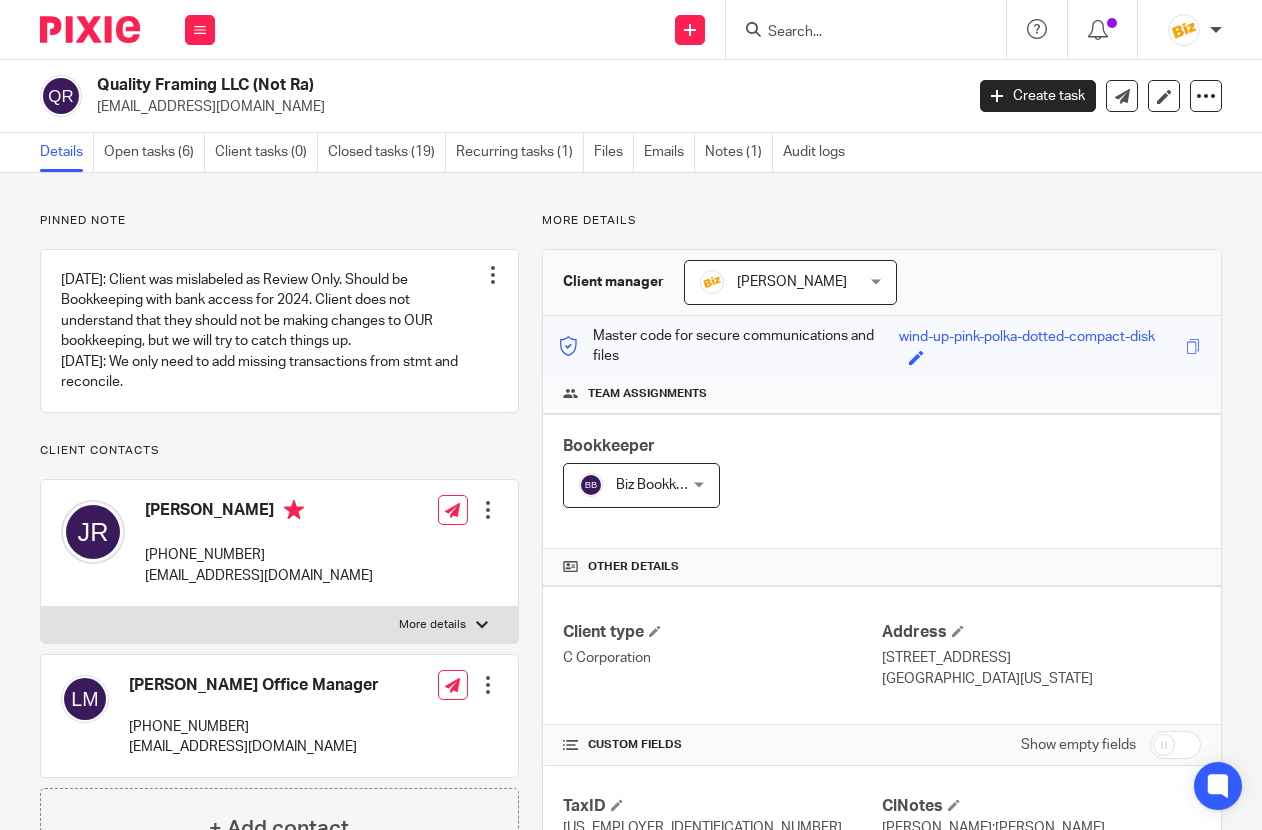 scroll, scrollTop: 0, scrollLeft: 0, axis: both 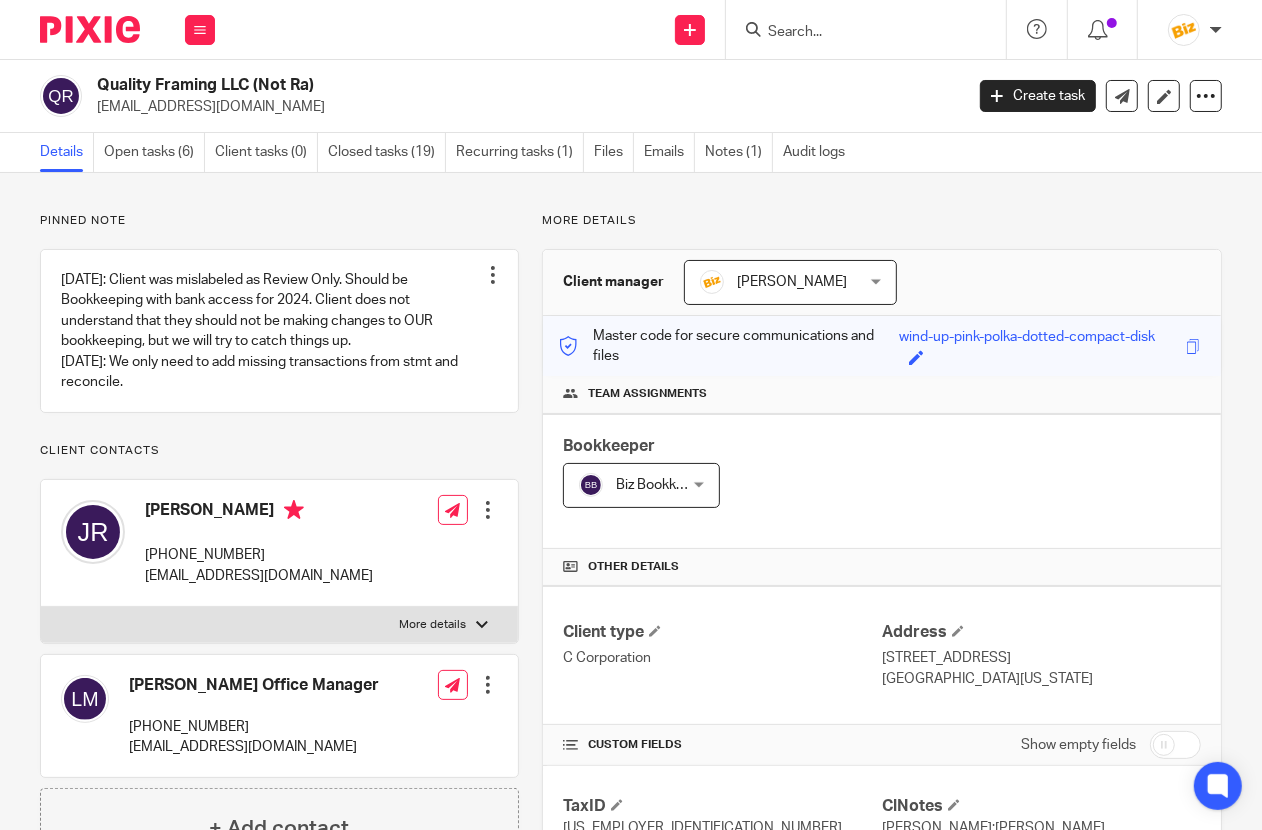 click at bounding box center [1184, 30] 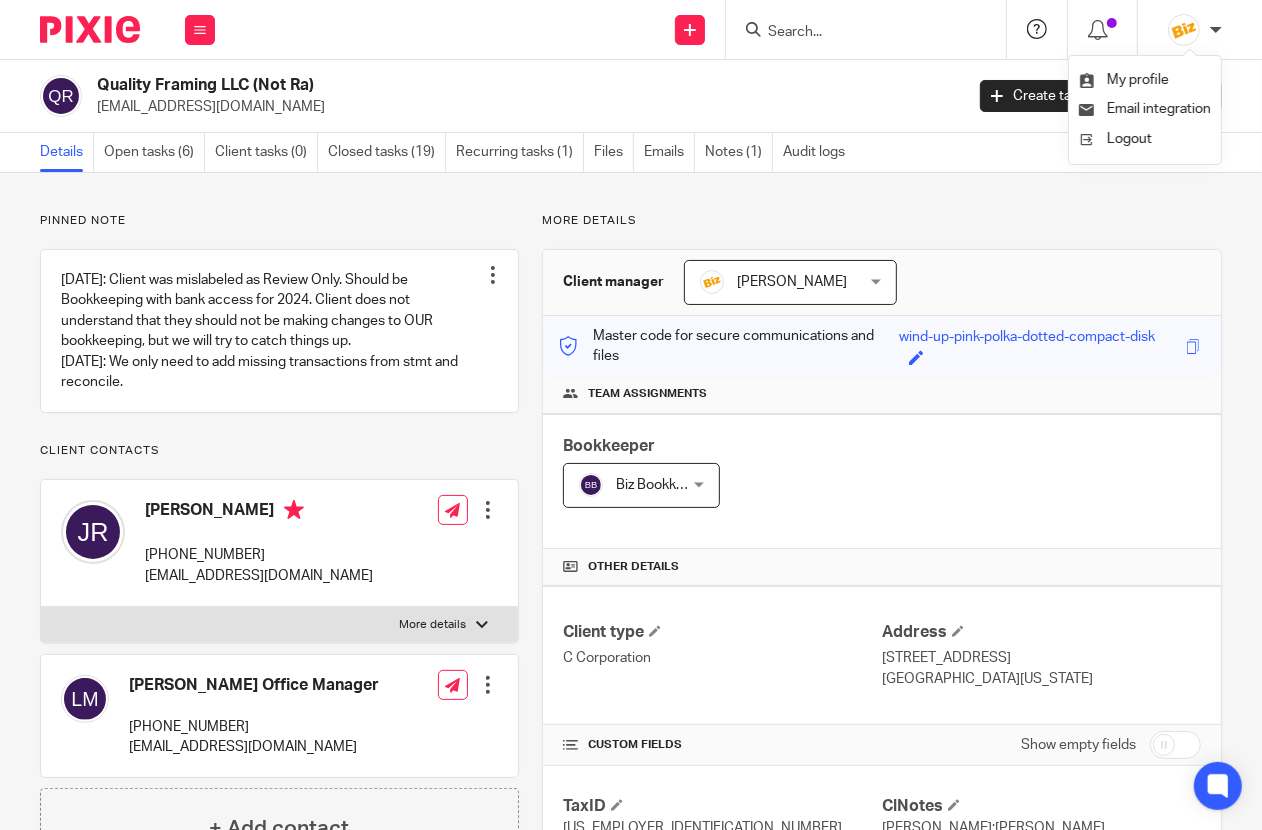 click at bounding box center (1037, 29) 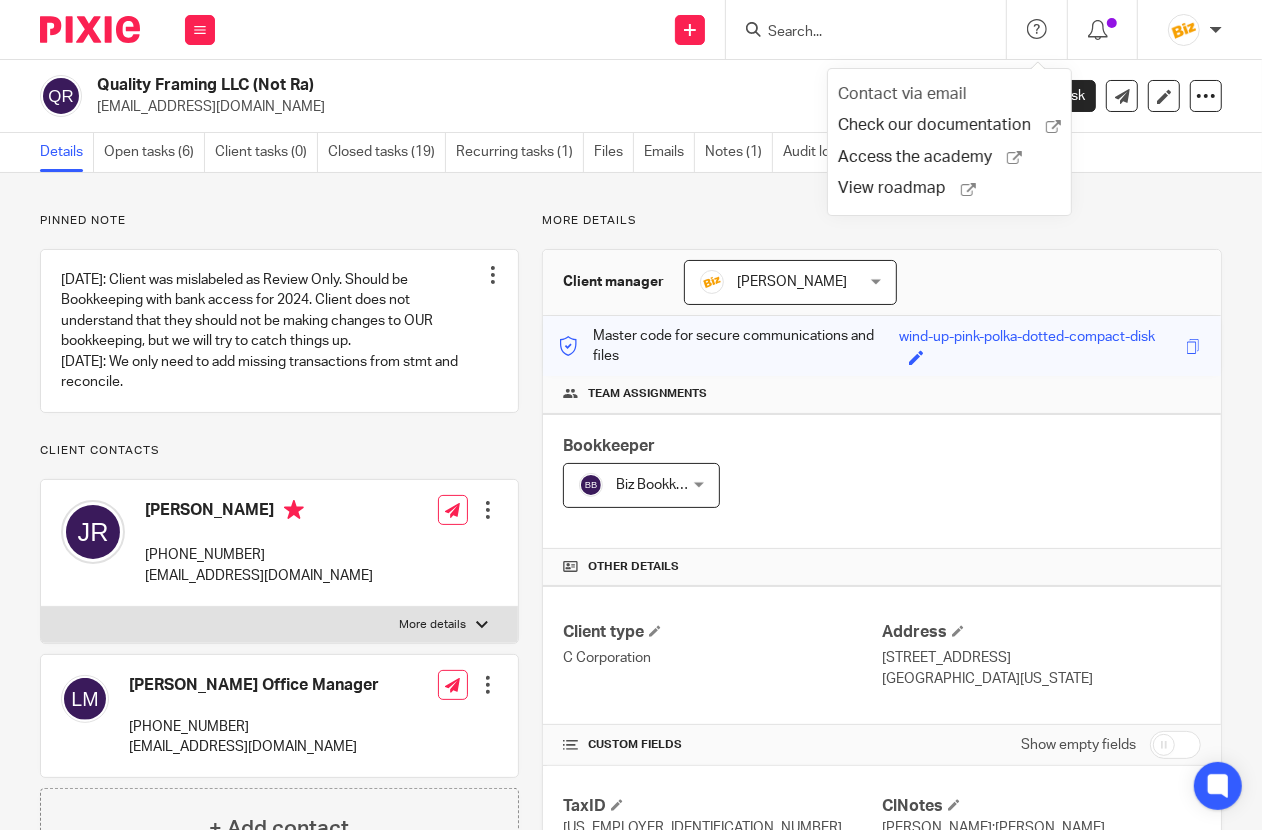 click on "Contact via email" at bounding box center [902, 94] 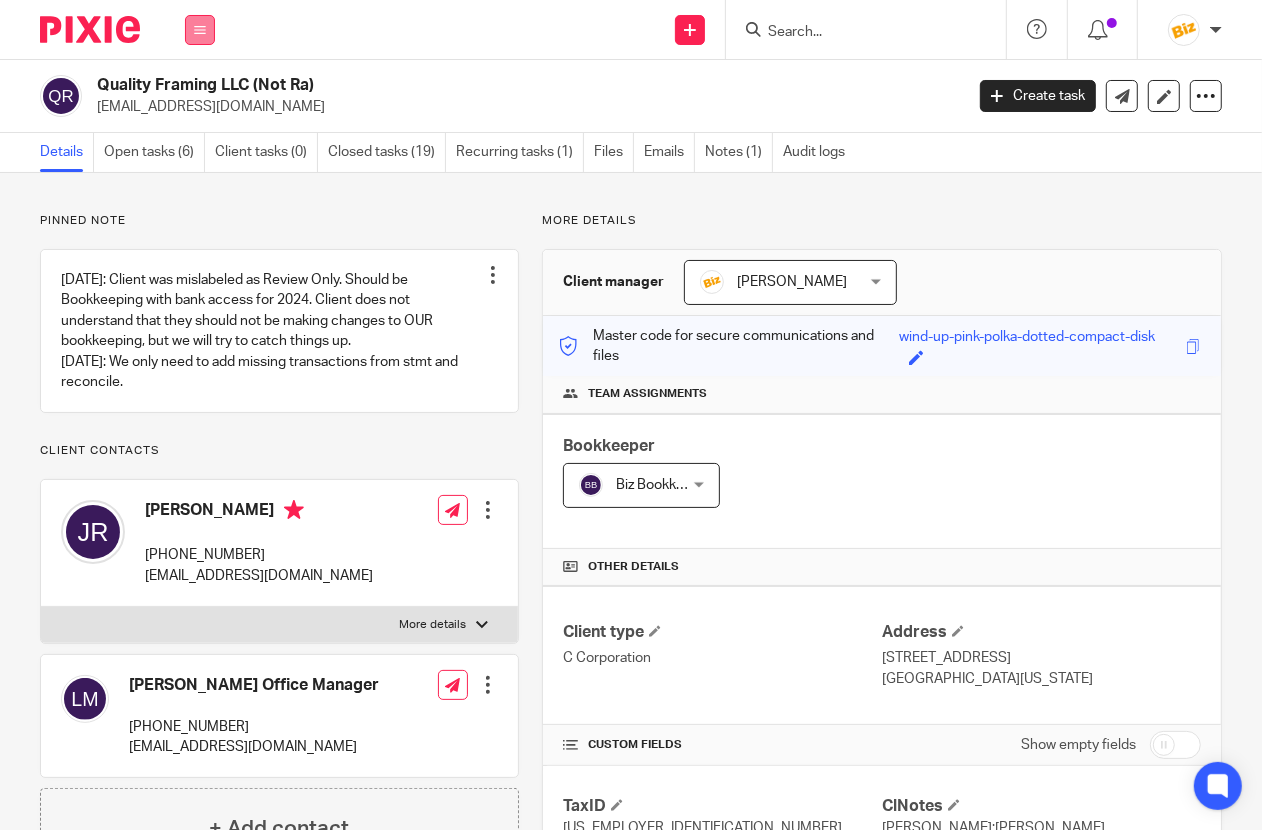 click at bounding box center (200, 30) 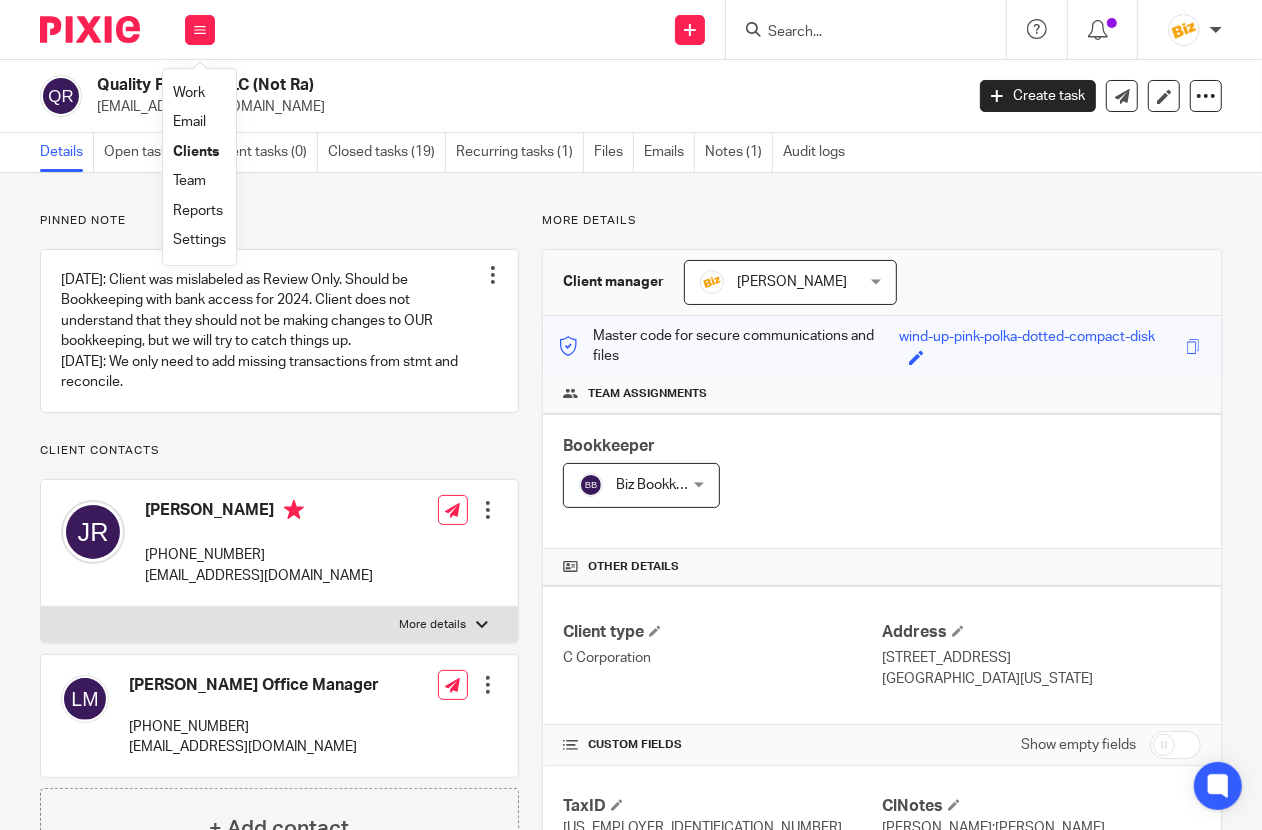 click on "Team" at bounding box center [189, 181] 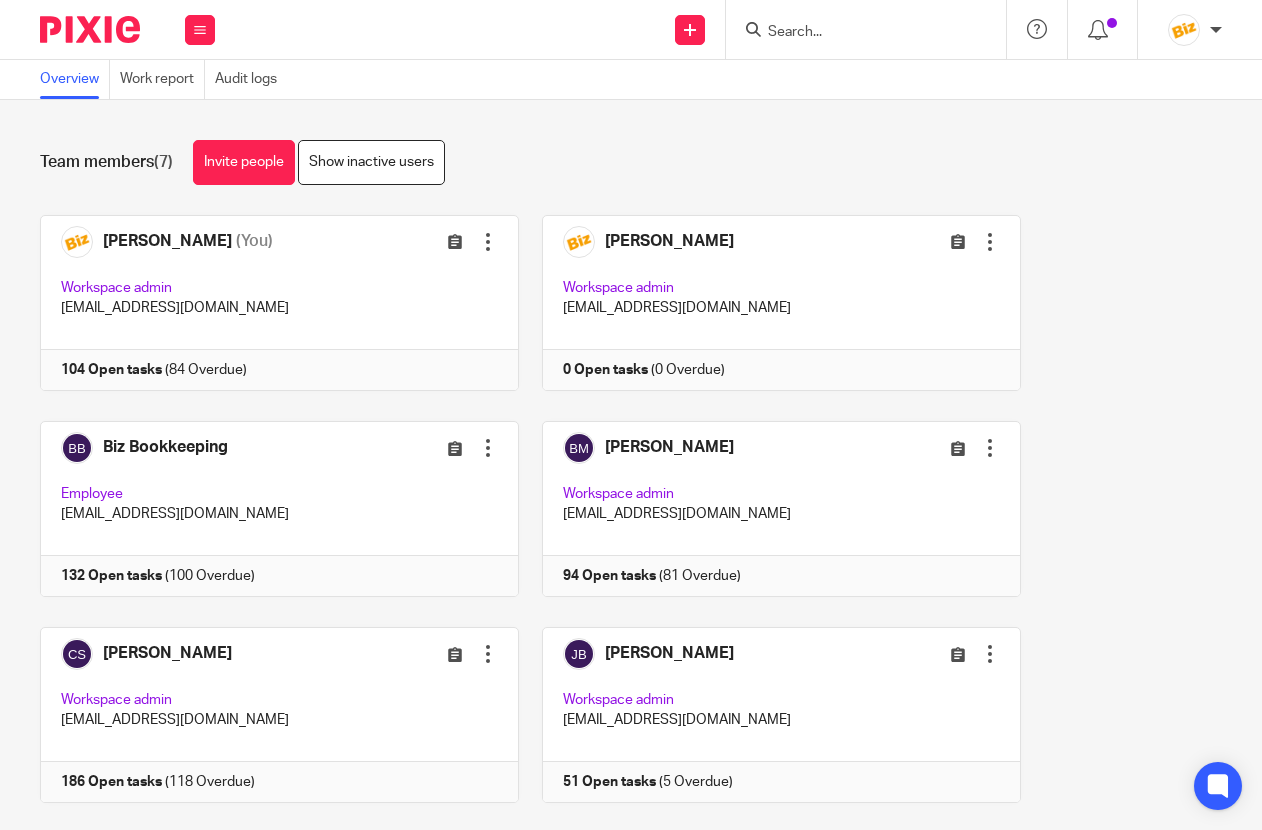 click at bounding box center [770, 715] 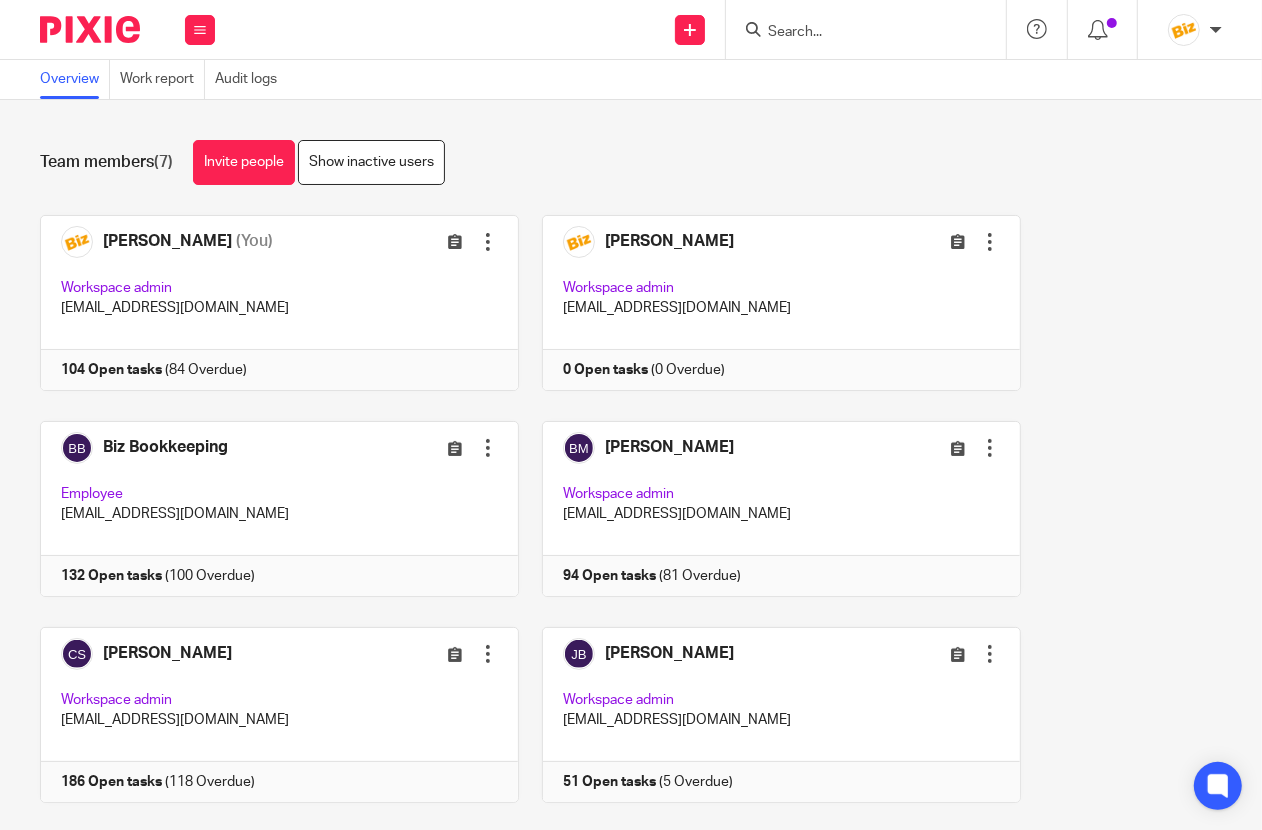 scroll, scrollTop: 187, scrollLeft: 0, axis: vertical 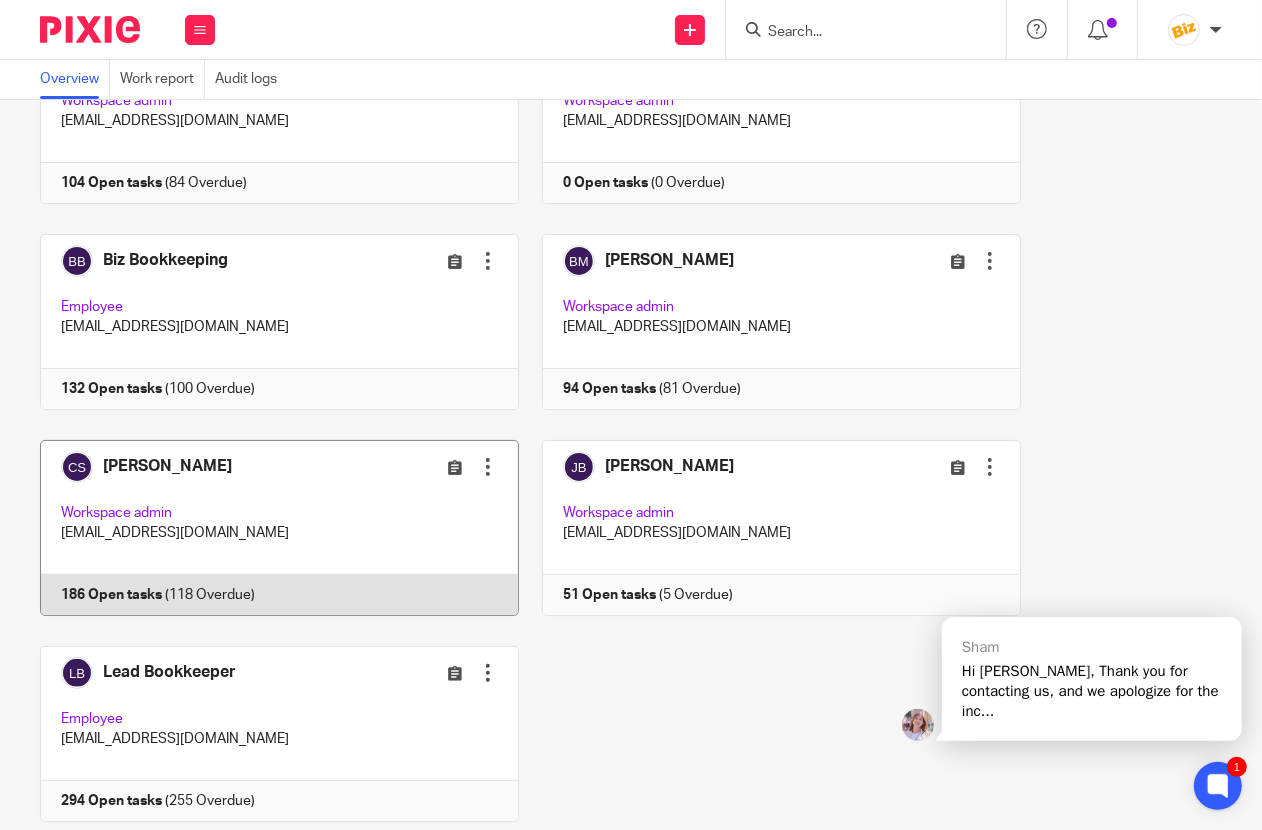 click at bounding box center [268, 528] 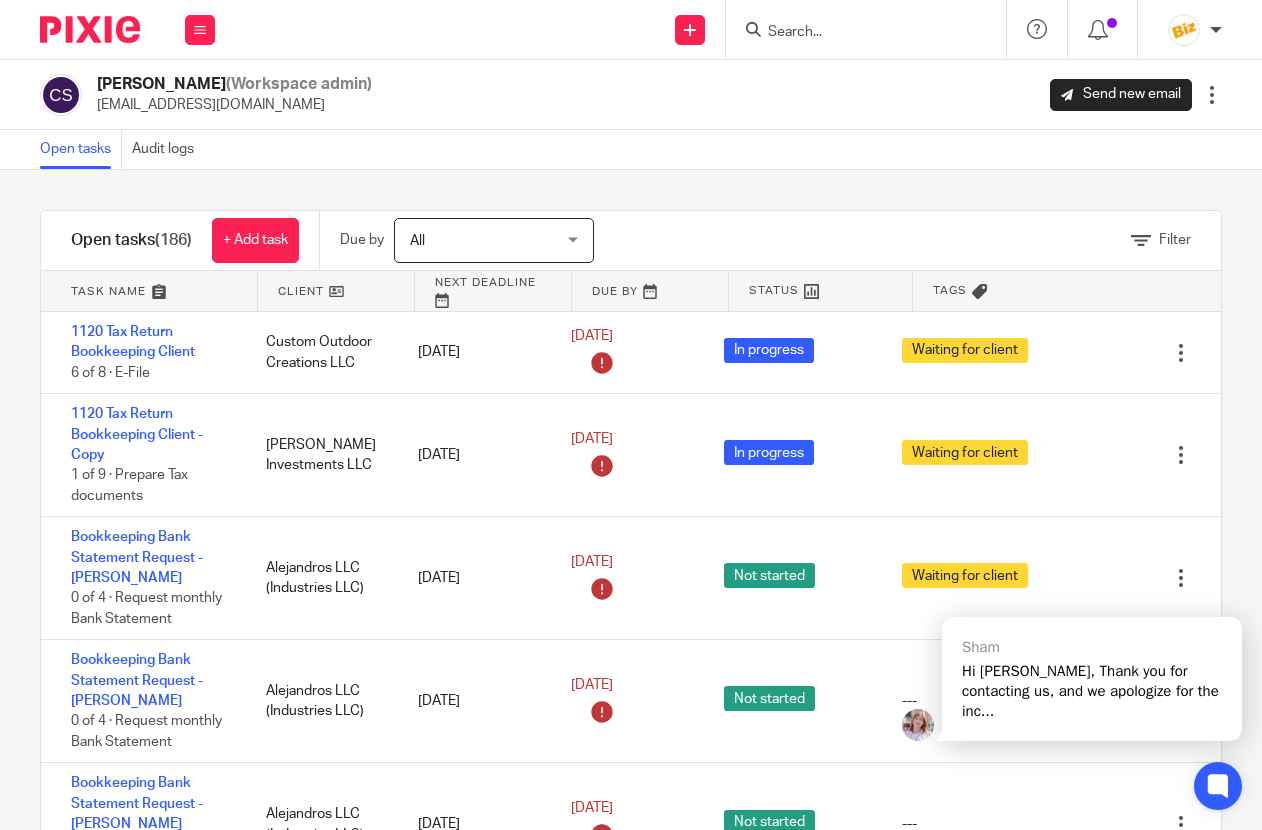 scroll, scrollTop: 0, scrollLeft: 0, axis: both 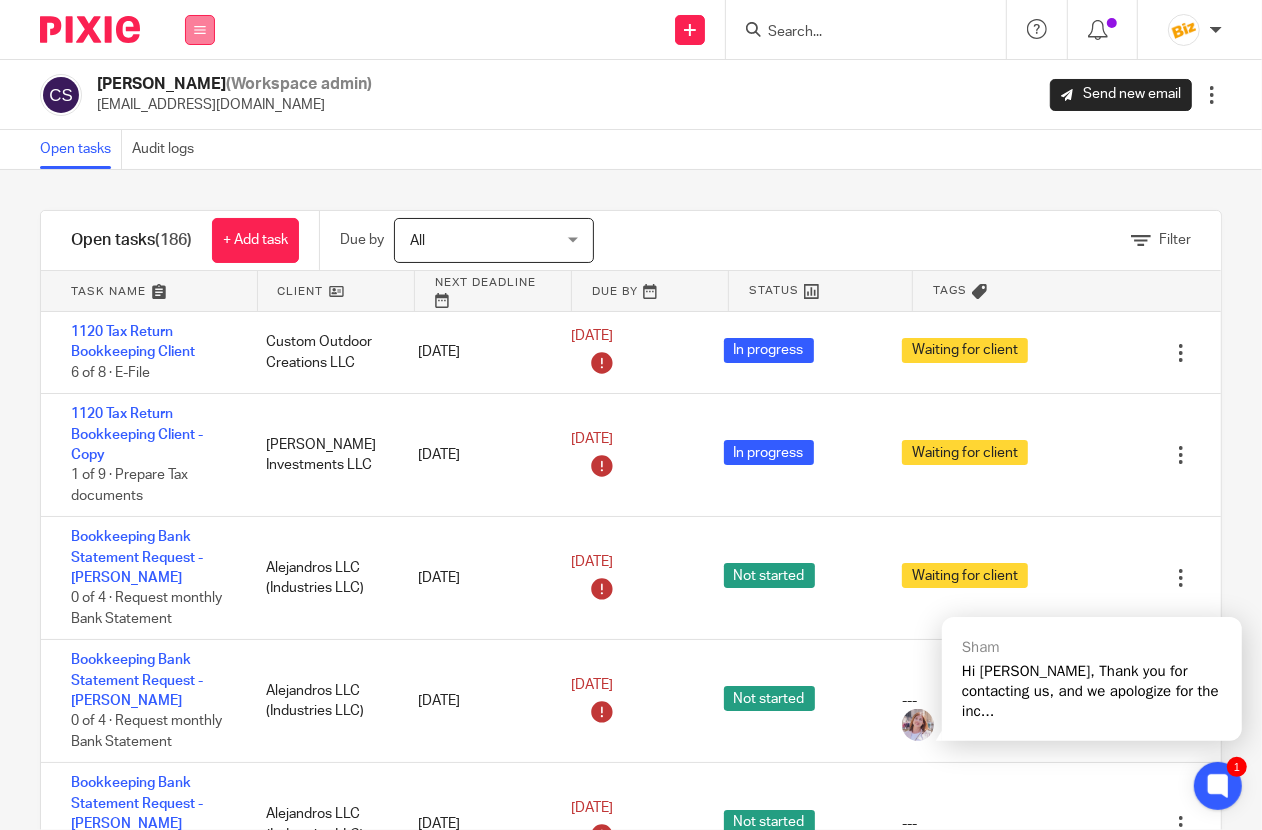 click at bounding box center [200, 30] 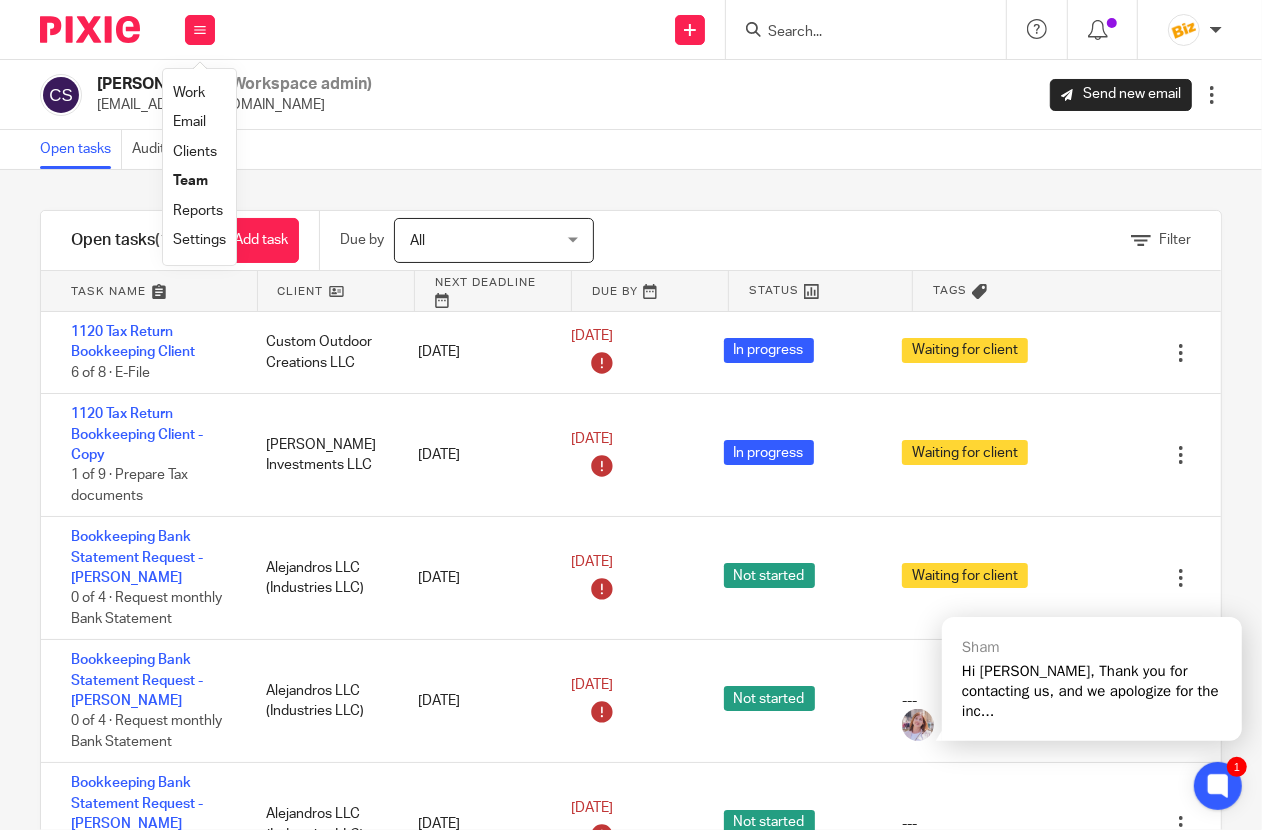 click on "Team" at bounding box center (199, 181) 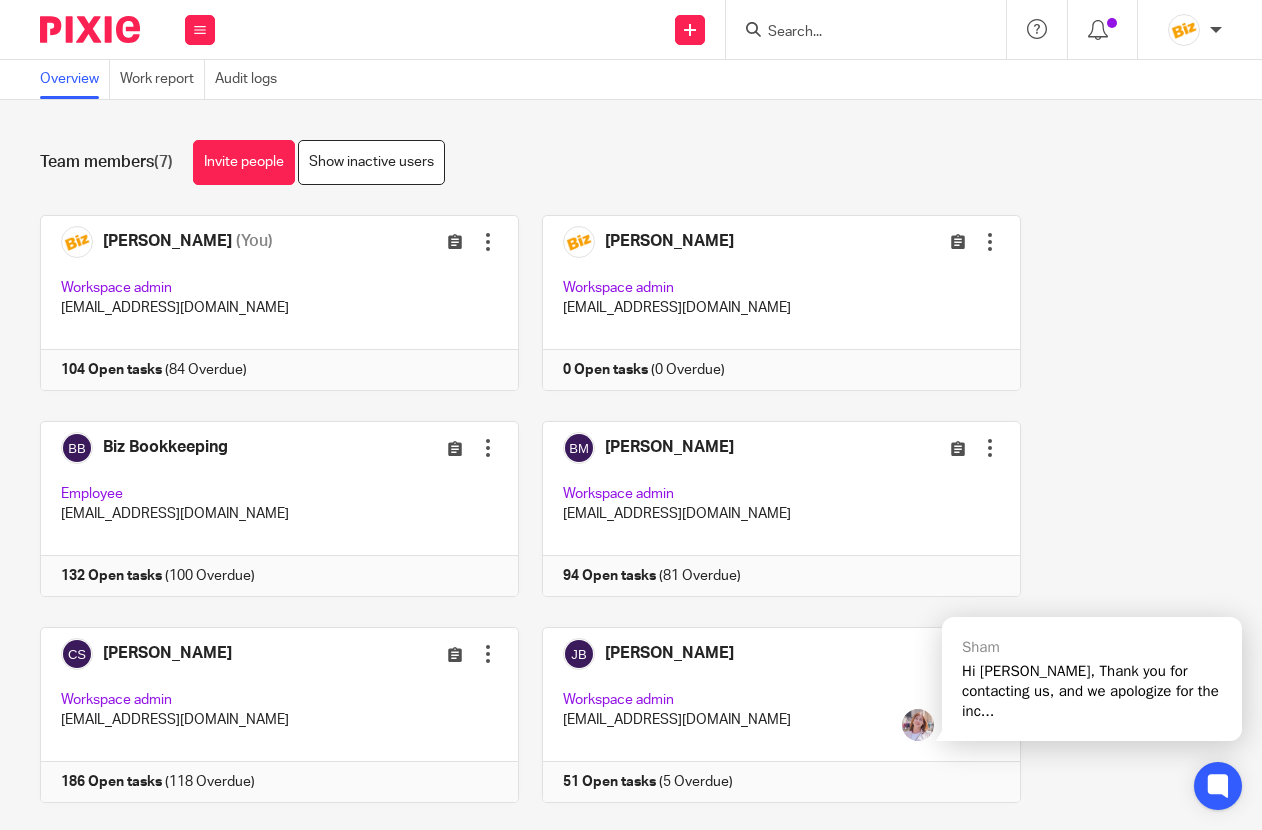 scroll, scrollTop: 0, scrollLeft: 0, axis: both 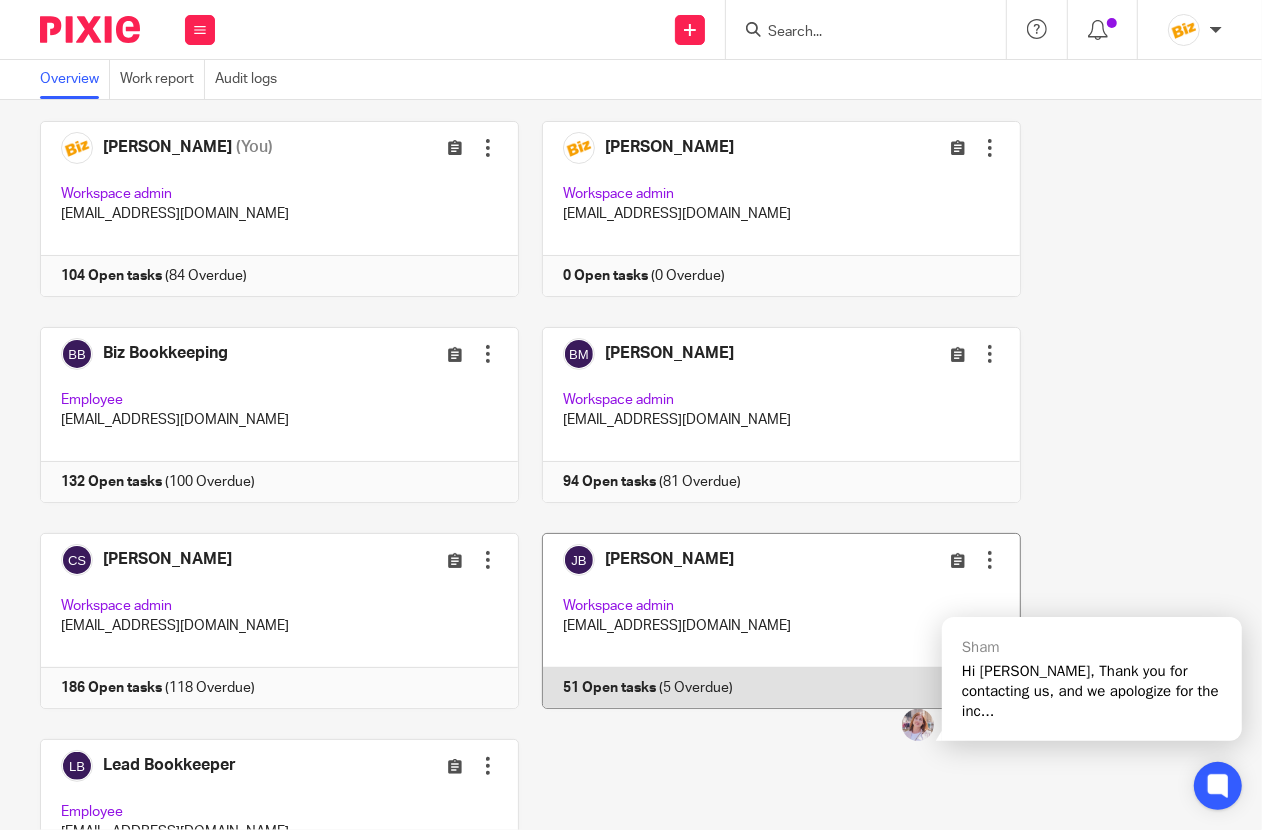 click at bounding box center [770, 621] 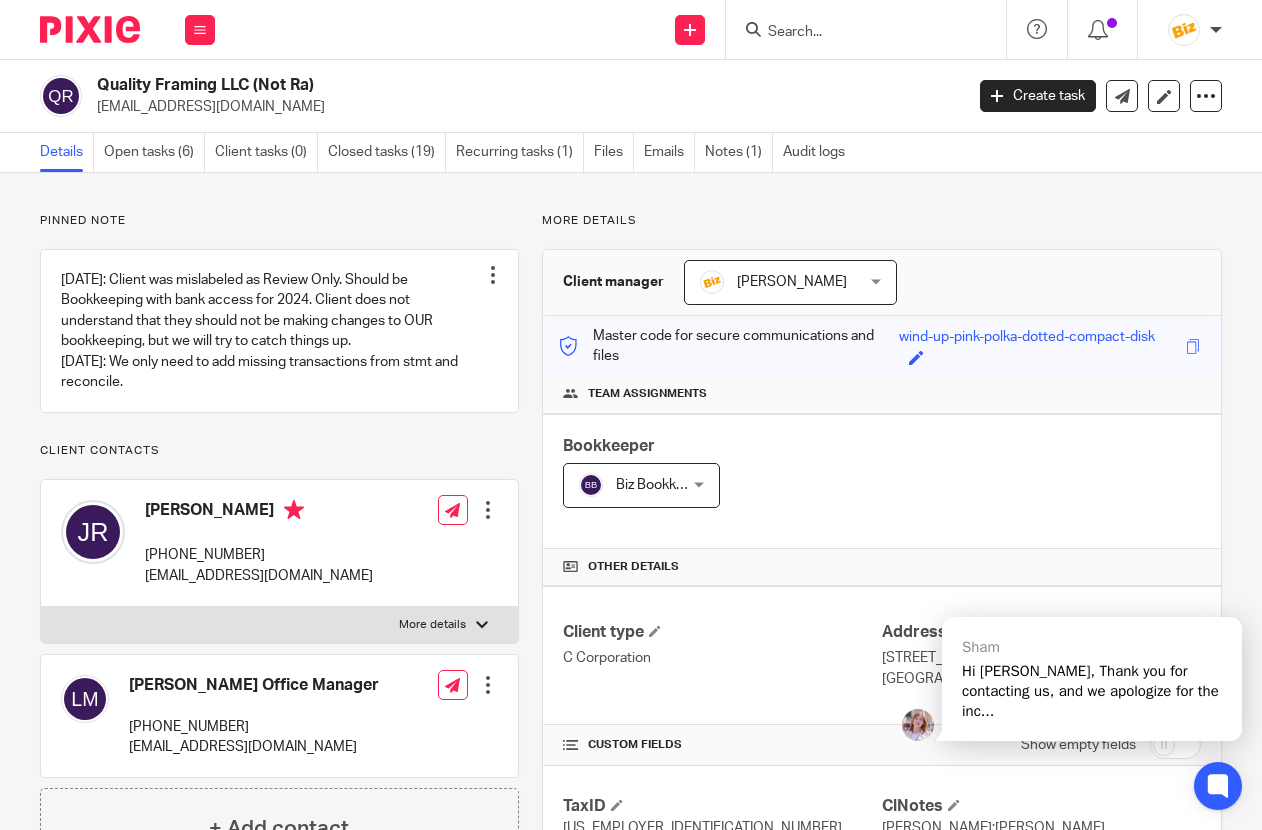 scroll, scrollTop: 0, scrollLeft: 0, axis: both 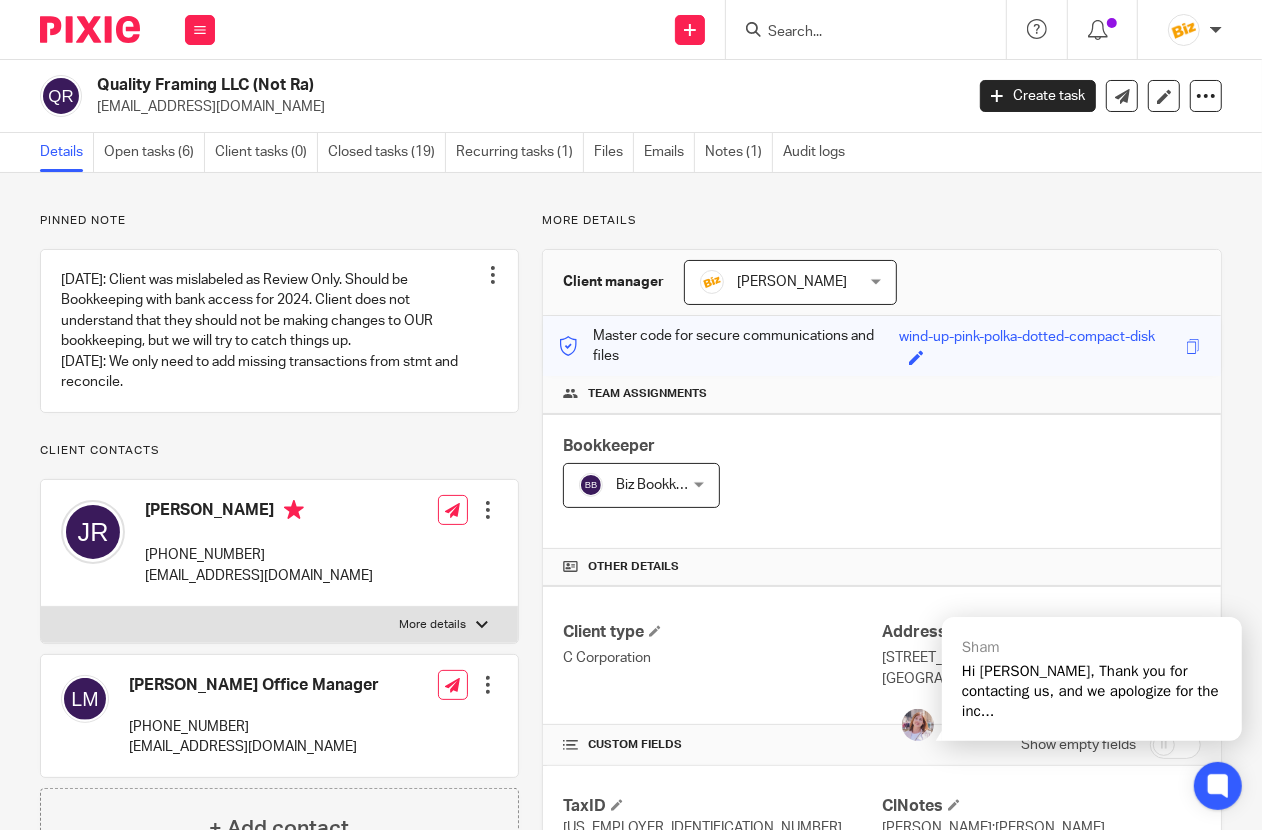 click on "Hi [PERSON_NAME],
Thank you for contacting us, and we apologize for the inc..." at bounding box center (1092, 691) 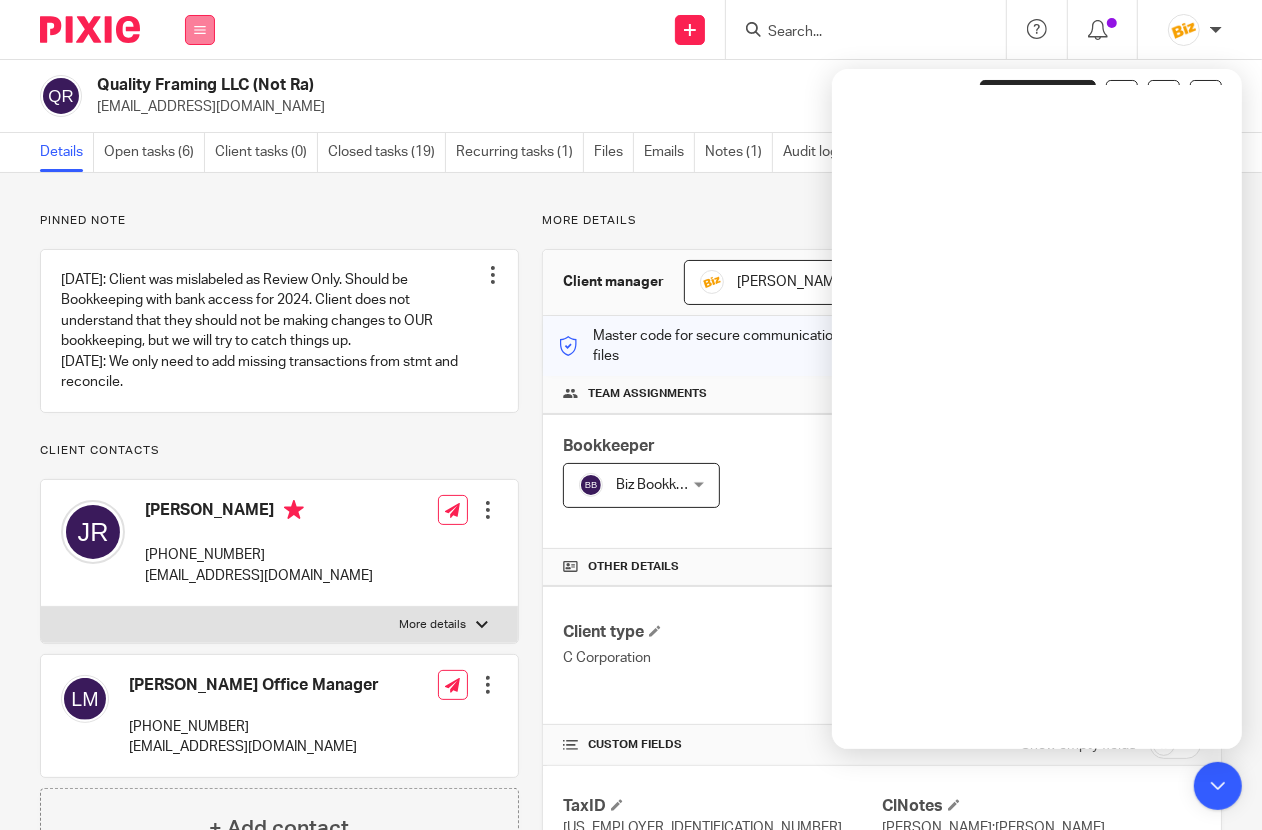 click at bounding box center [200, 30] 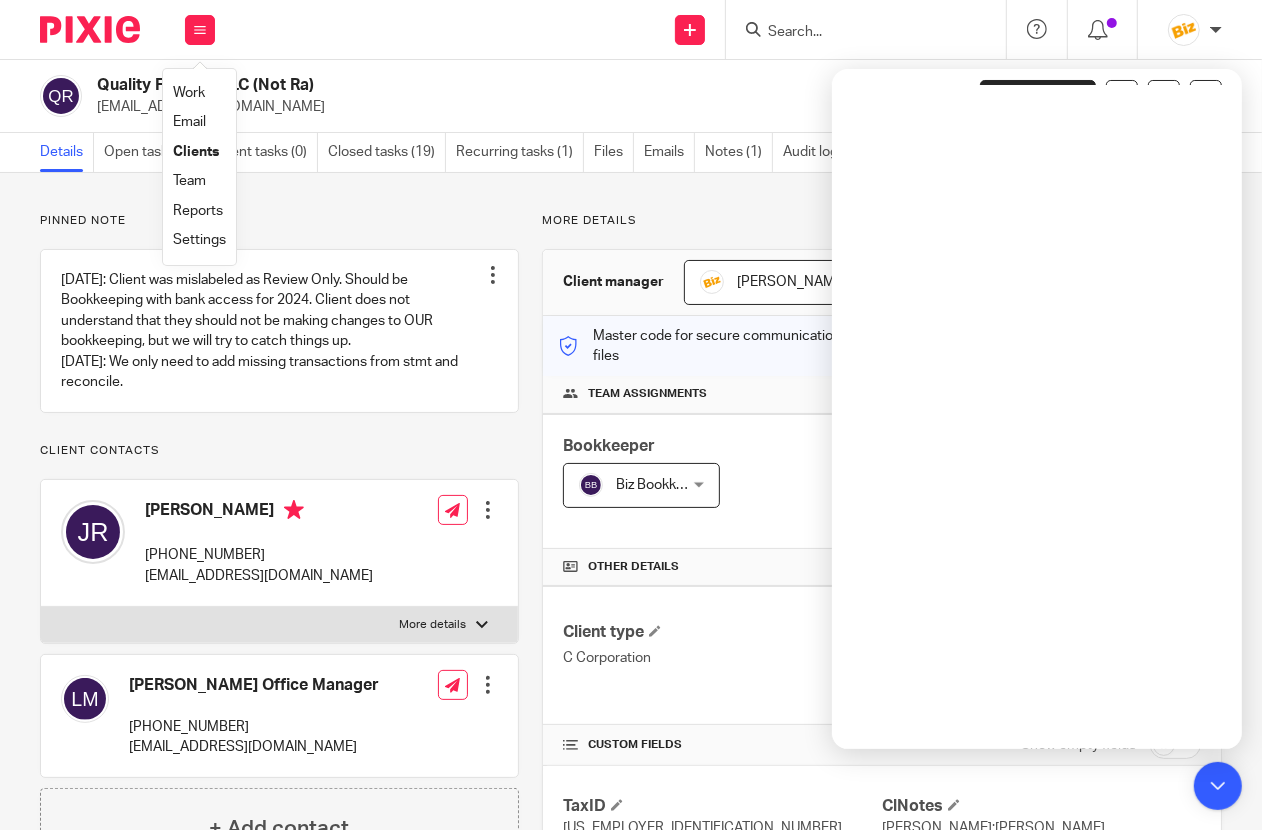 click on "Team" at bounding box center [189, 181] 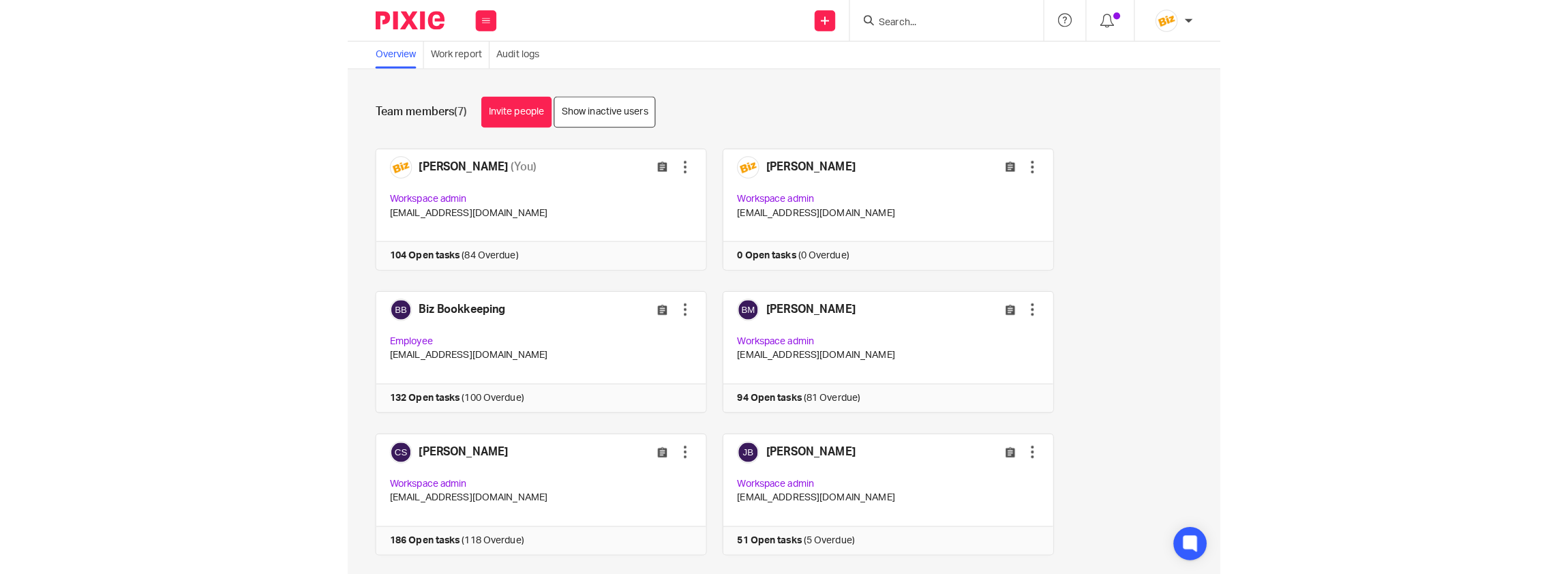 scroll, scrollTop: 0, scrollLeft: 0, axis: both 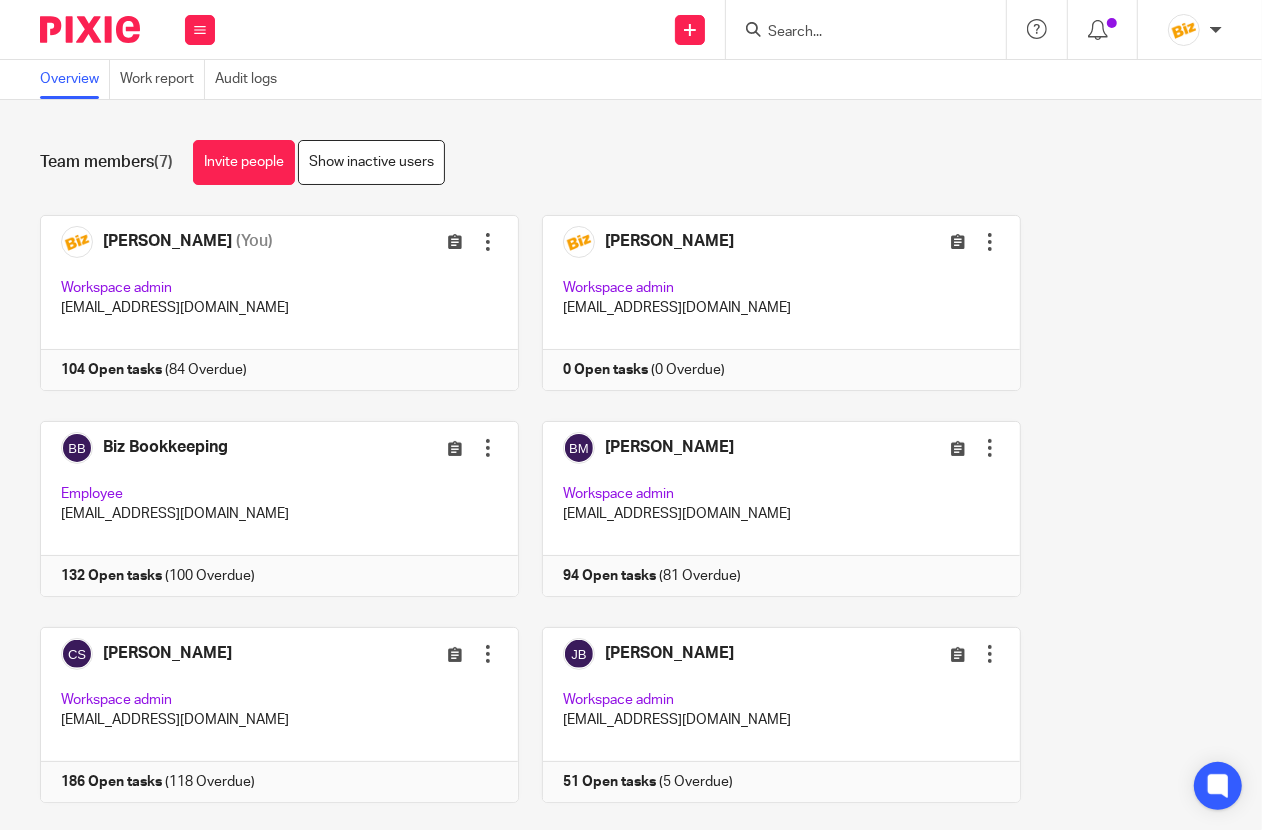 click on "Team members
(7)
Invite people
Show inactive users
Invite team members       Add invitation
Cancel
Send invitation
[PERSON_NAME]
(You)
Edit user
Transfer
Workspace admin
[EMAIL_ADDRESS][DOMAIN_NAME]
104 Open tasks
(84 Overdue)" at bounding box center [631, 465] 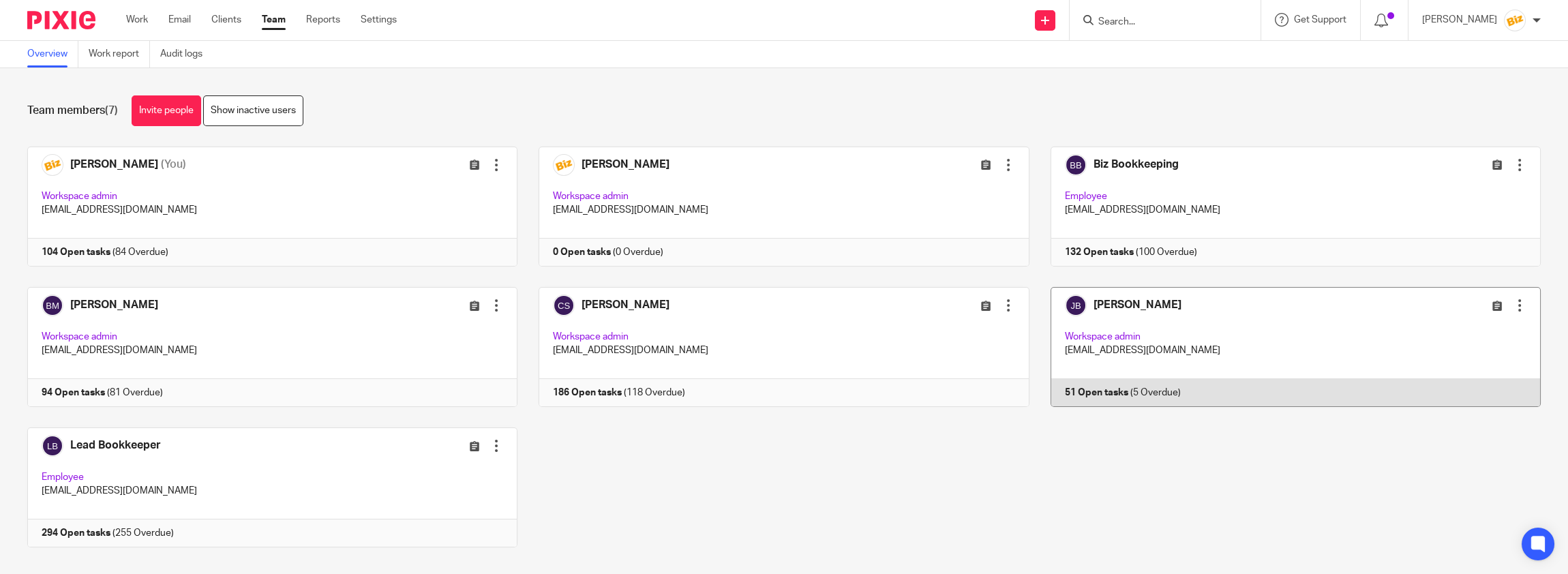 click at bounding box center [1285, 347] 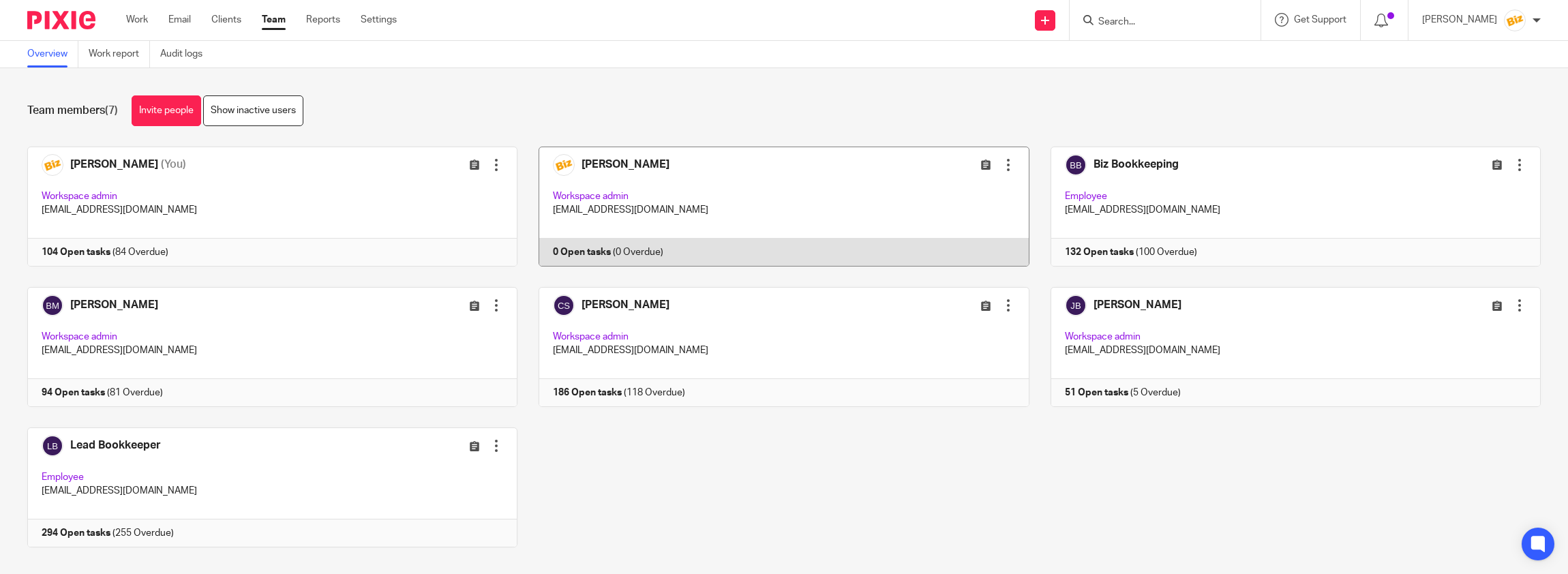scroll, scrollTop: 0, scrollLeft: 0, axis: both 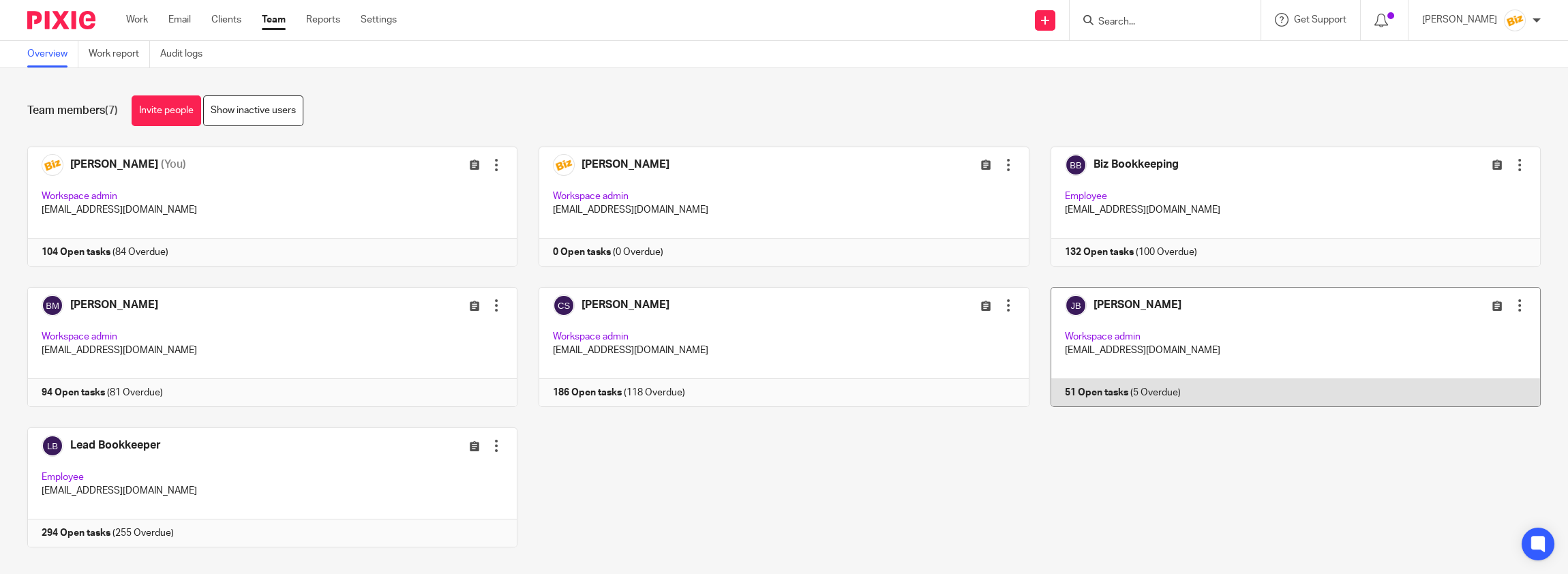 click at bounding box center (1285, 347) 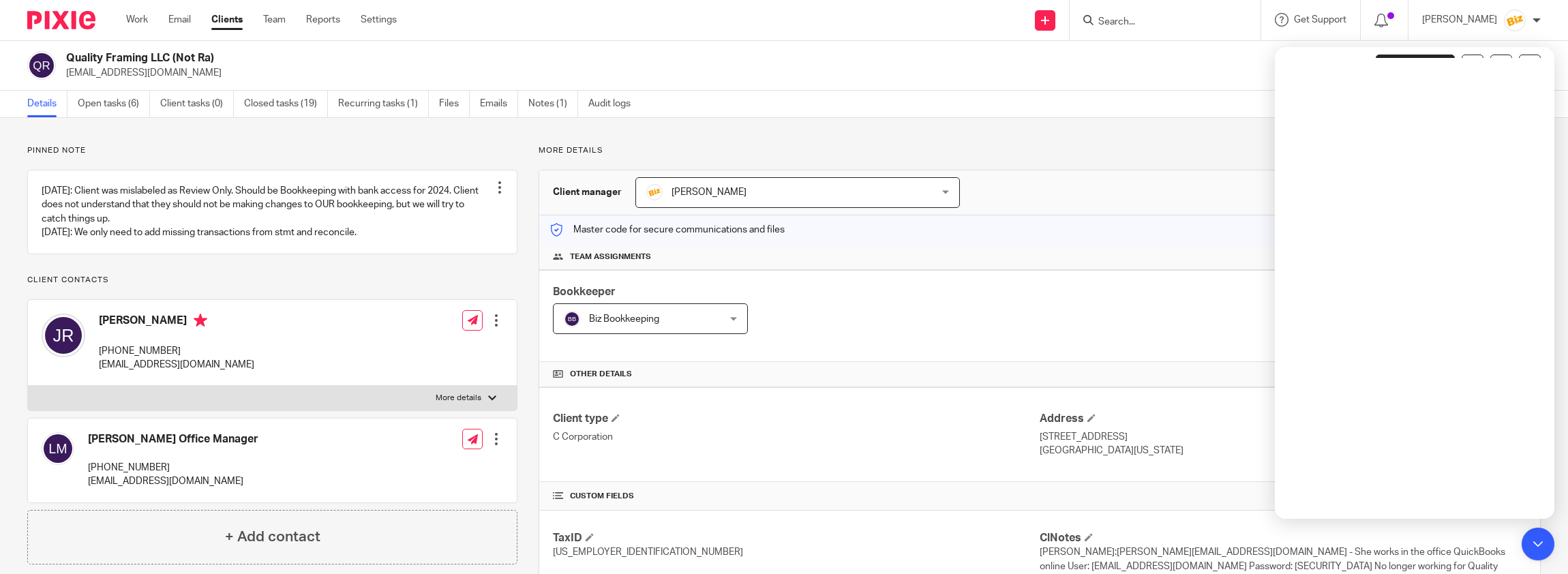 scroll, scrollTop: 0, scrollLeft: 0, axis: both 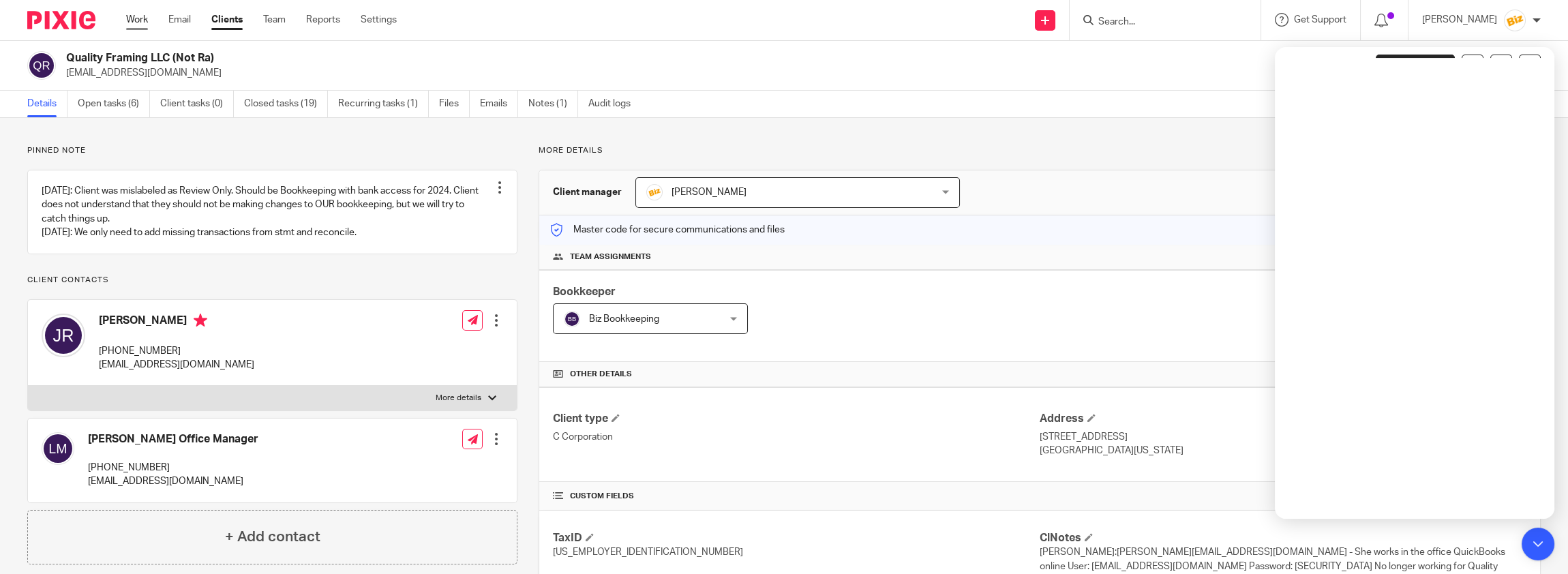 click on "Work" at bounding box center (137, 20) 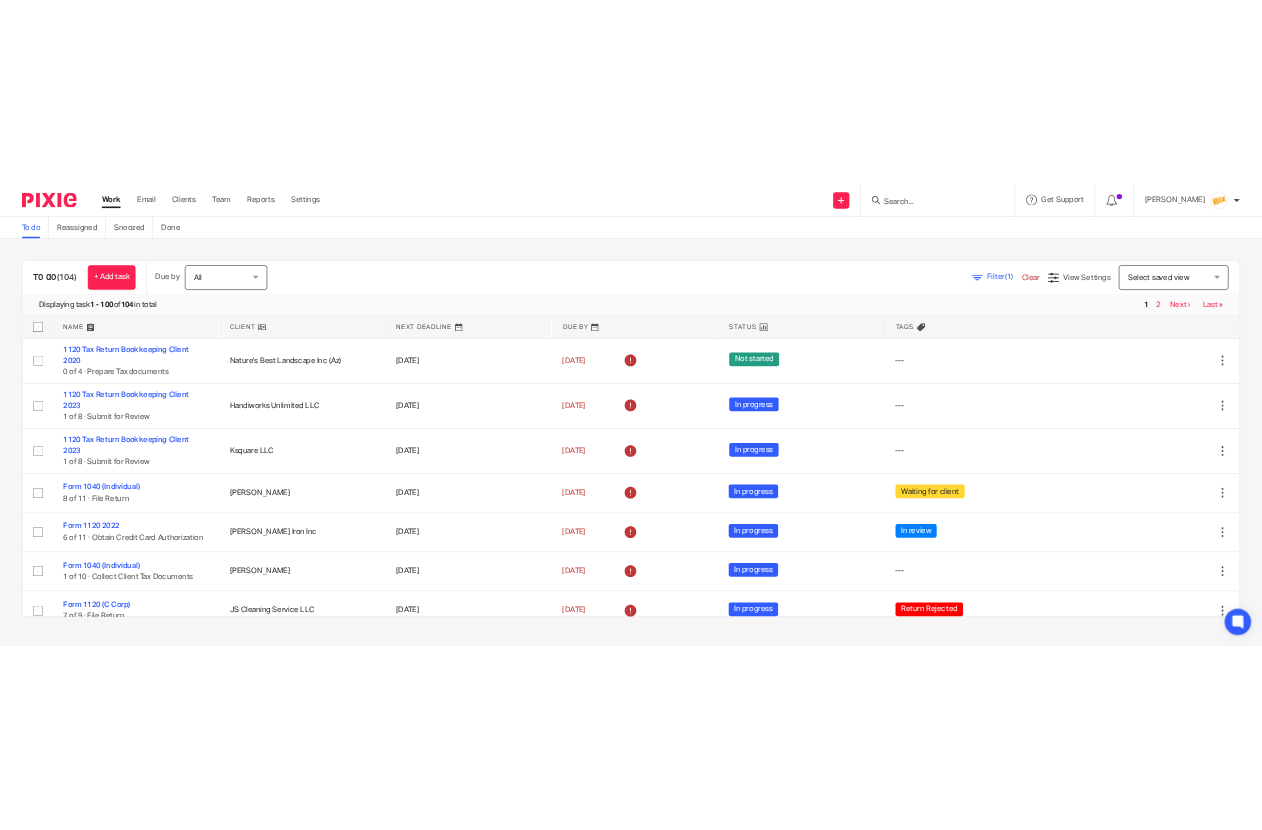 scroll, scrollTop: 0, scrollLeft: 0, axis: both 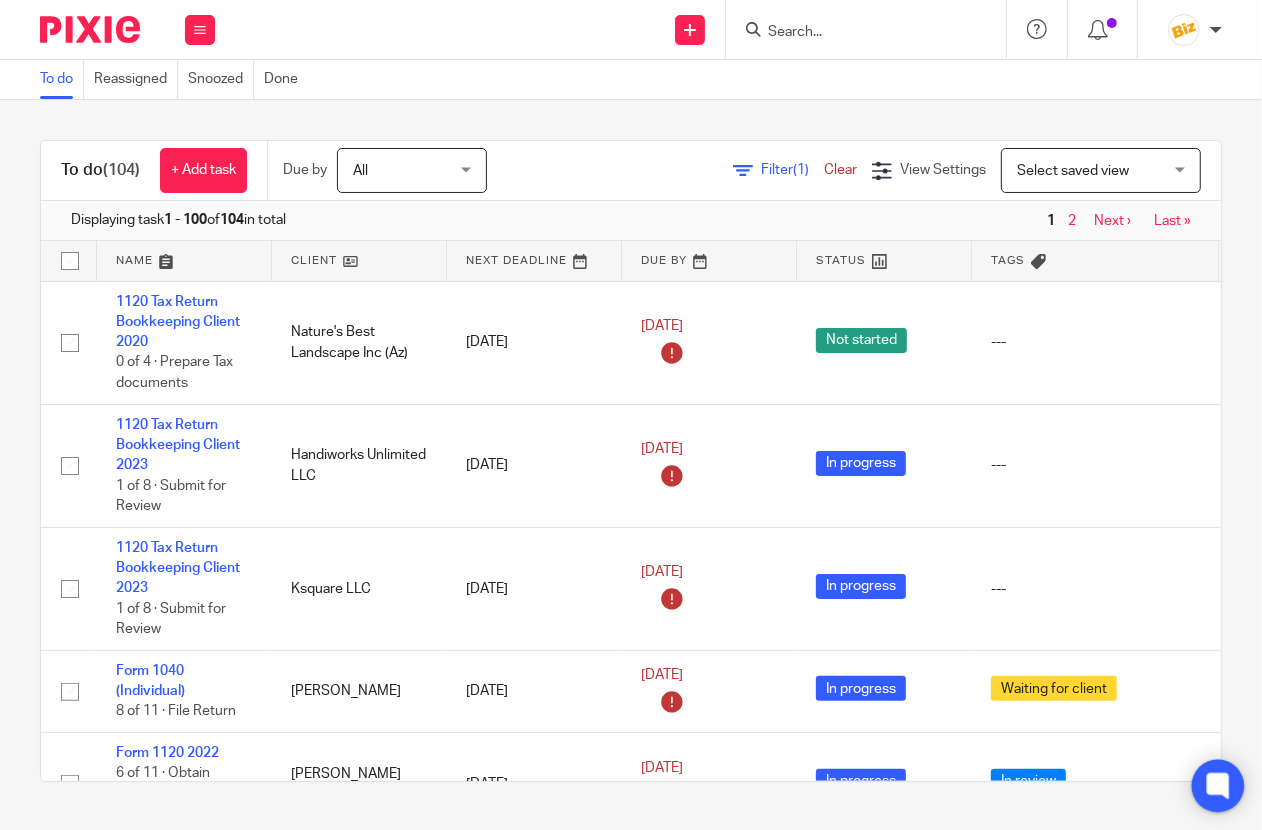 click 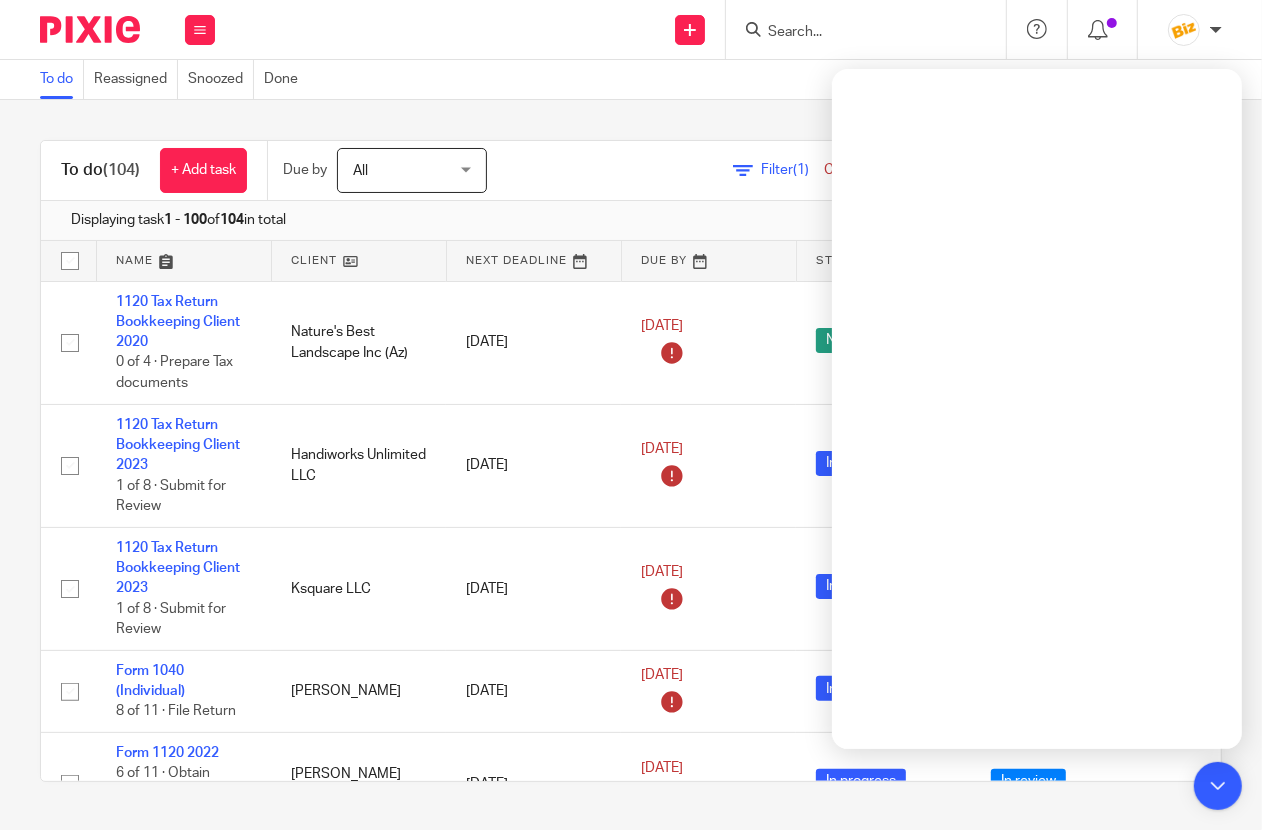 click on "To do
(104)   + Add task    Due by
All
All
Today
Tomorrow
This week
Next week
This month
Next month
All
all     Filter
(1) Clear     View Settings   View Settings     (1) Filters   Clear   Save     Manage saved views
Select saved view
Select saved view
Select saved view
Displaying task  1 - 100  of  104  in total
1
2   Next ›   Last »       Name     Client     Next Deadline     Due By     Status   Tags       1120 Tax Return Bookkeeping Client 2020
0
of
4 ·
Prepare Tax documents
Nature's Best Landscape Inc (Az)
Nov 1, 2023
Nov 1, 2023
Not started
---             Edit task" at bounding box center [631, 461] 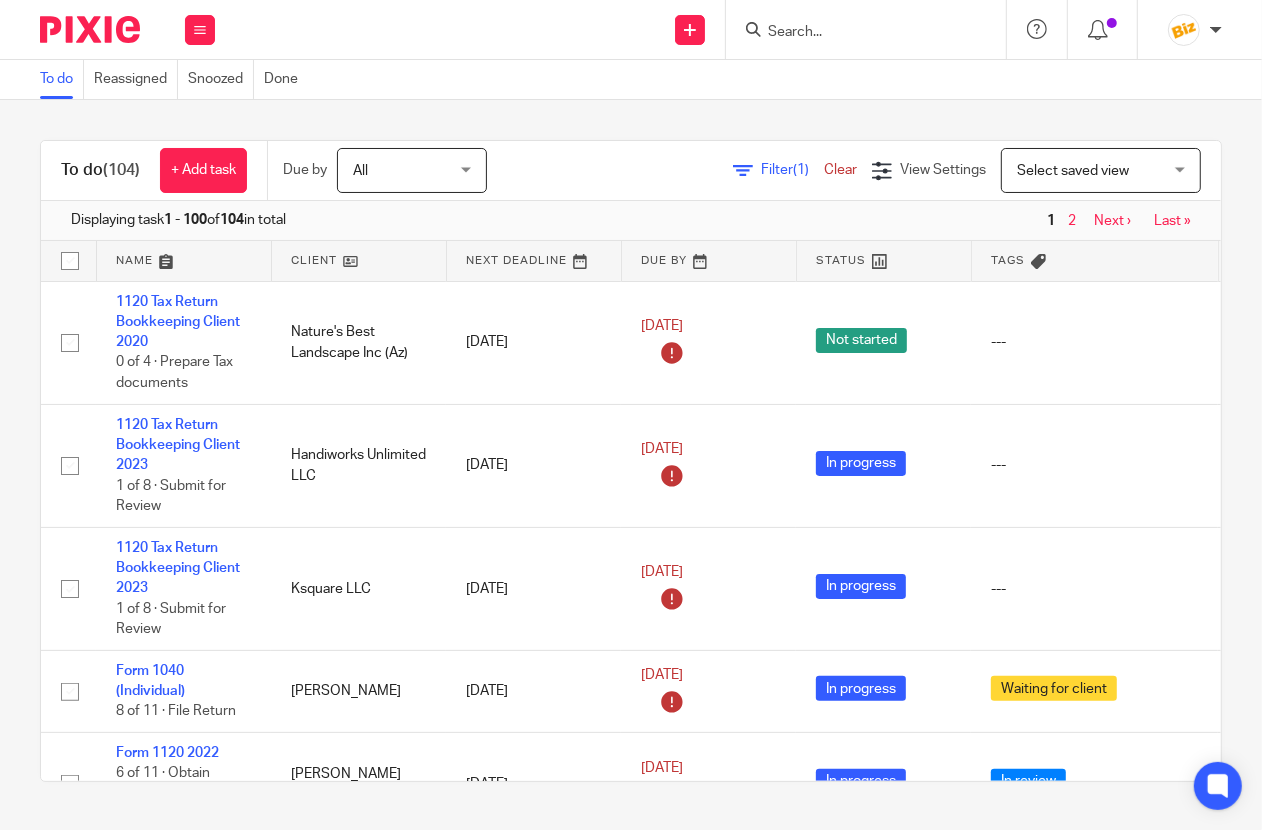 click at bounding box center (856, 33) 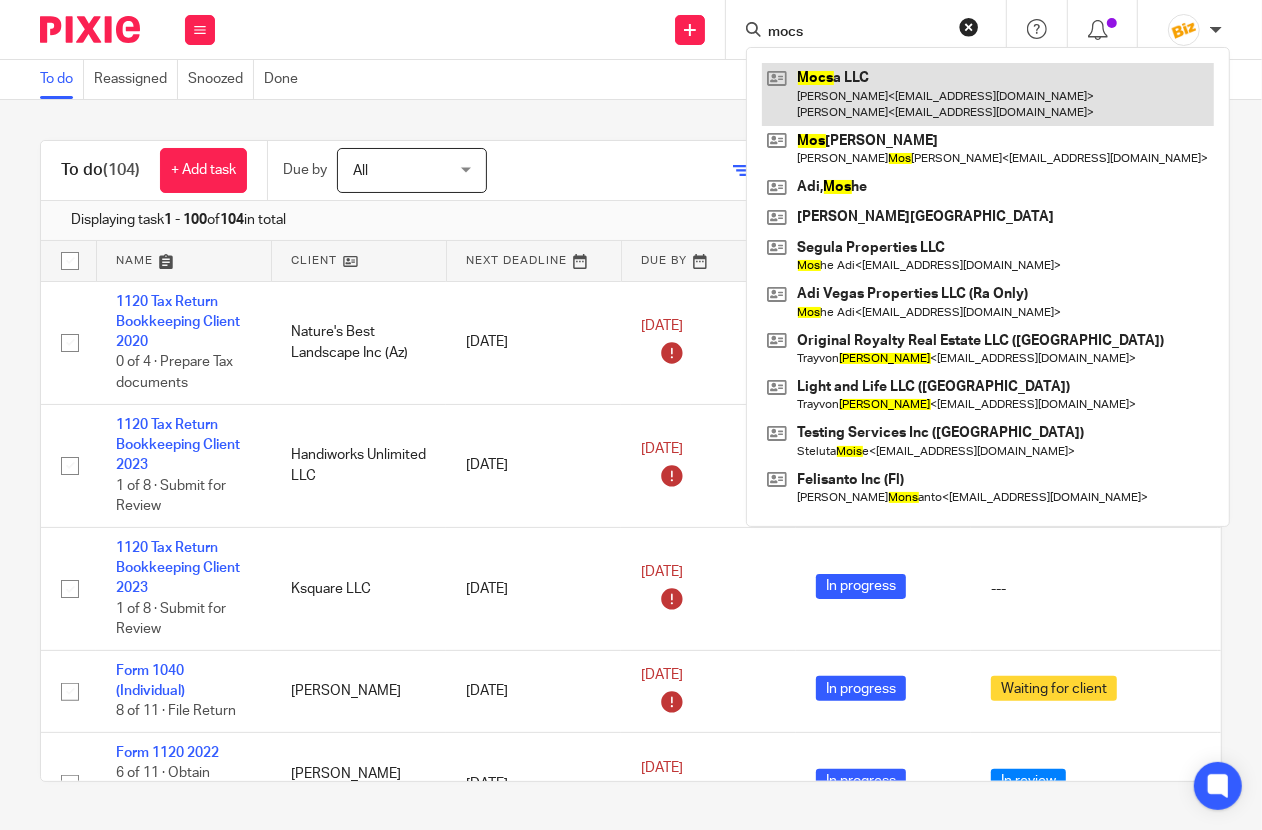 type on "mocs" 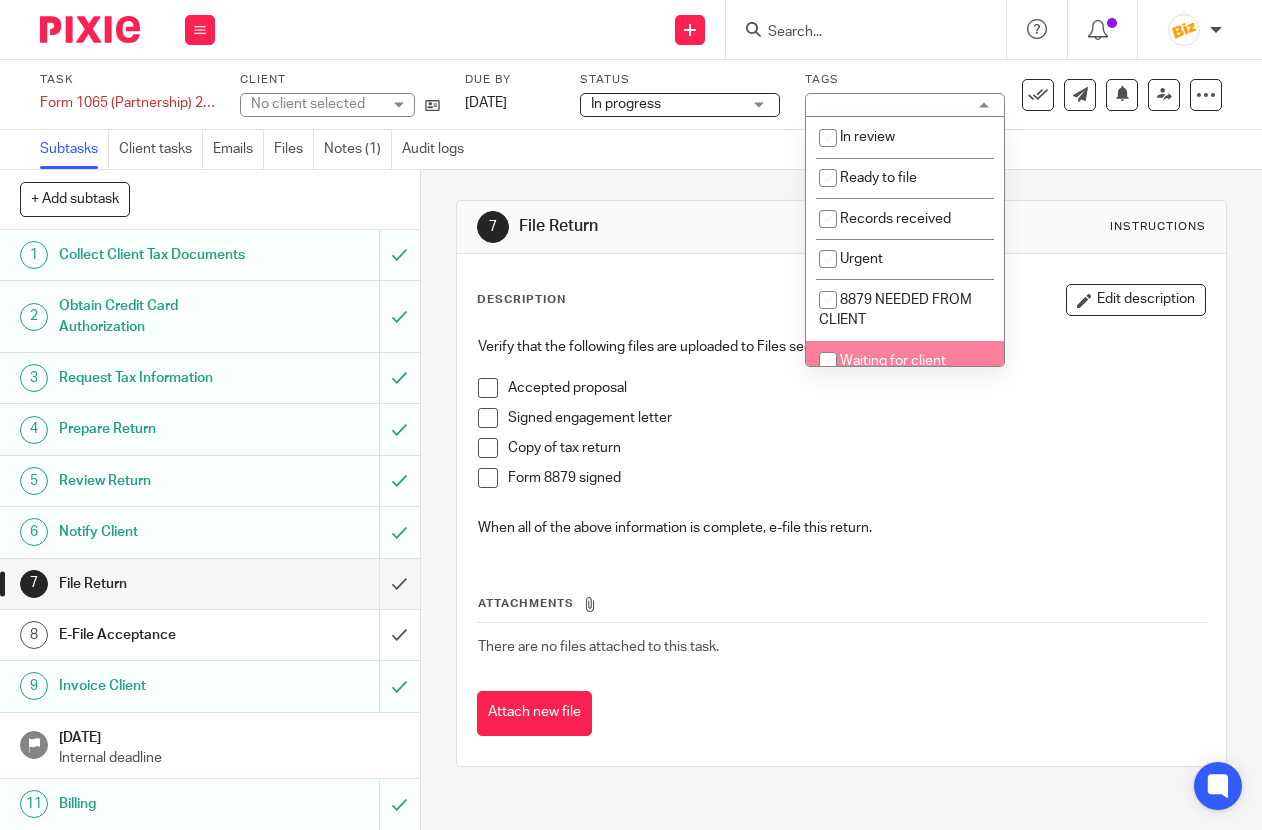 scroll, scrollTop: 0, scrollLeft: 0, axis: both 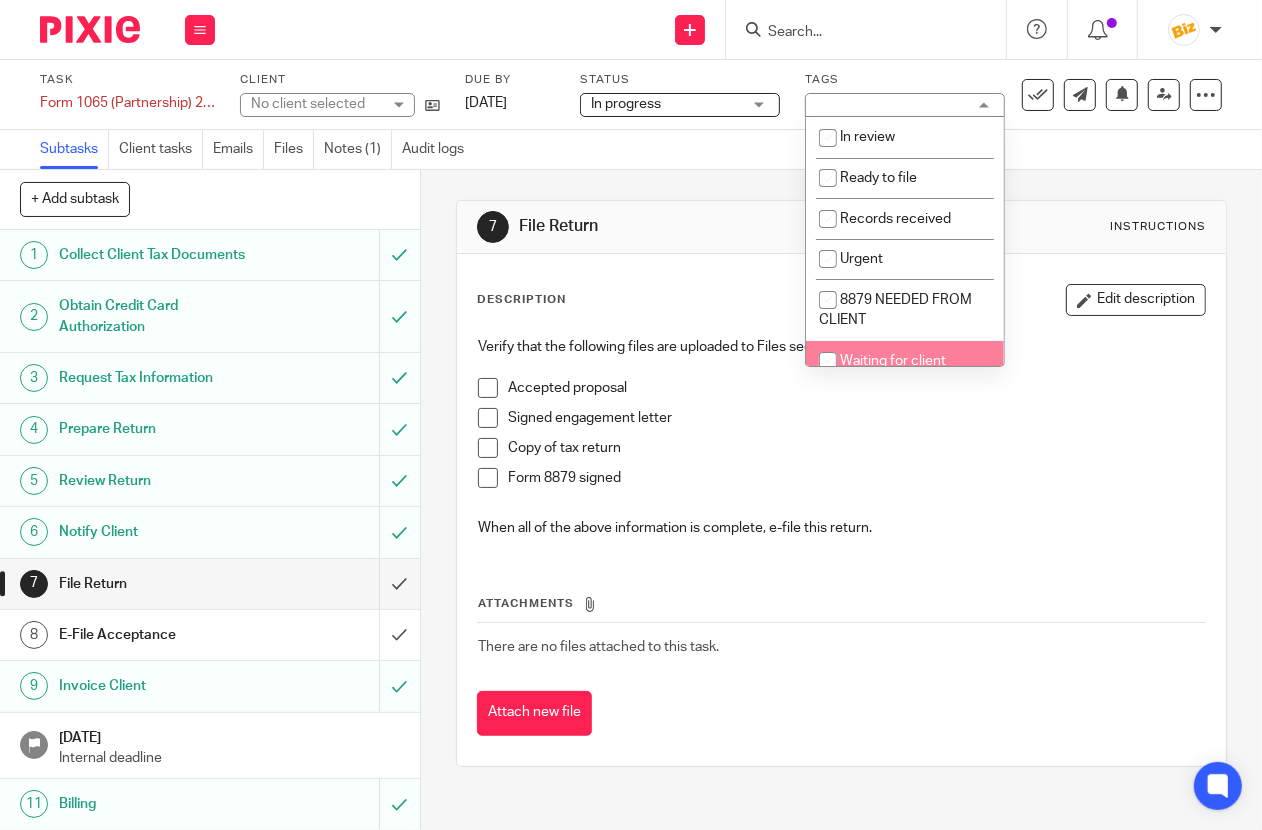 click on "Verify that the following files are uploaded to Files section of this task:   Accepted proposal   Signed engagement letter   Copy of tax return   Form 8879 signed When all of the above information is complete, e-file this return." at bounding box center [841, 440] 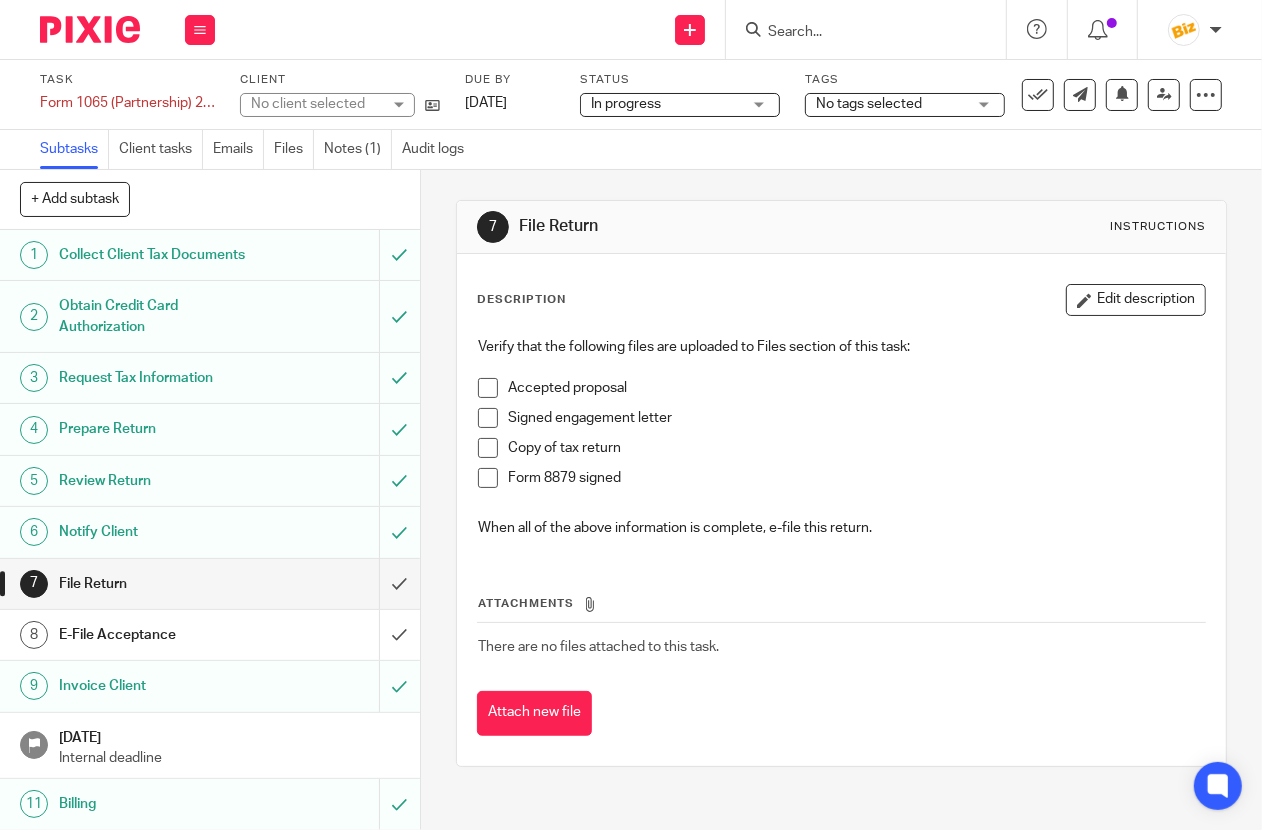 click at bounding box center [488, 478] 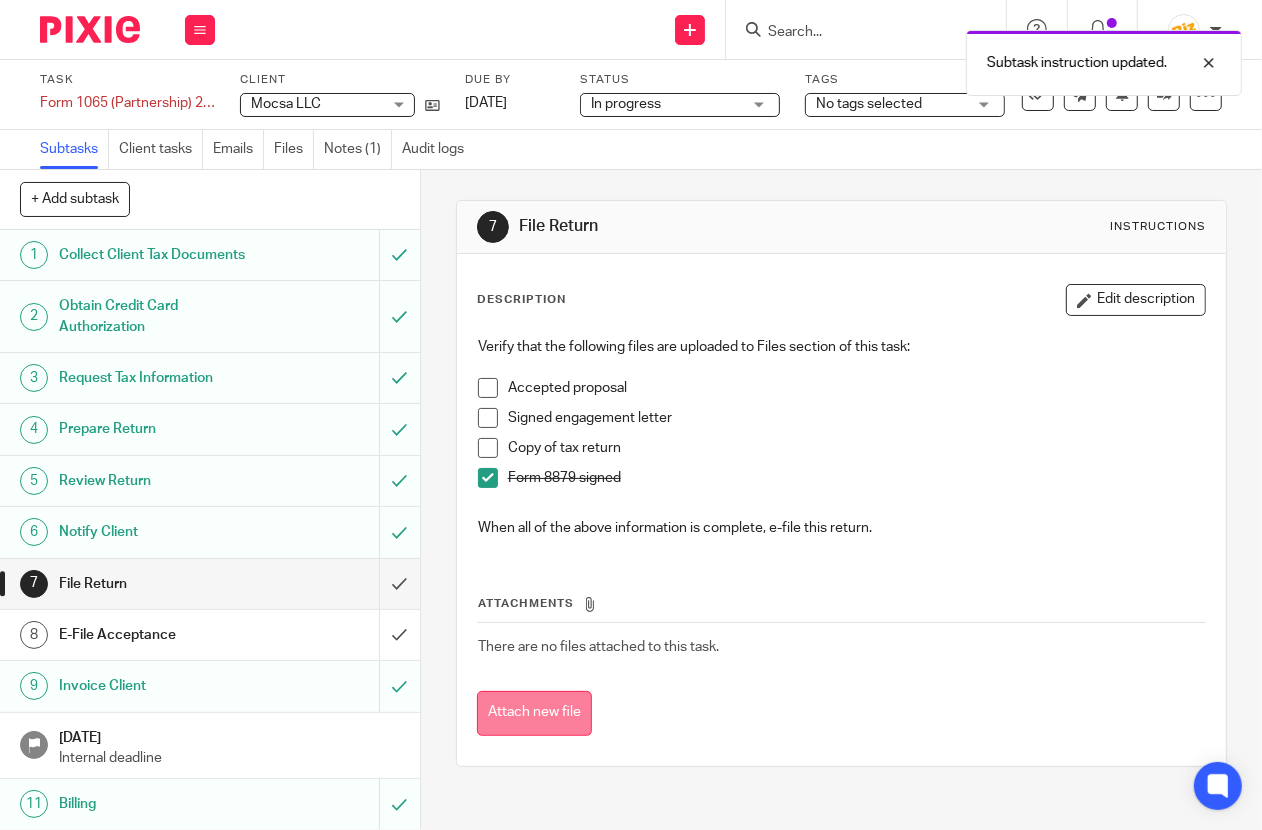 click on "Attach new file" at bounding box center [534, 713] 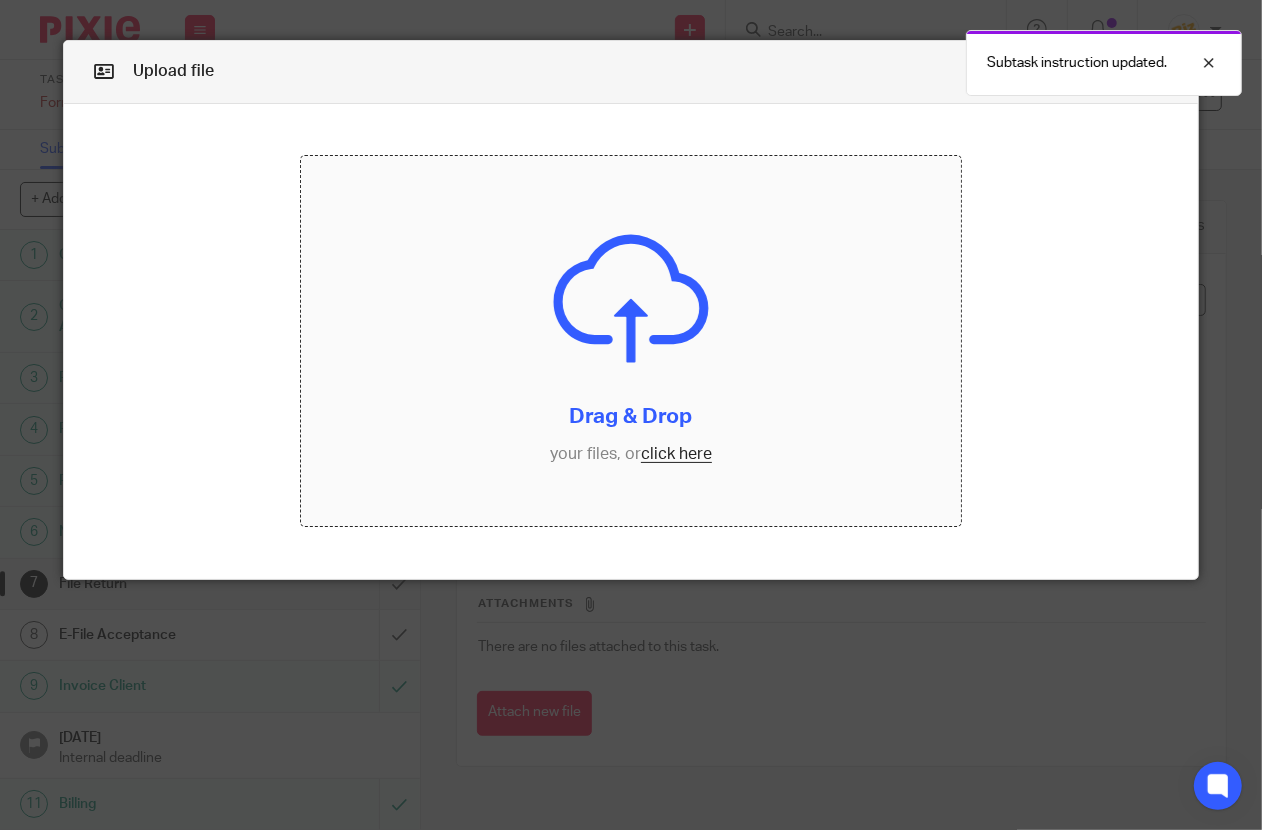 click at bounding box center (630, 340) 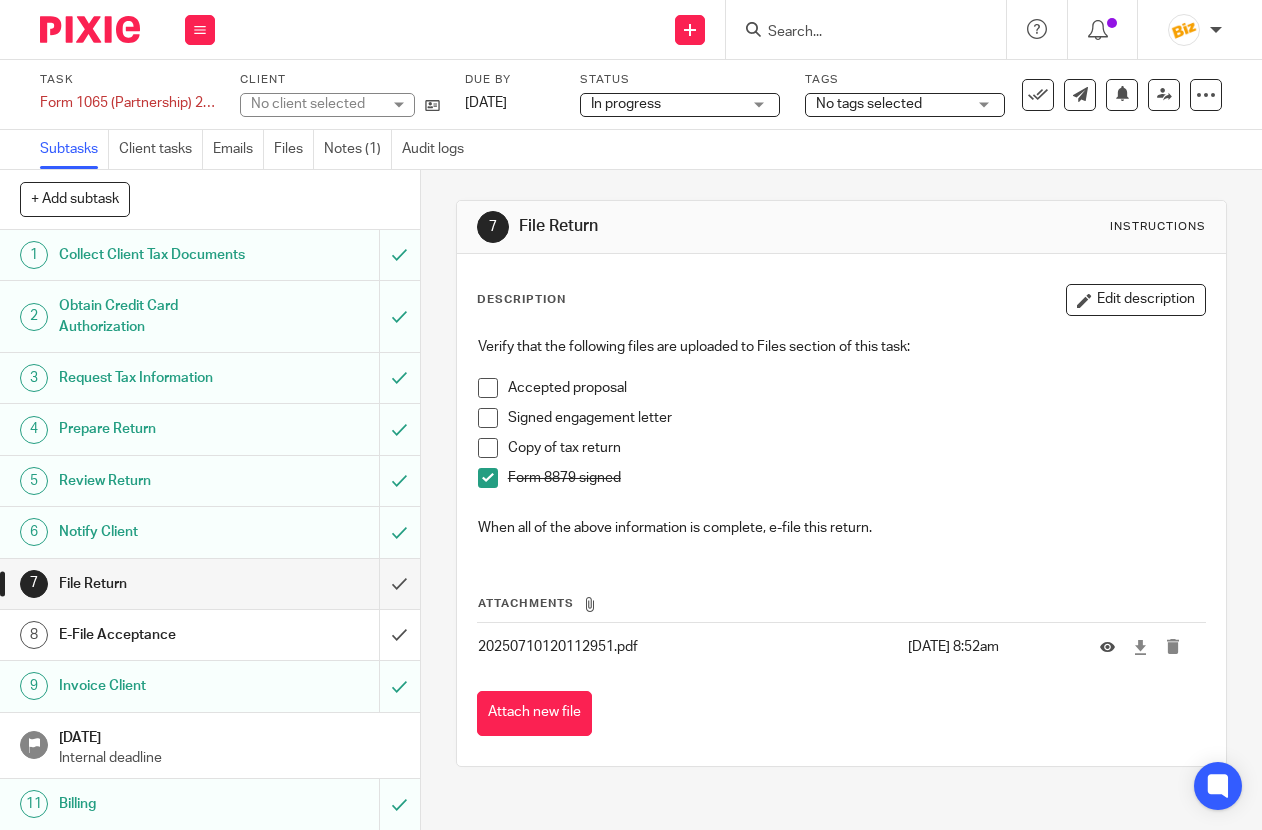 scroll, scrollTop: 0, scrollLeft: 0, axis: both 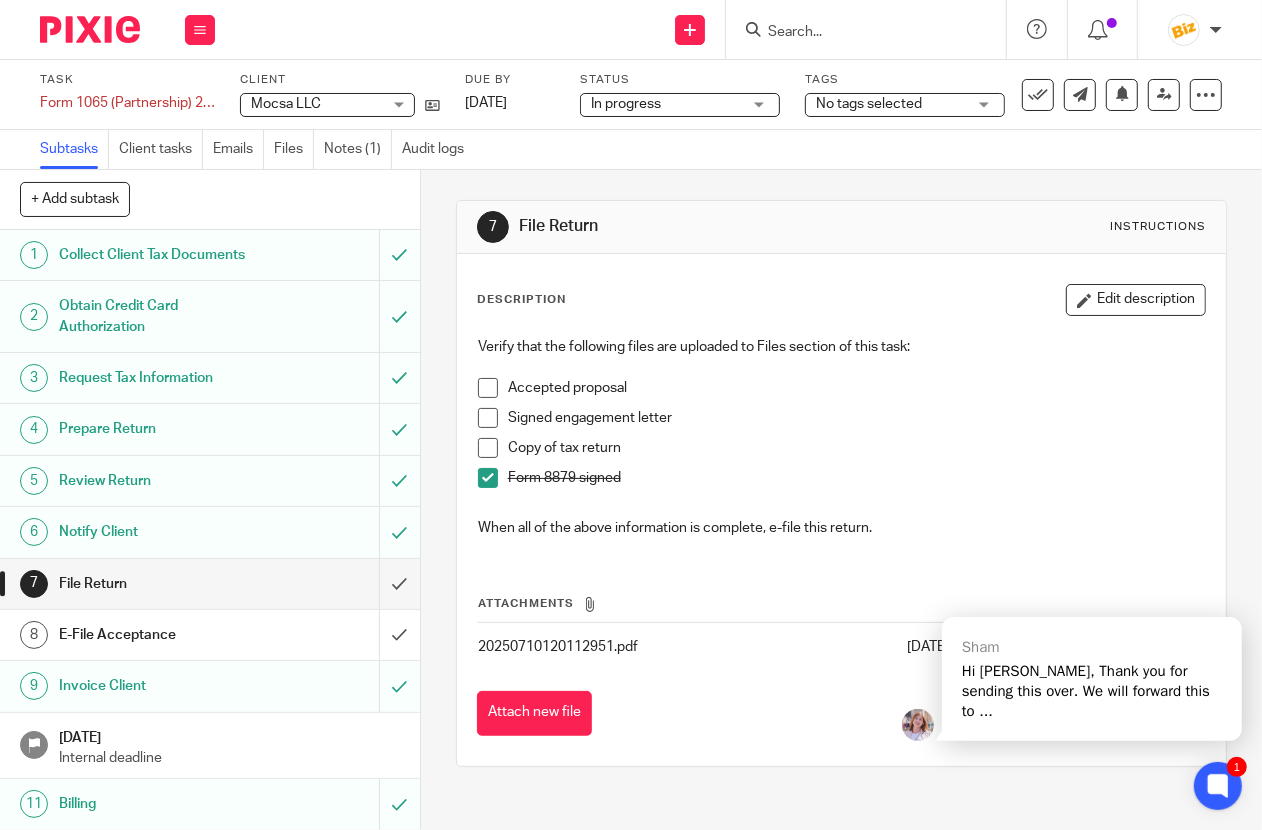 click at bounding box center [856, 33] 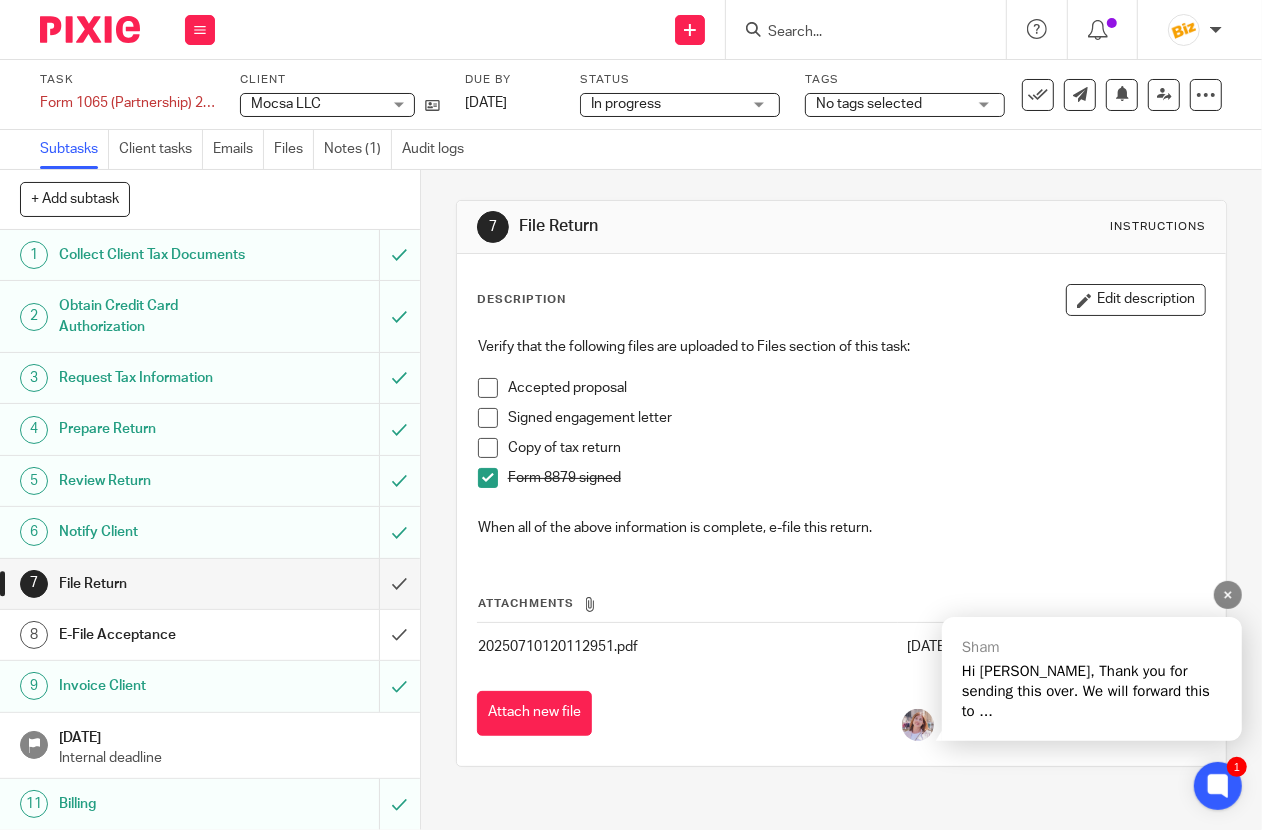 click on "Hi [PERSON_NAME],
Thank you for sending this over. We will forward this to ..." at bounding box center [1092, 691] 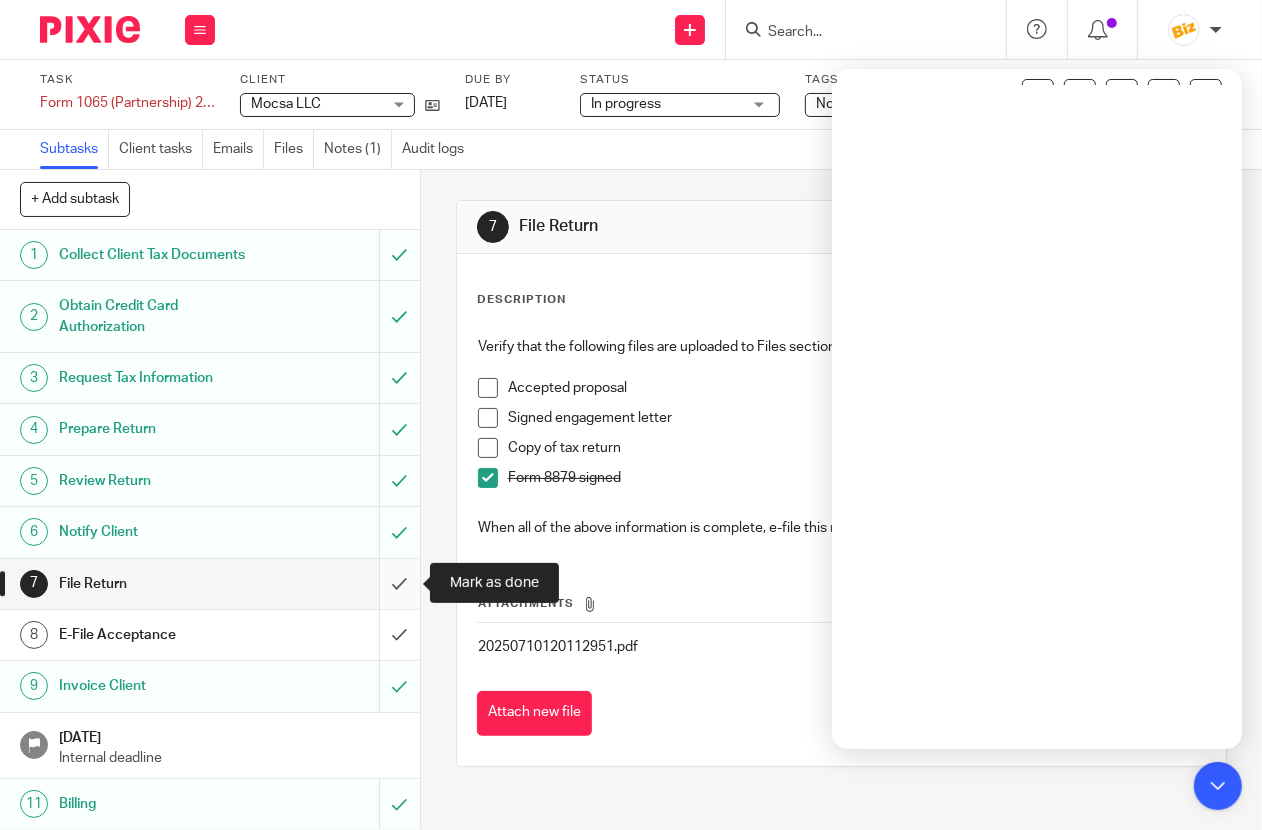 click at bounding box center [210, 584] 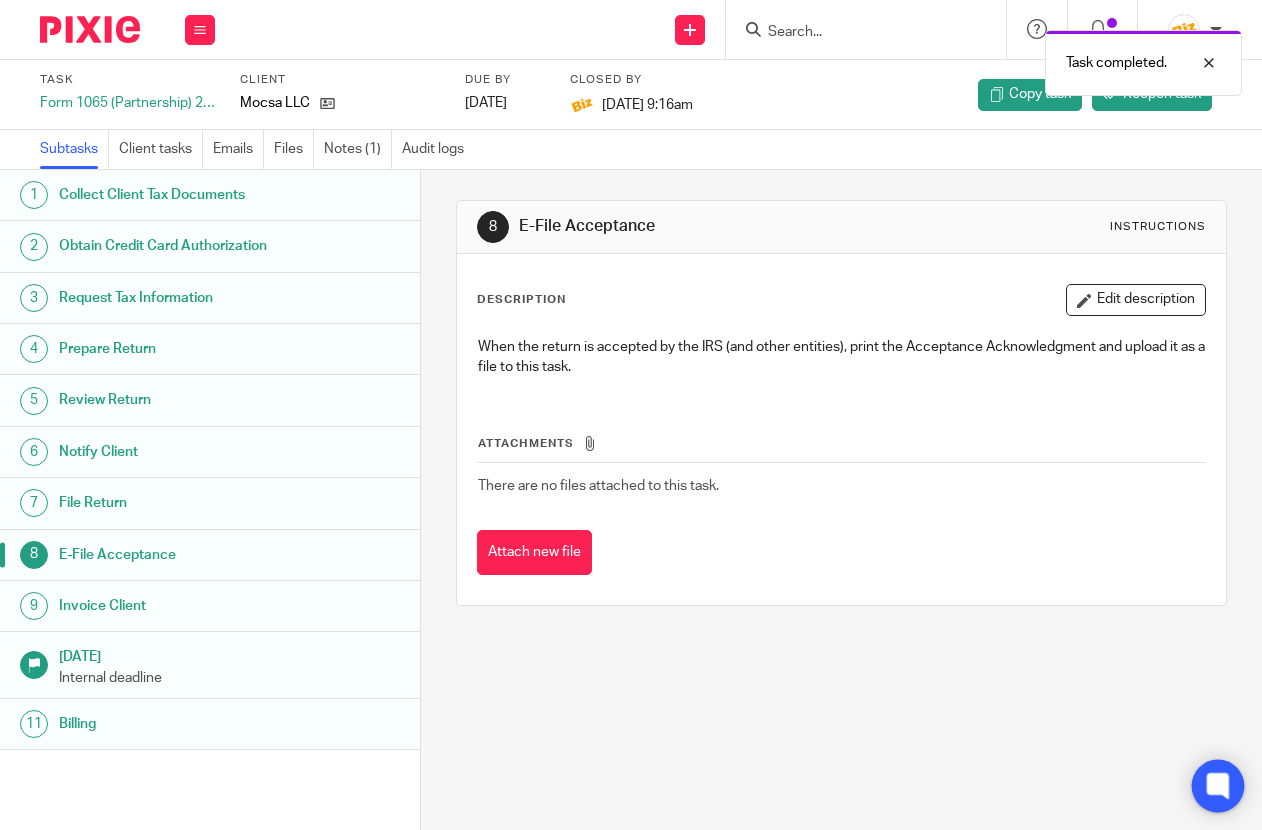 scroll, scrollTop: 0, scrollLeft: 0, axis: both 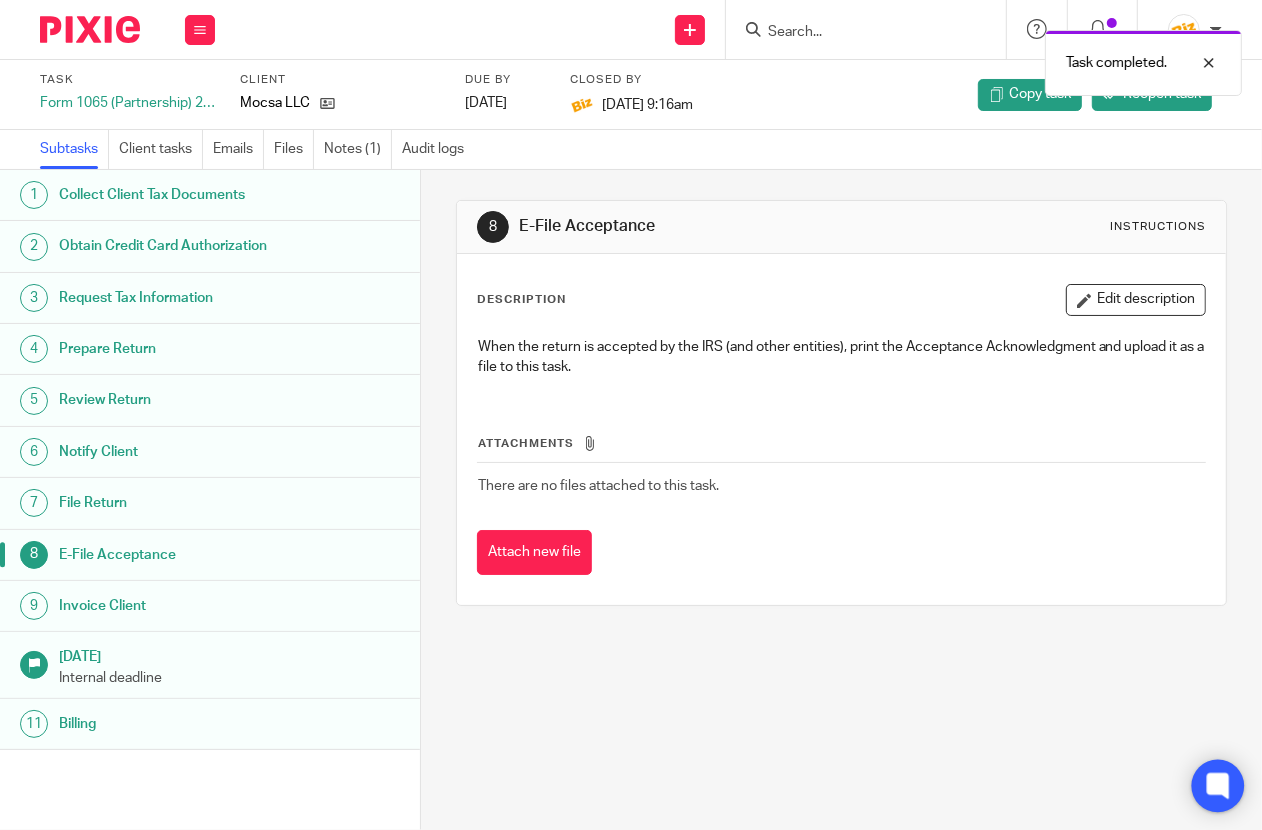 click 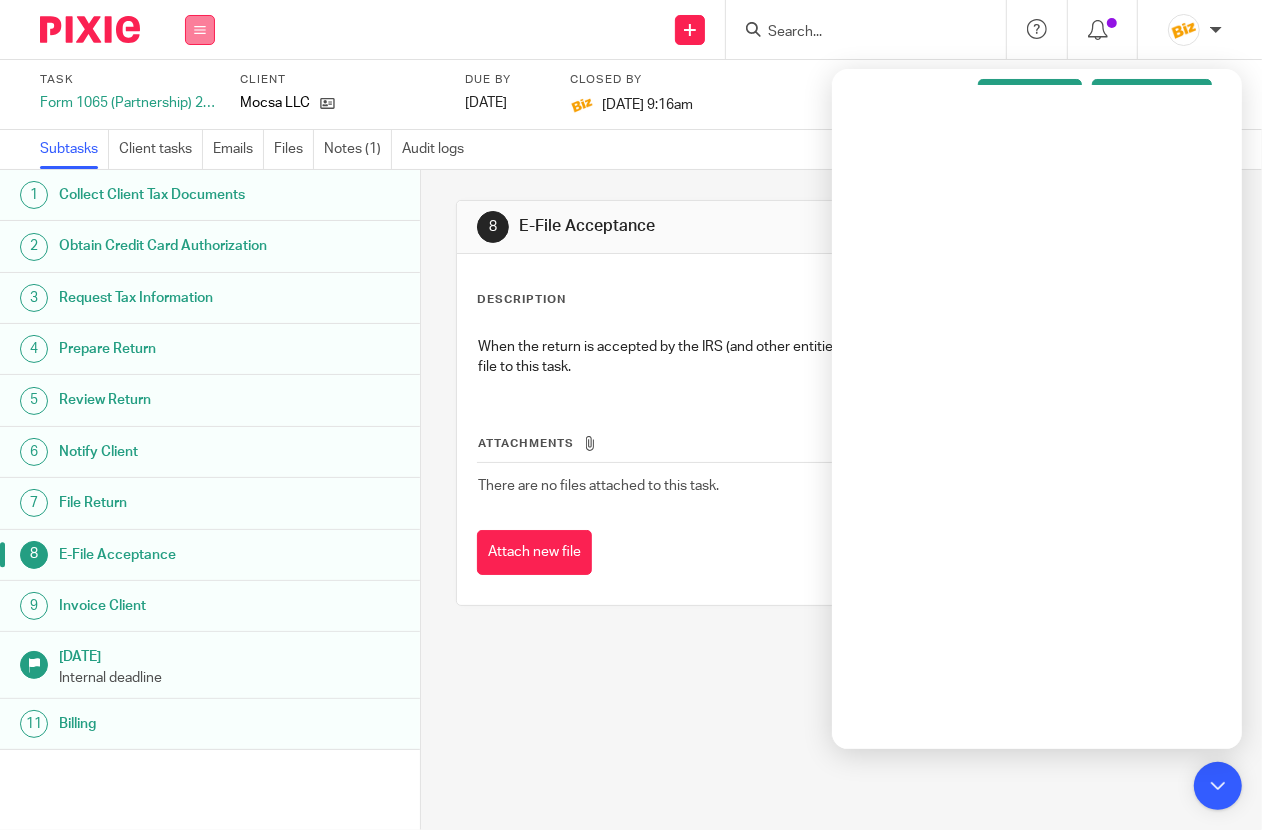 click at bounding box center (200, 30) 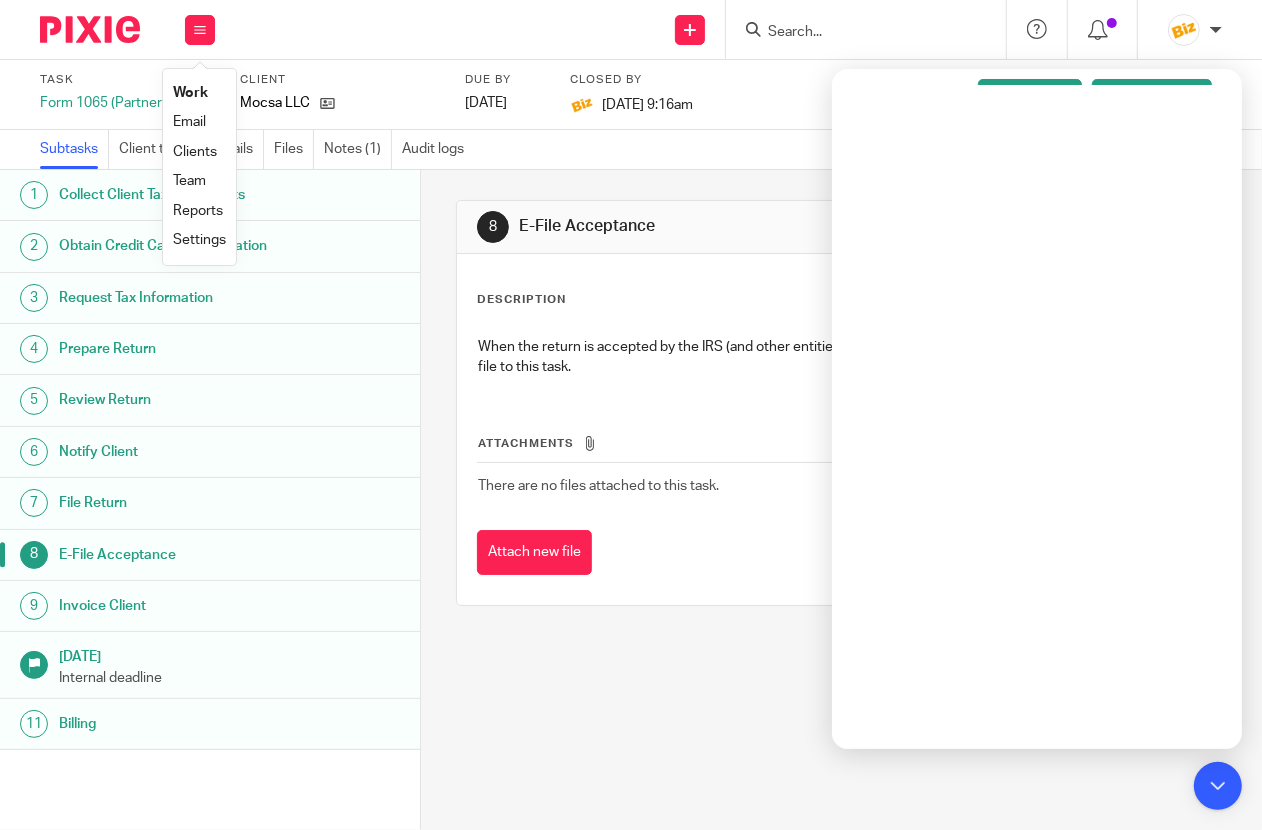 click on "Team" at bounding box center [189, 181] 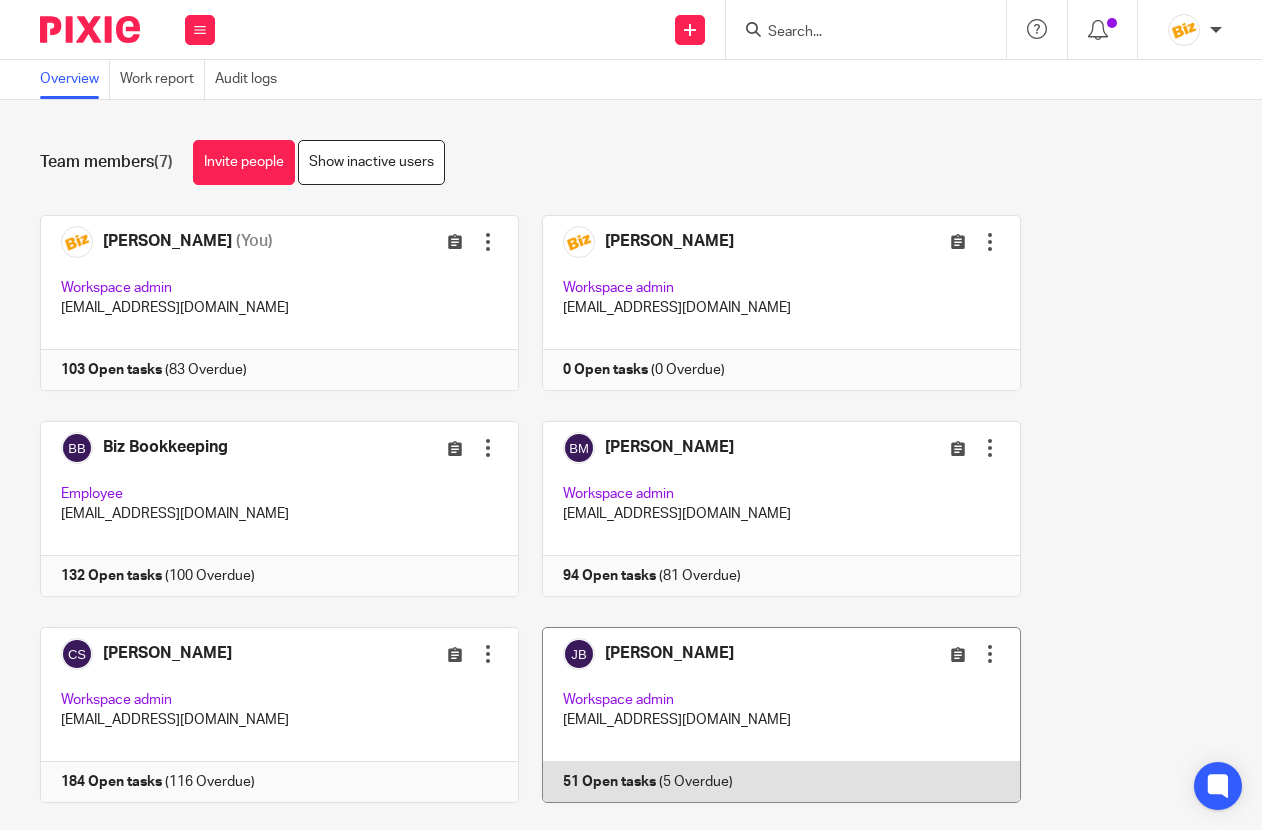scroll, scrollTop: 0, scrollLeft: 0, axis: both 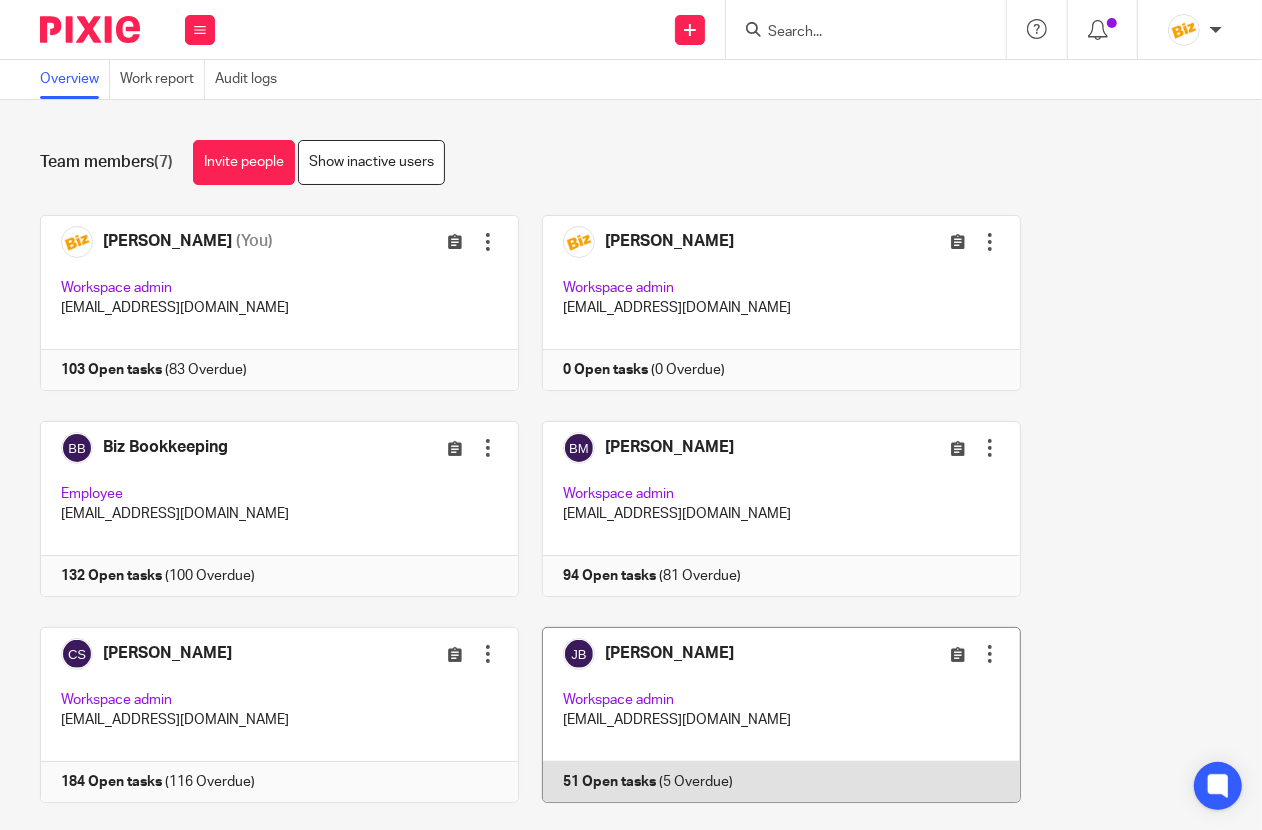 click at bounding box center (770, 715) 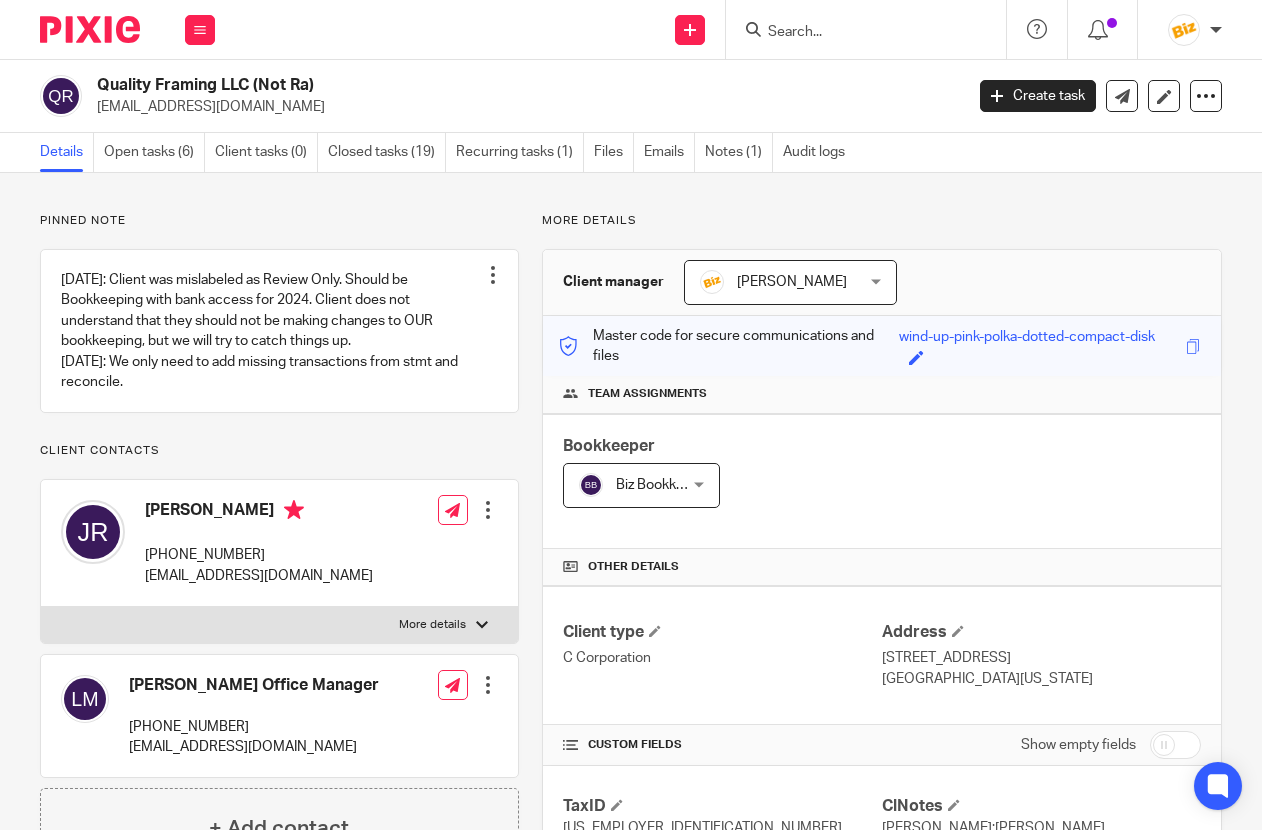 scroll, scrollTop: 0, scrollLeft: 0, axis: both 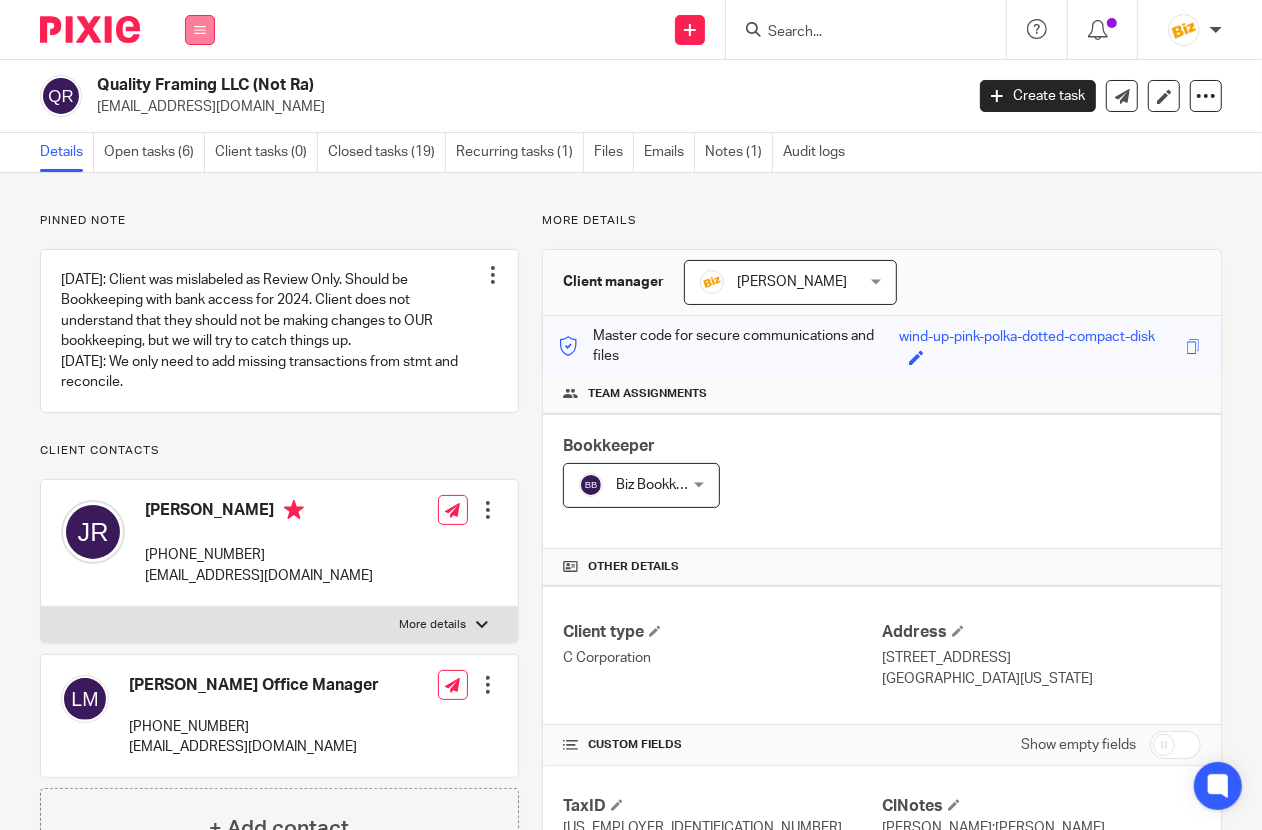click at bounding box center (200, 30) 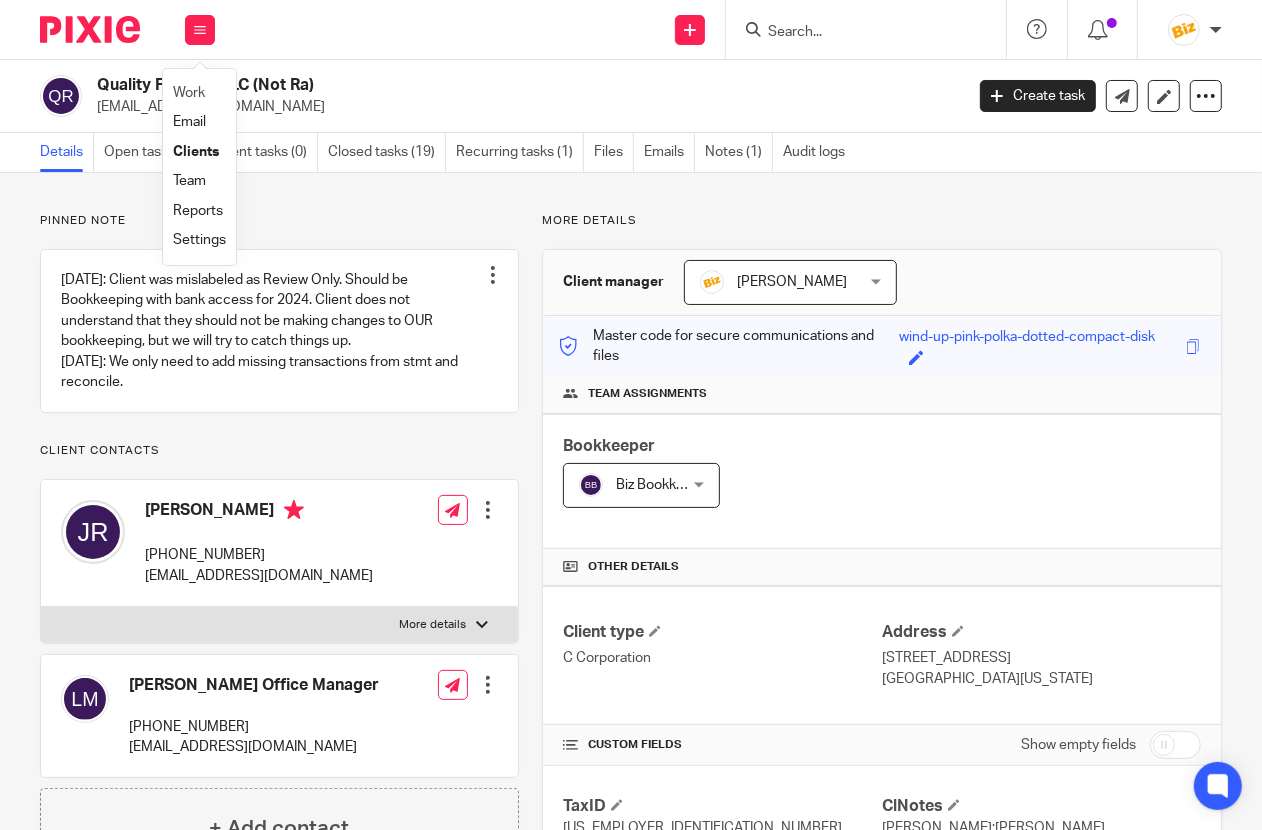 click on "Work" at bounding box center (199, 93) 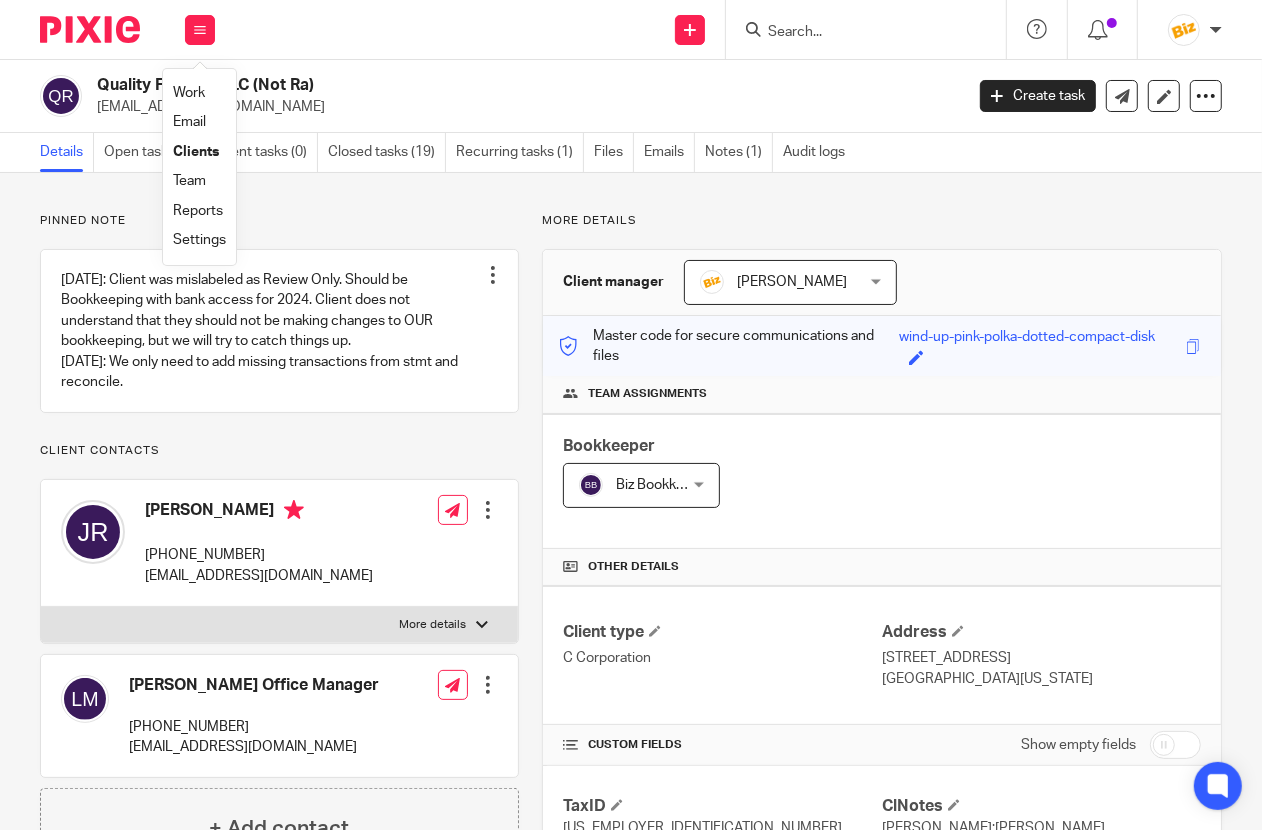 click on "Work" at bounding box center [189, 93] 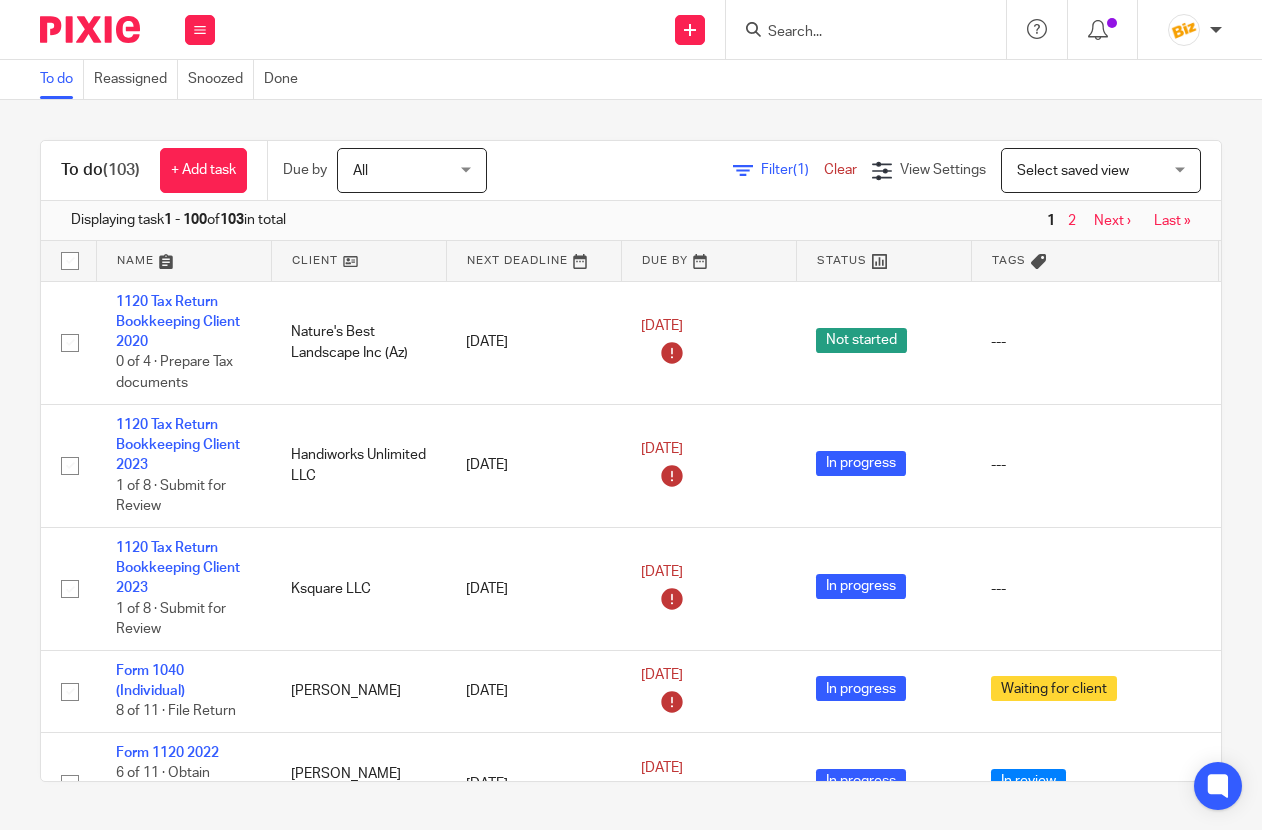 scroll, scrollTop: 0, scrollLeft: 0, axis: both 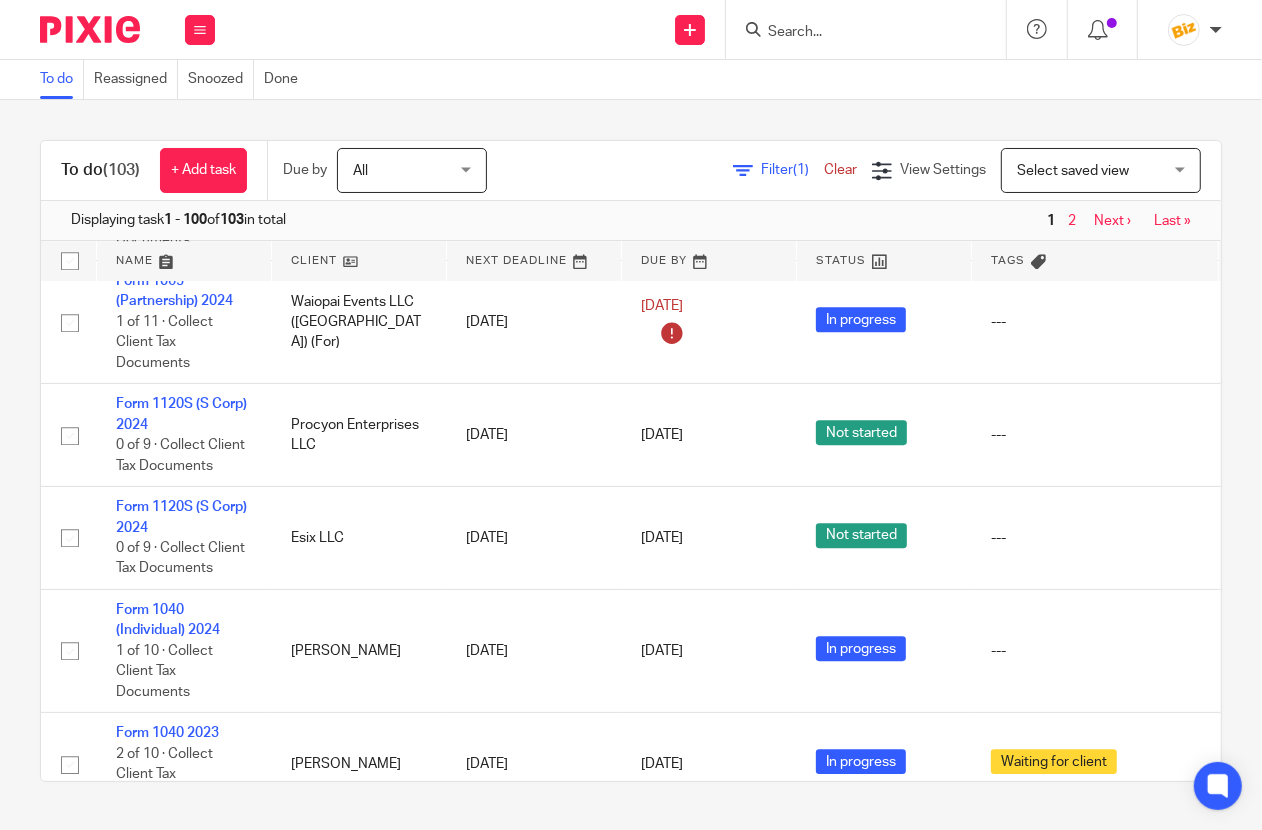 click at bounding box center (866, 29) 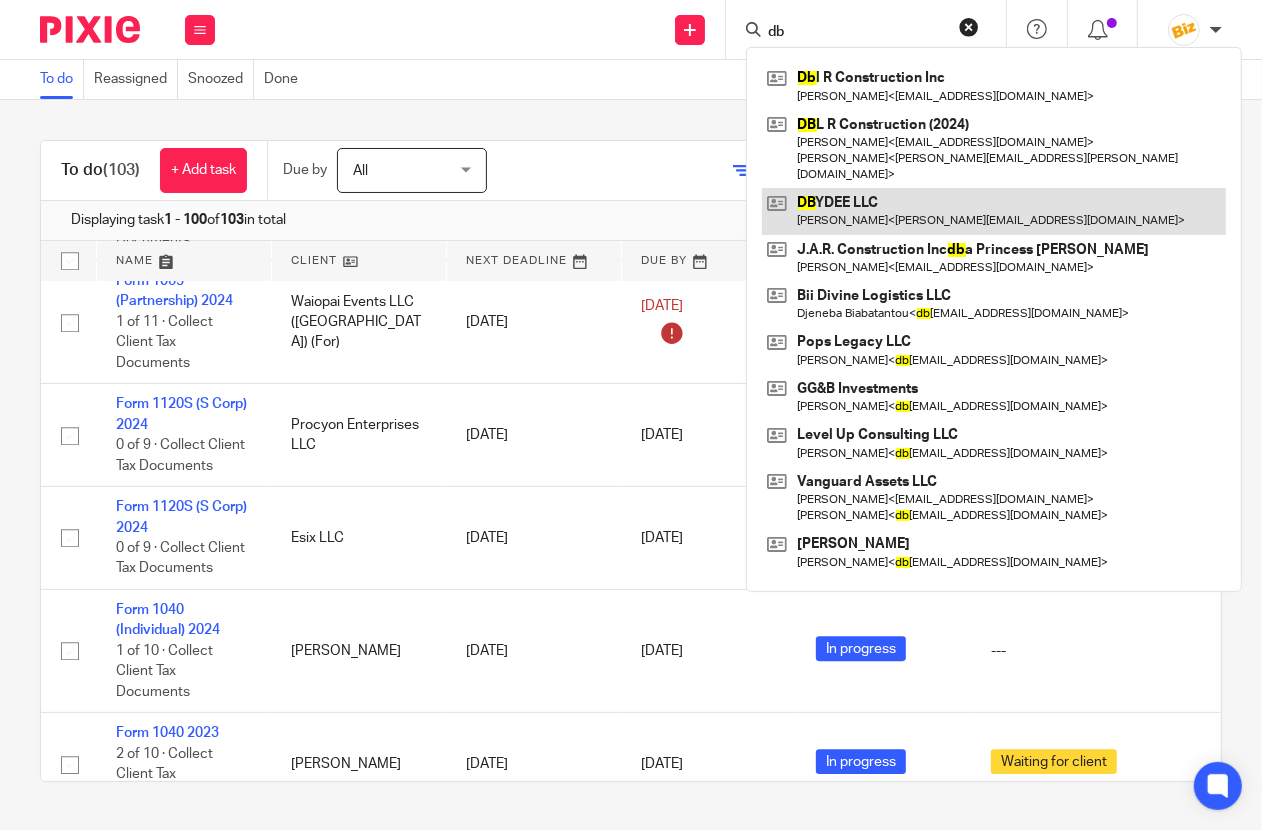 type on "db" 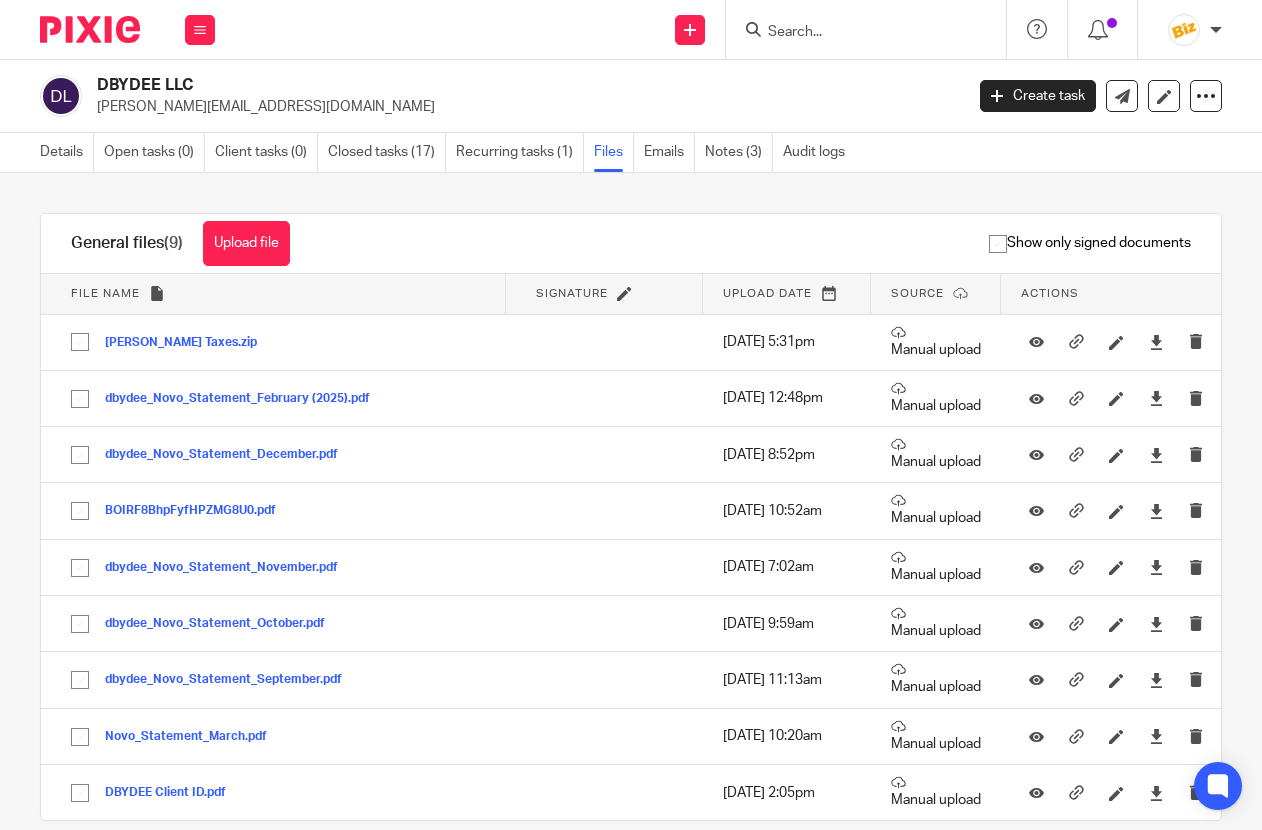 scroll, scrollTop: 0, scrollLeft: 0, axis: both 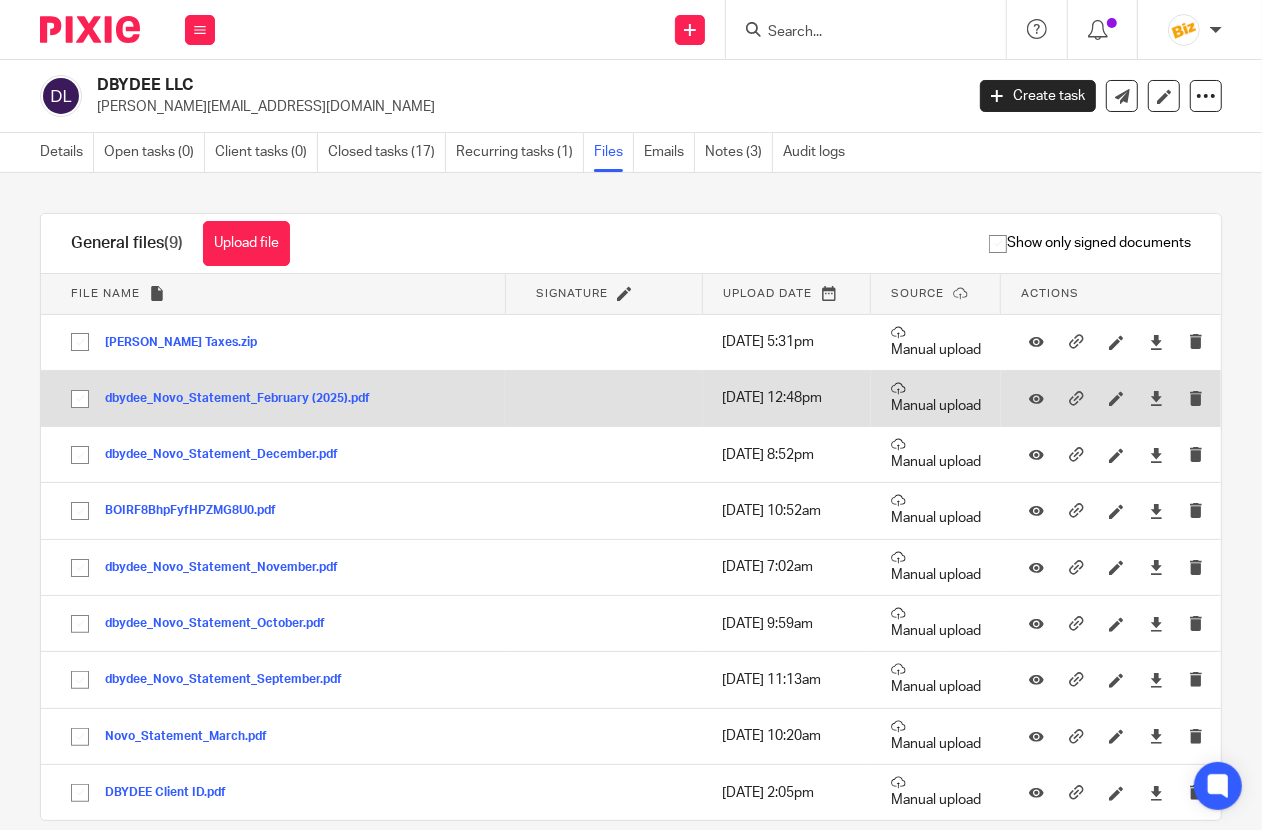 click on "dbydee_Novo_Statement_February (2025).pdf" at bounding box center (245, 399) 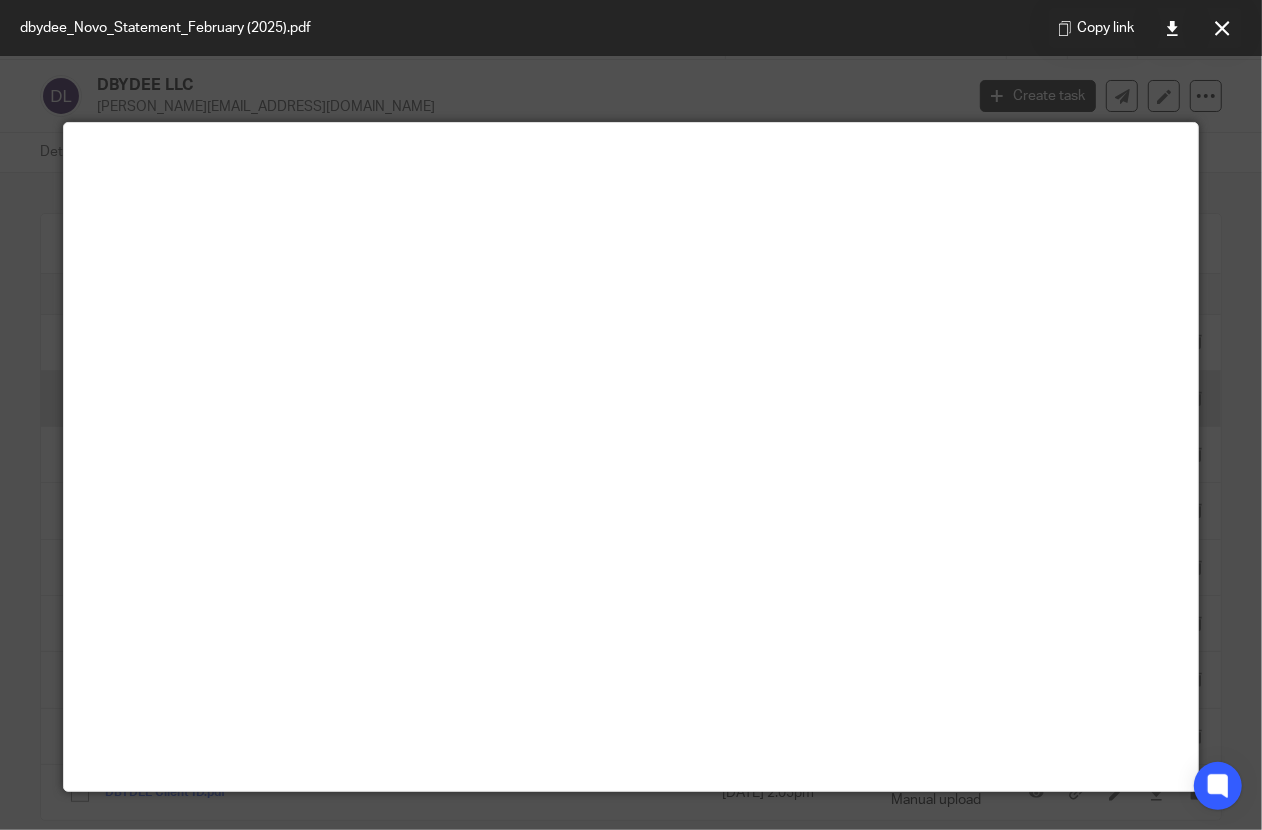 scroll, scrollTop: 0, scrollLeft: 0, axis: both 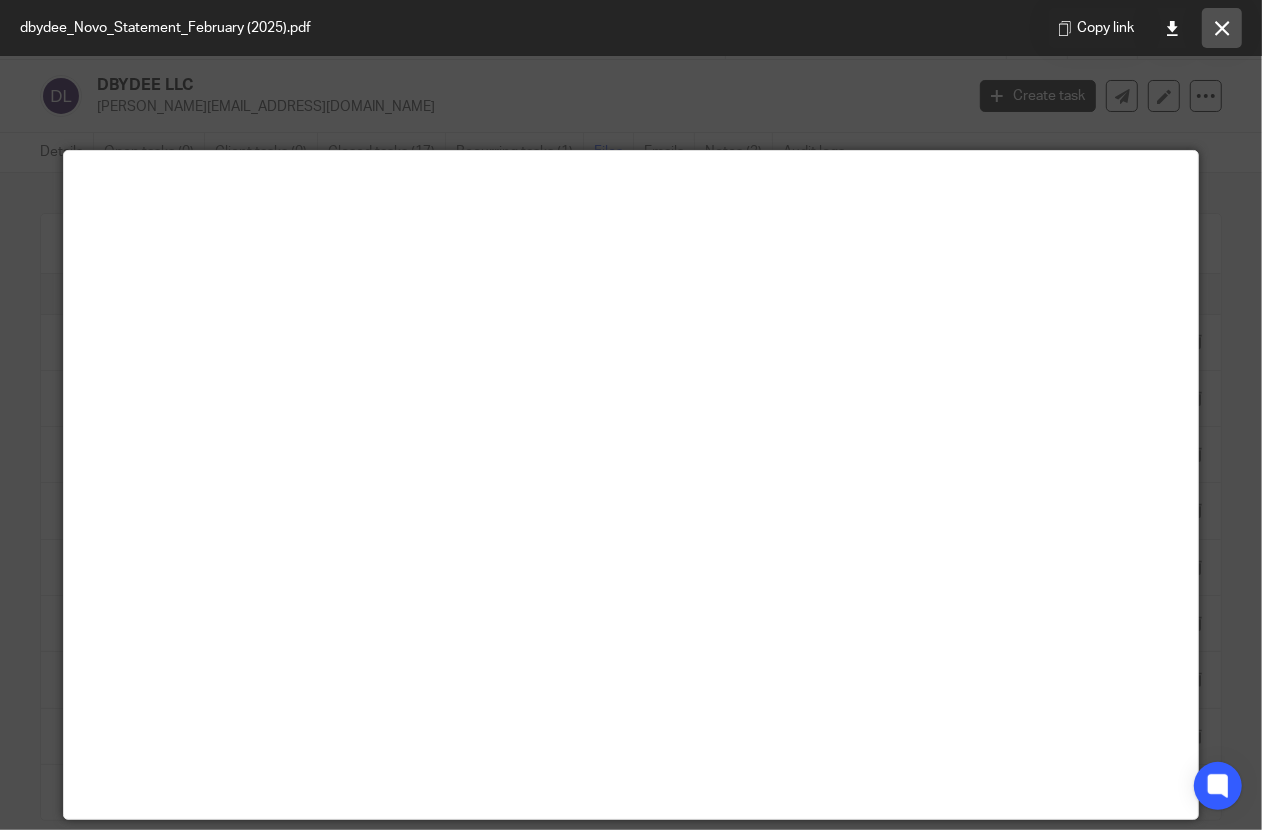 click at bounding box center [1222, 28] 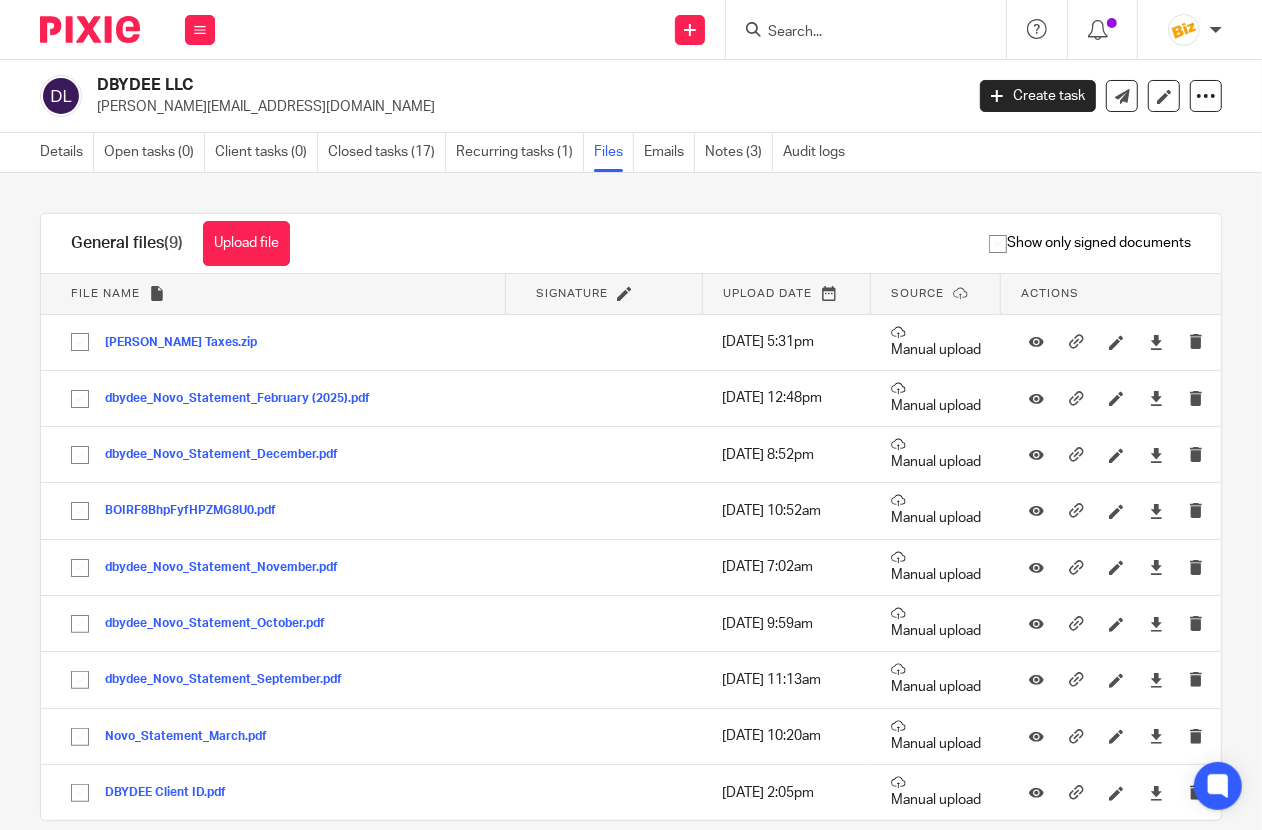 click on "Upload date" at bounding box center [787, 294] 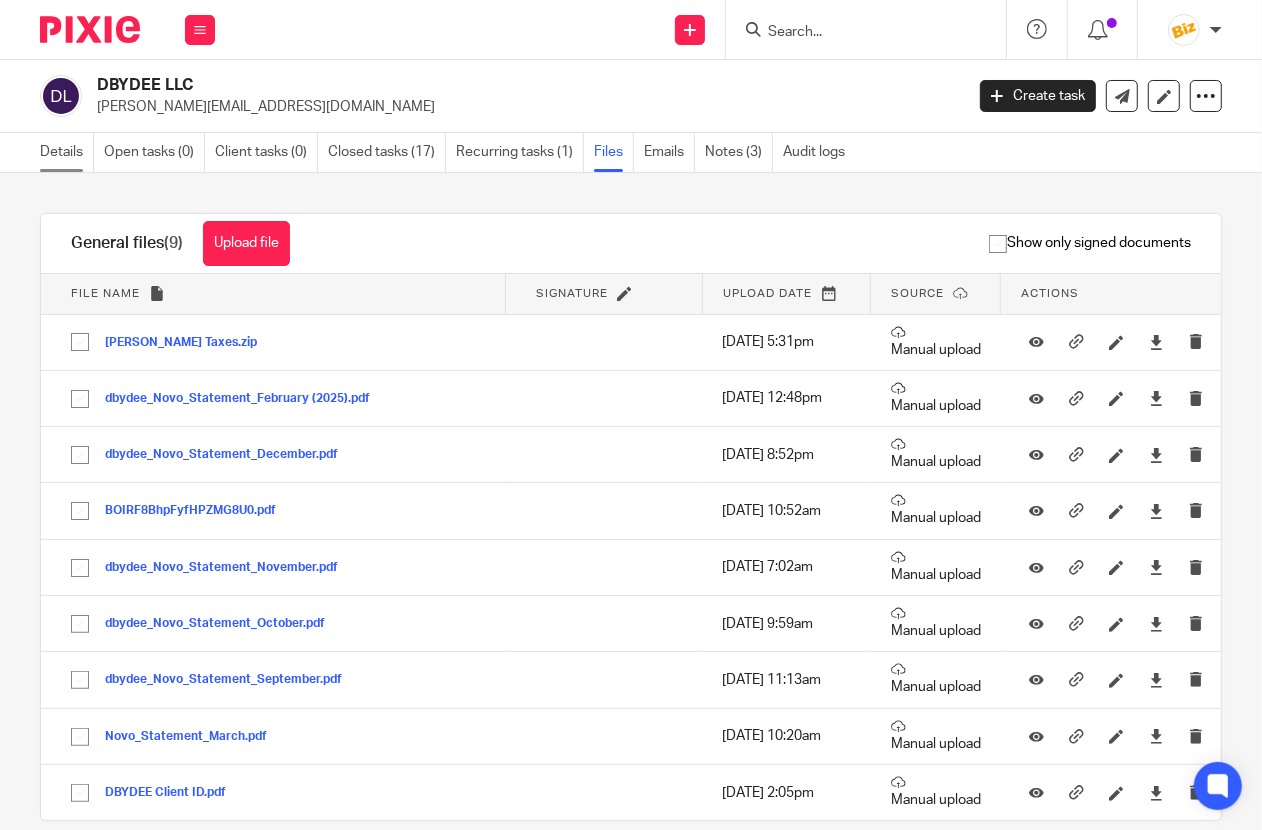 click on "Details" at bounding box center [67, 152] 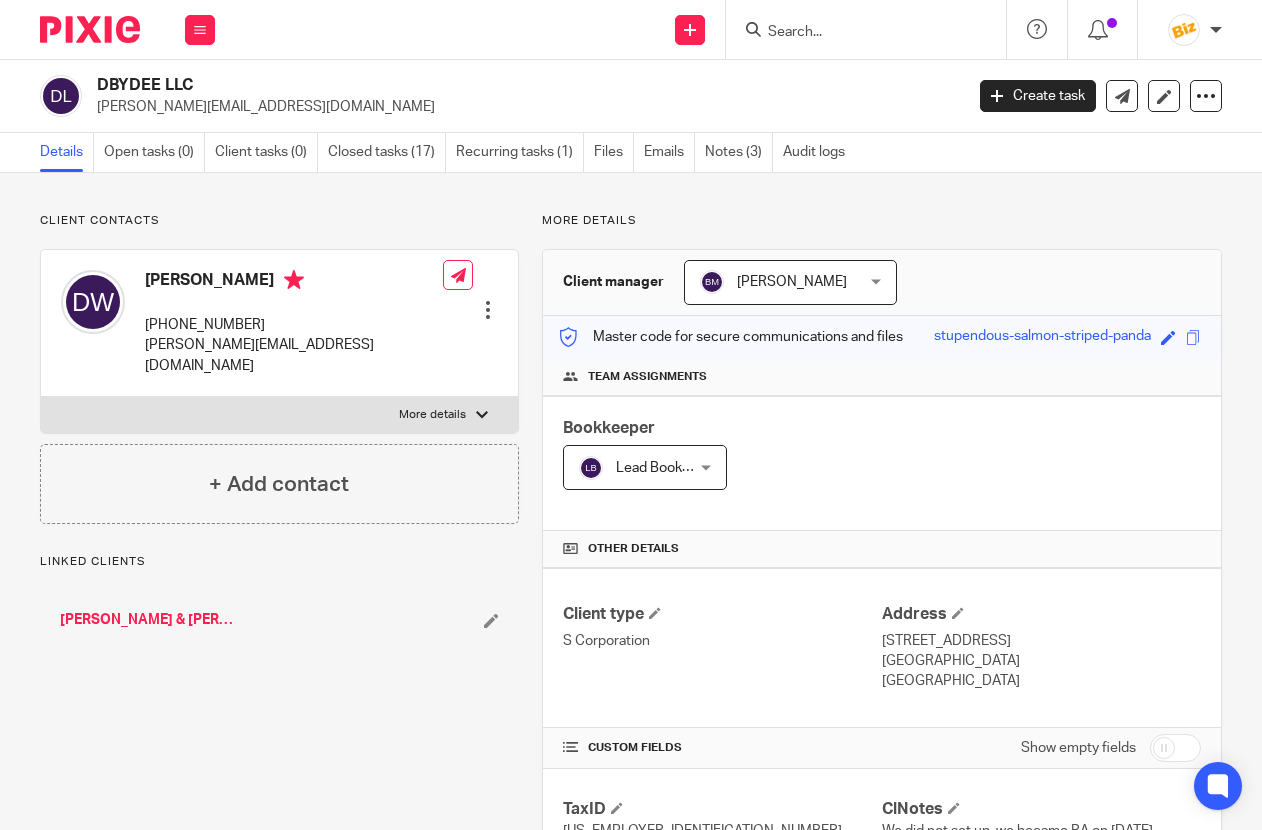 scroll, scrollTop: 0, scrollLeft: 0, axis: both 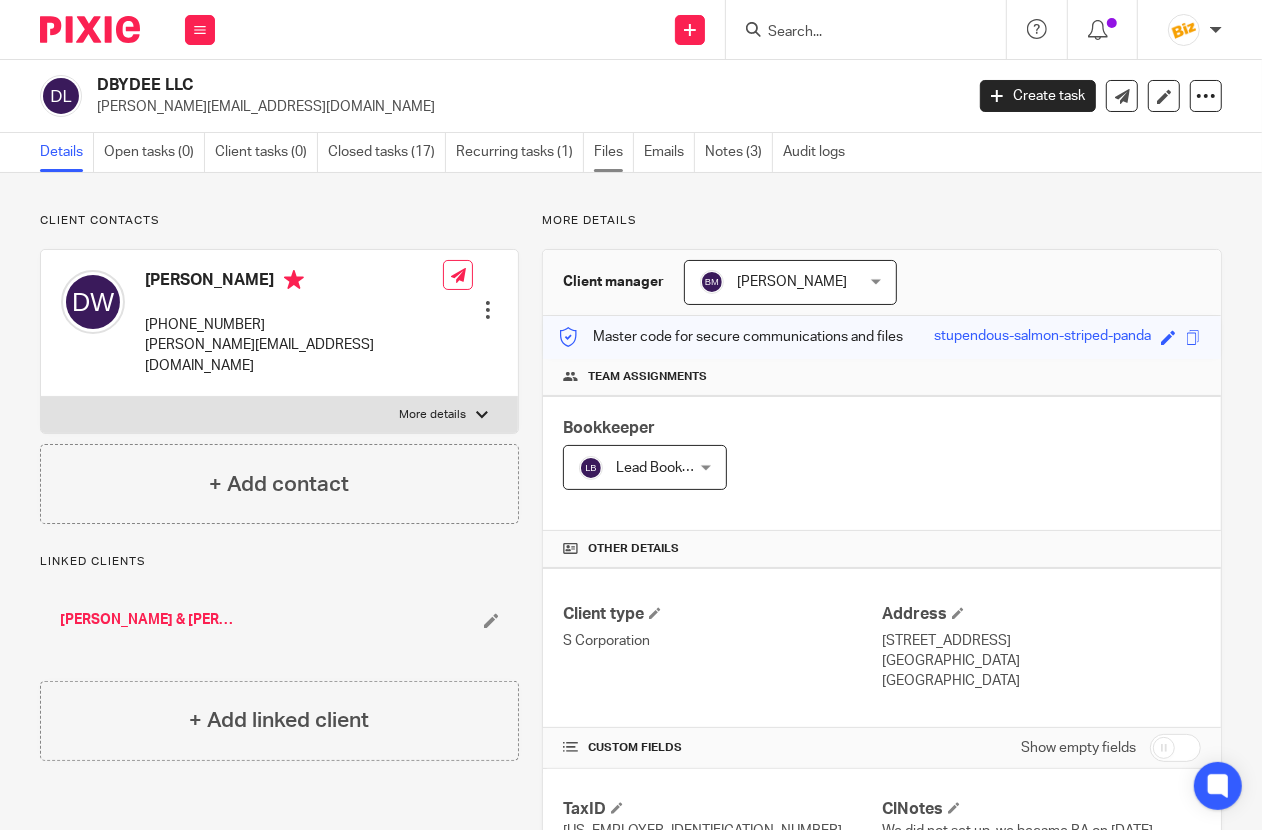 click on "Files" at bounding box center (614, 152) 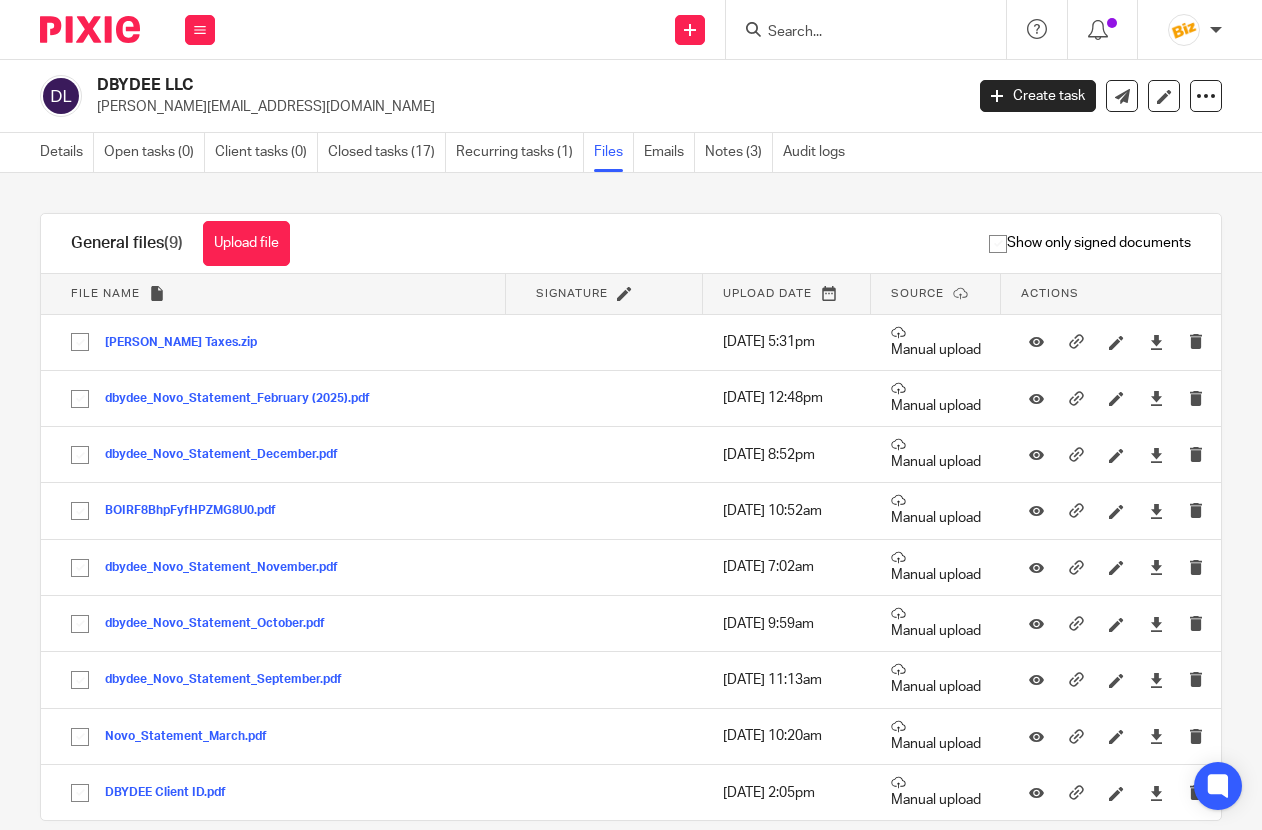 scroll, scrollTop: 0, scrollLeft: 0, axis: both 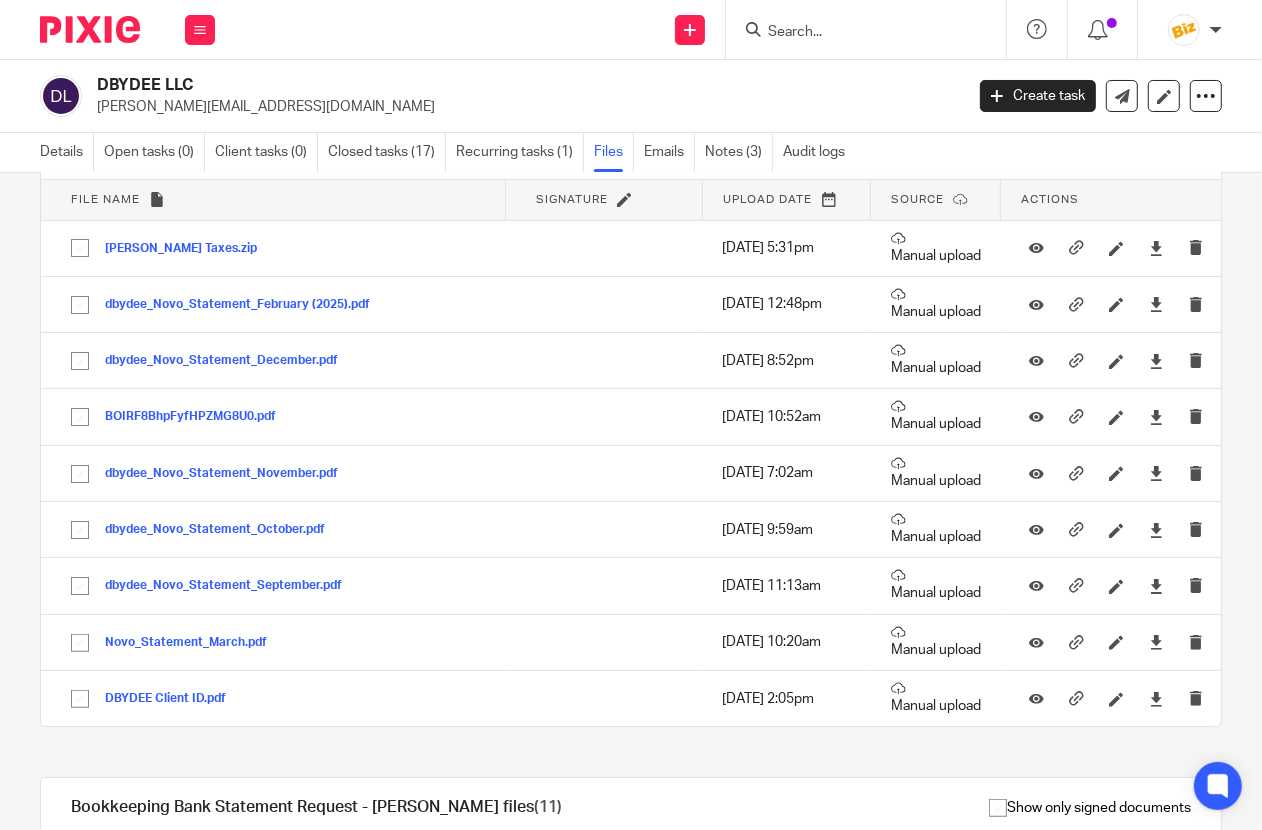 click at bounding box center (828, 199) 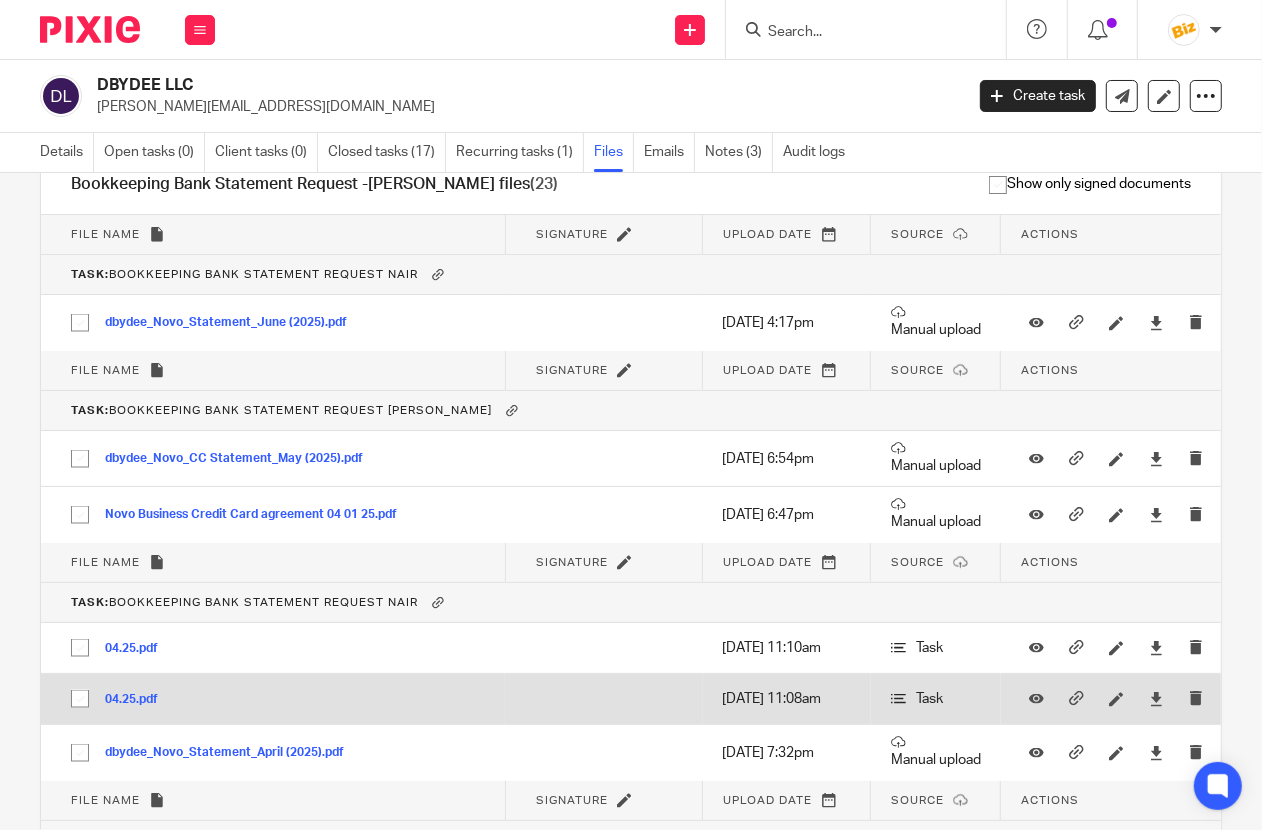 scroll, scrollTop: 1777, scrollLeft: 0, axis: vertical 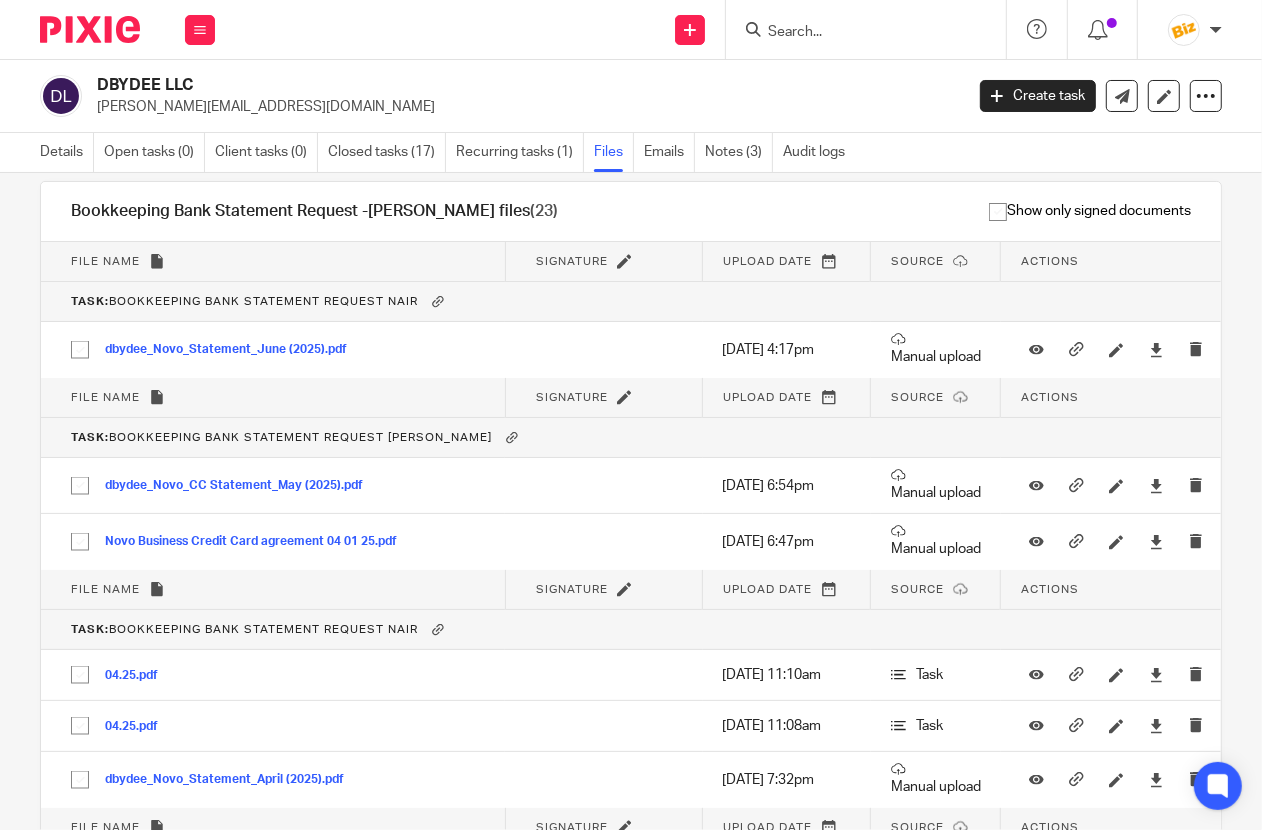click at bounding box center (856, 33) 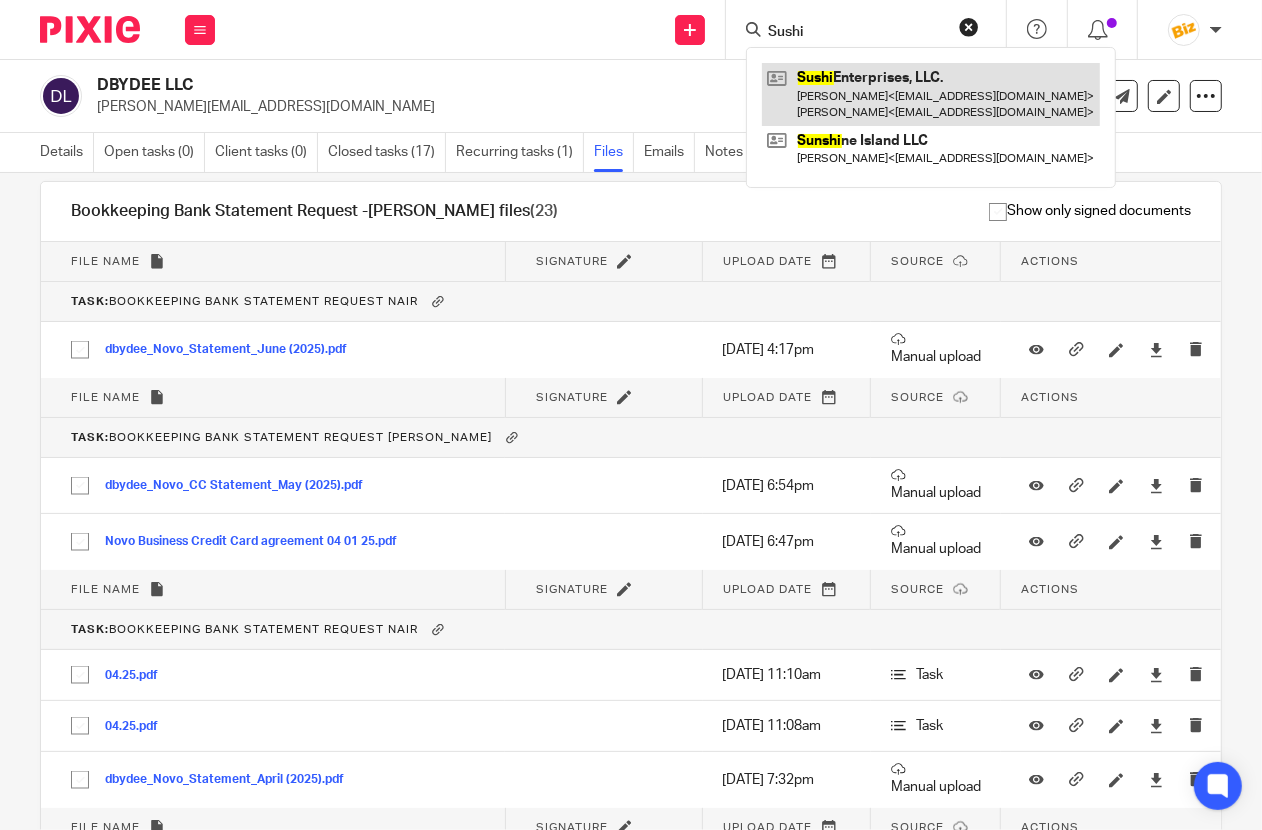 type on "Sushi" 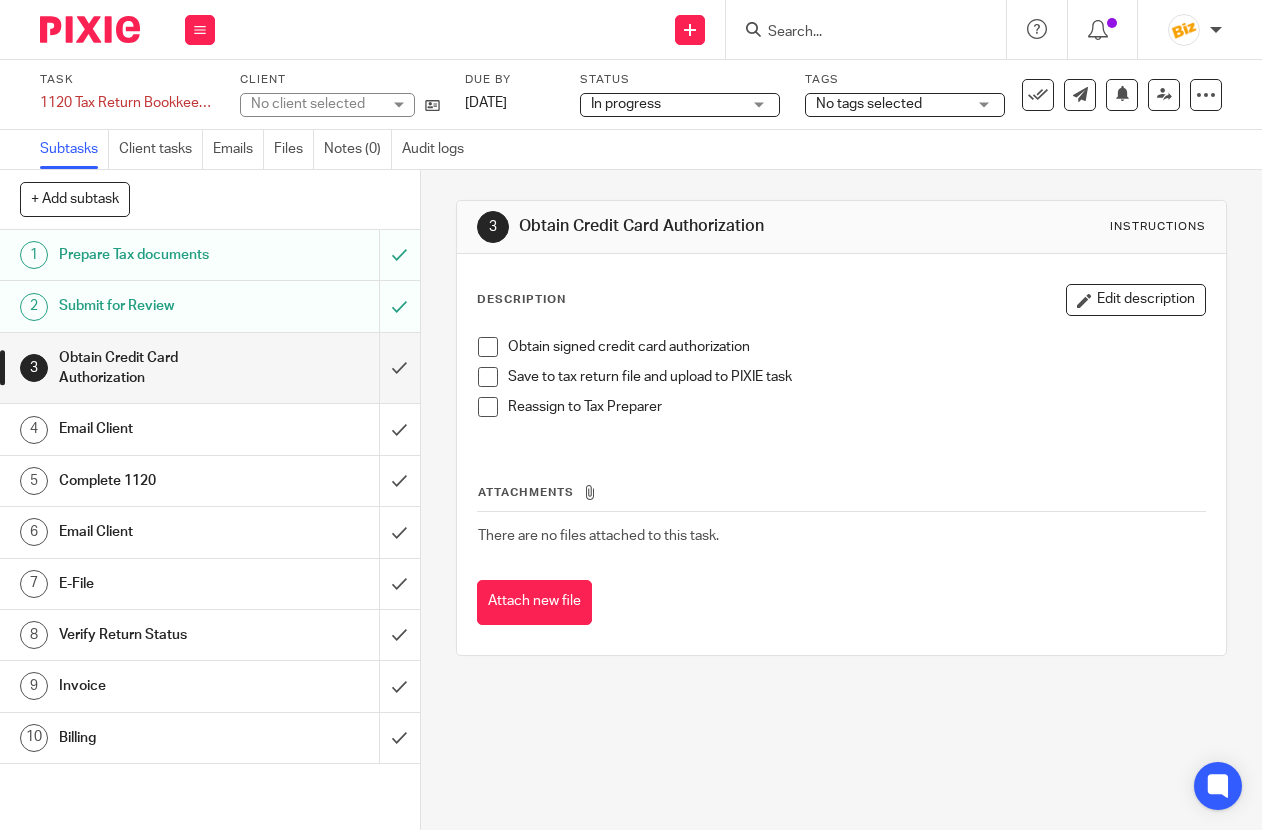 scroll, scrollTop: 0, scrollLeft: 0, axis: both 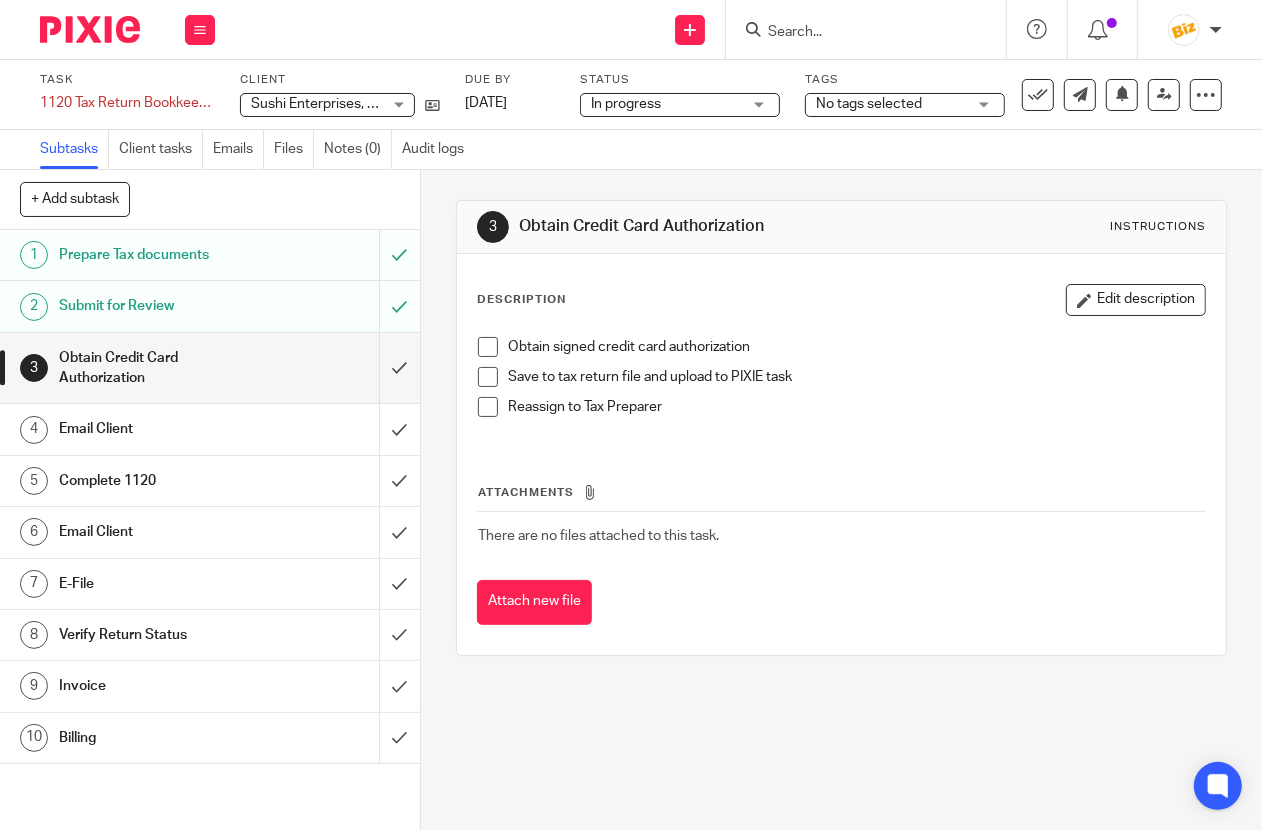 click at bounding box center [856, 33] 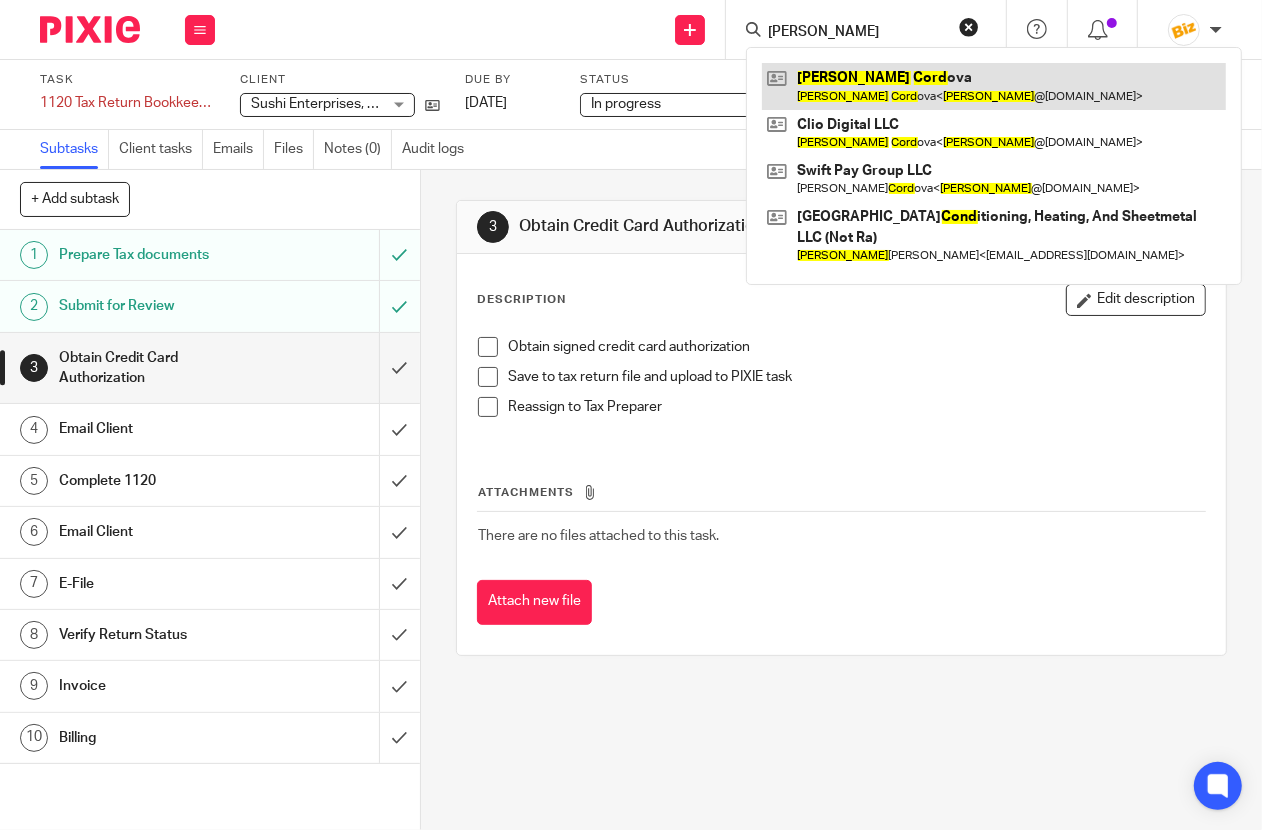 type on "julia cord" 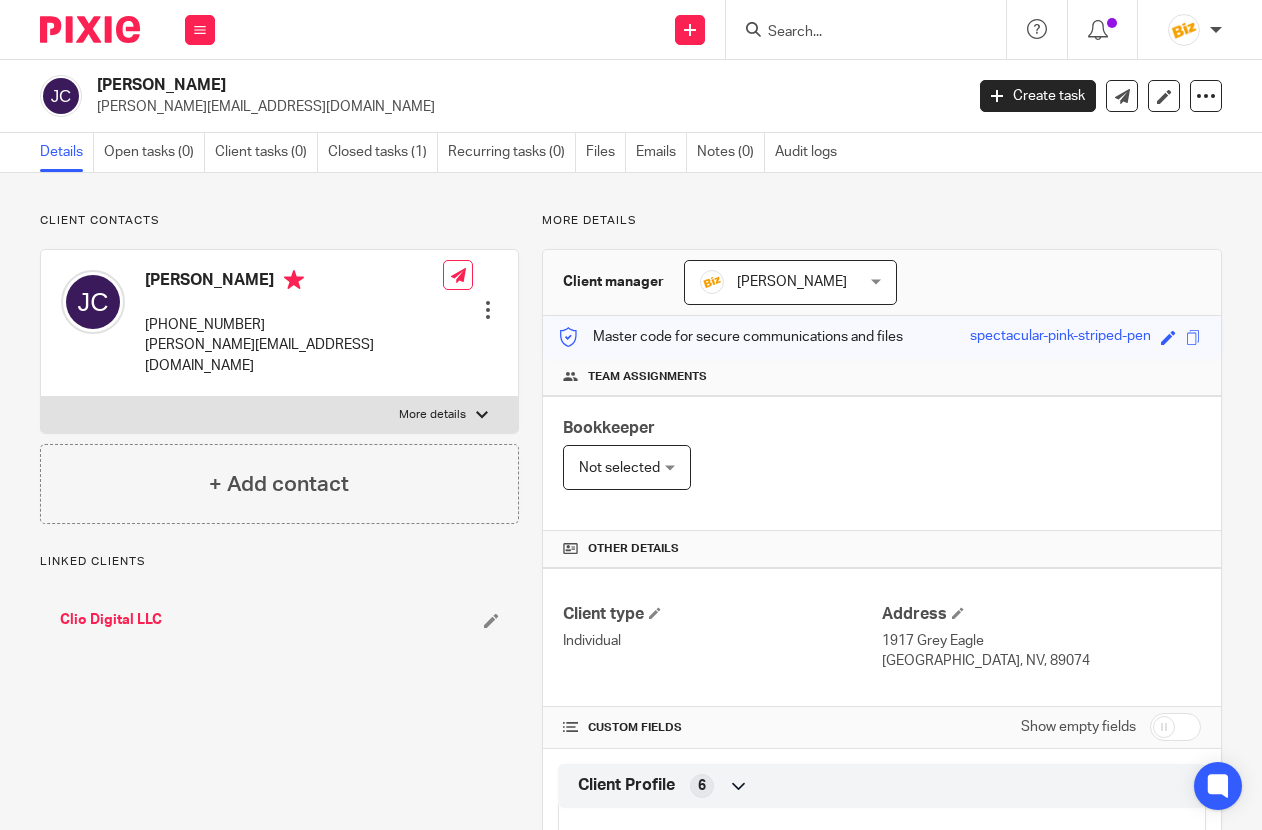 scroll, scrollTop: 0, scrollLeft: 0, axis: both 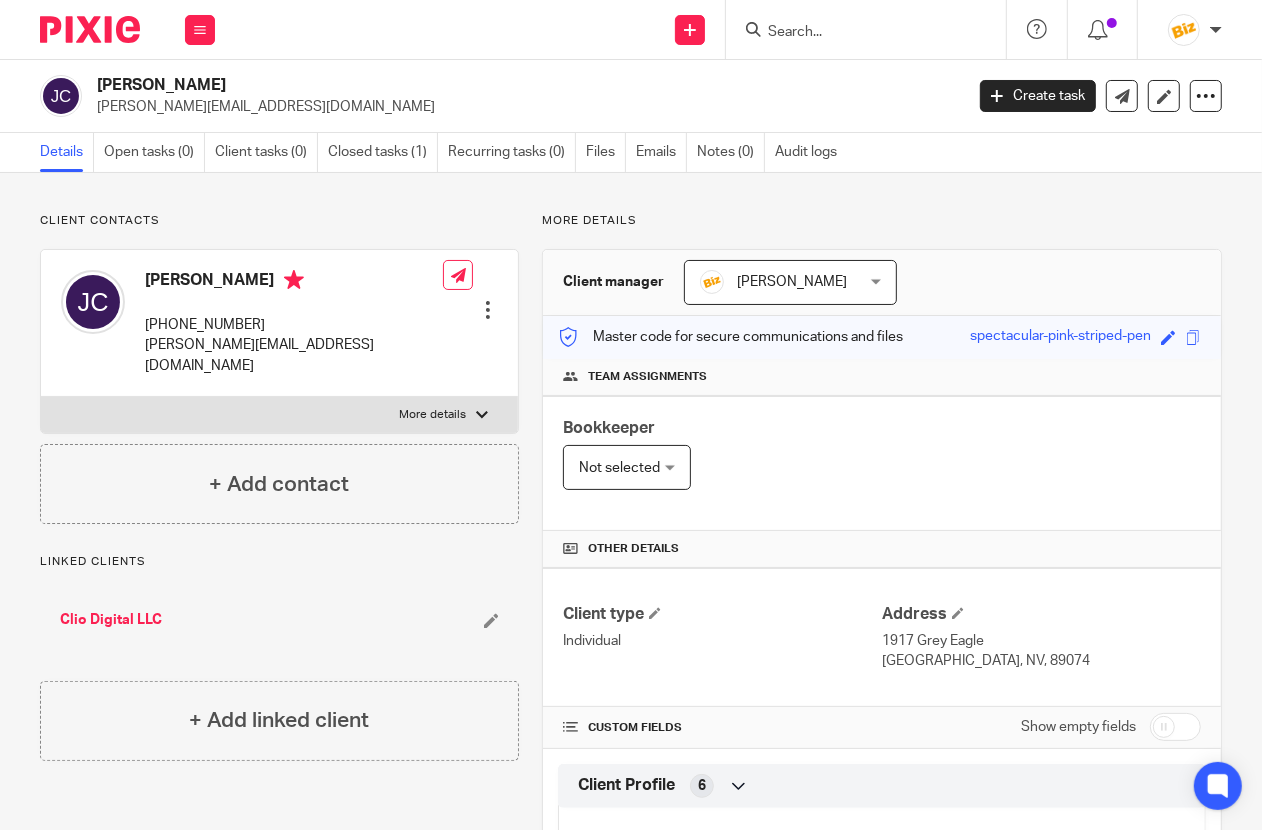 click at bounding box center [856, 33] 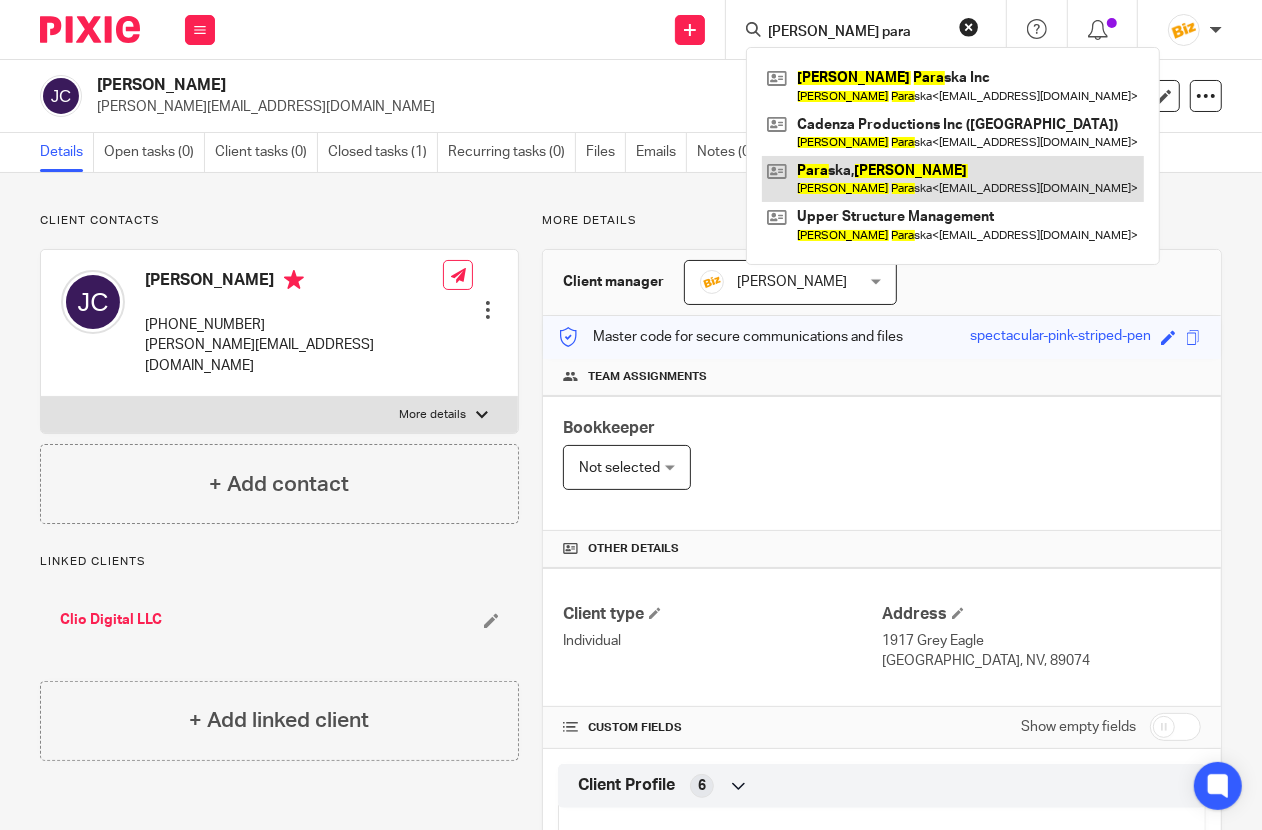 type on "[PERSON_NAME] para" 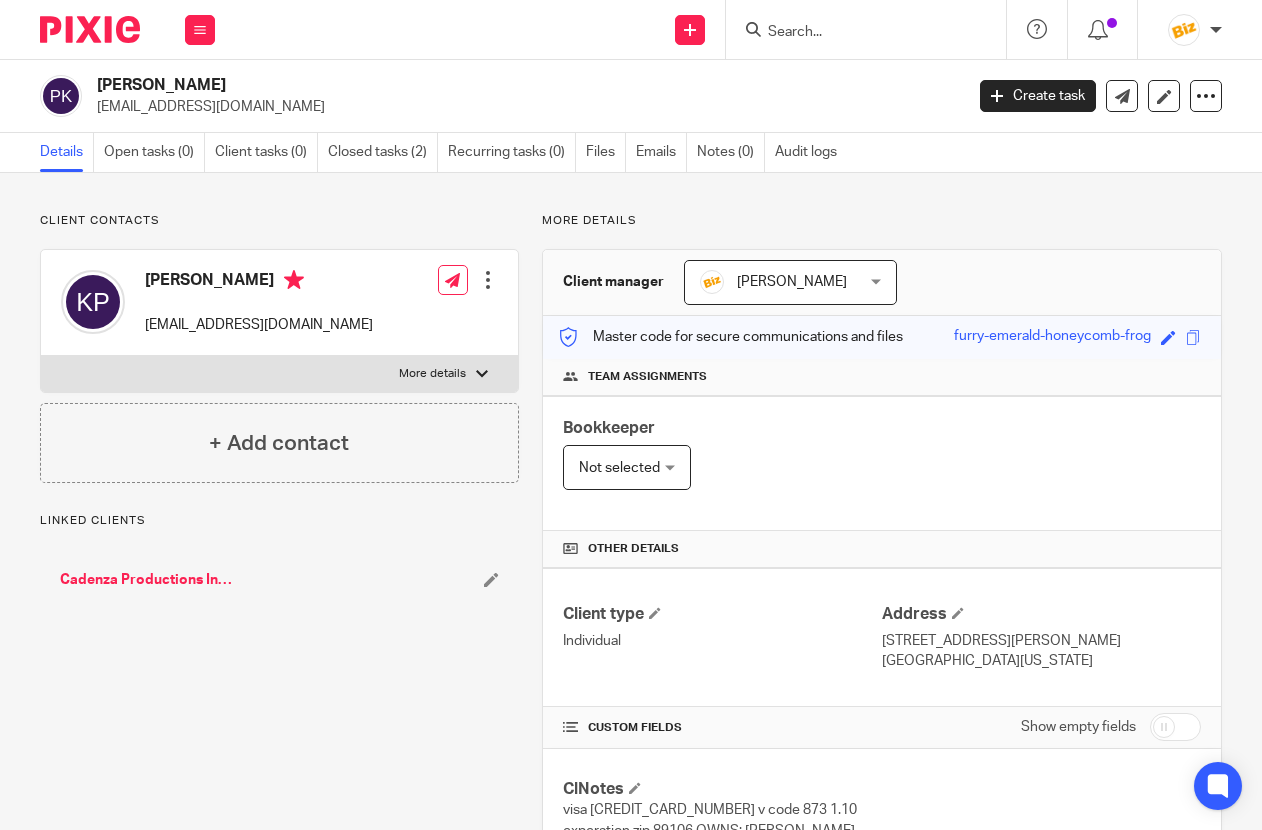 scroll, scrollTop: 0, scrollLeft: 0, axis: both 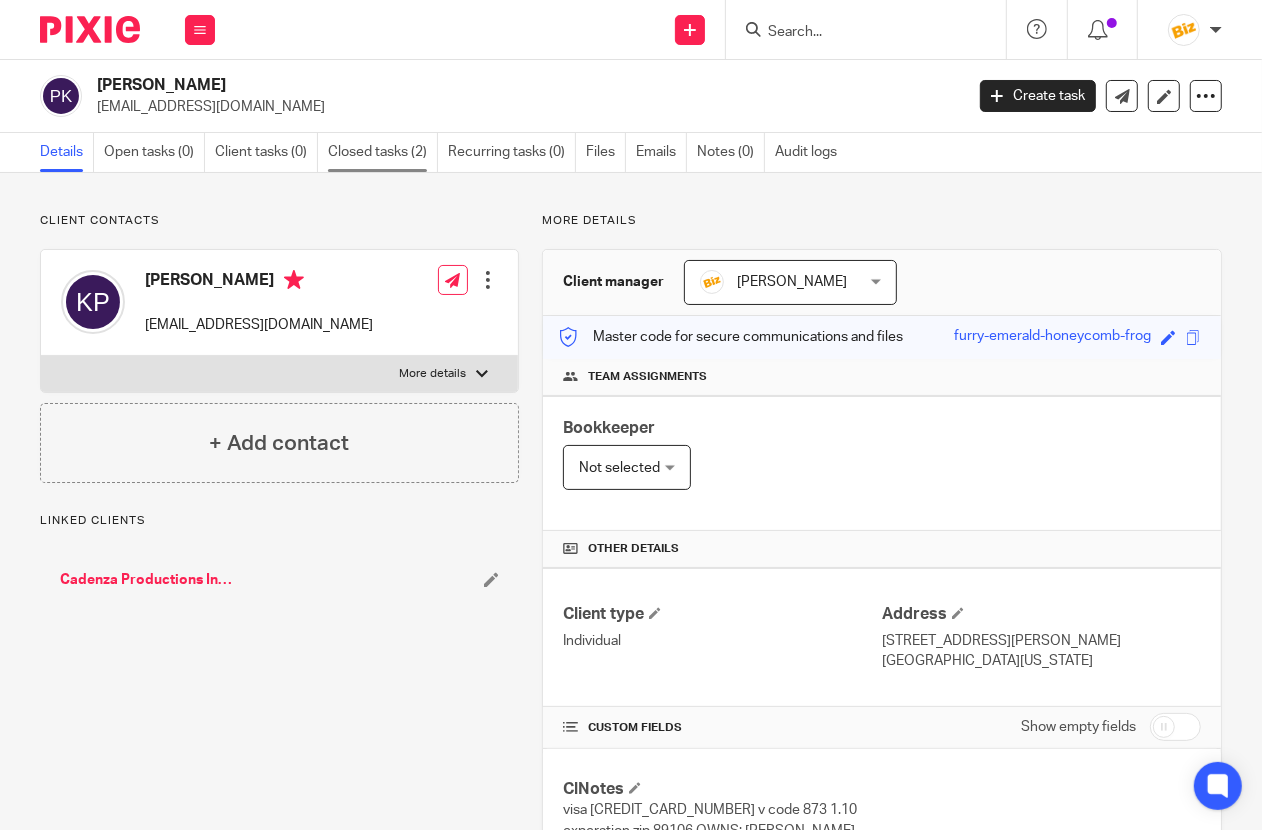 click on "Closed tasks (2)" at bounding box center [383, 152] 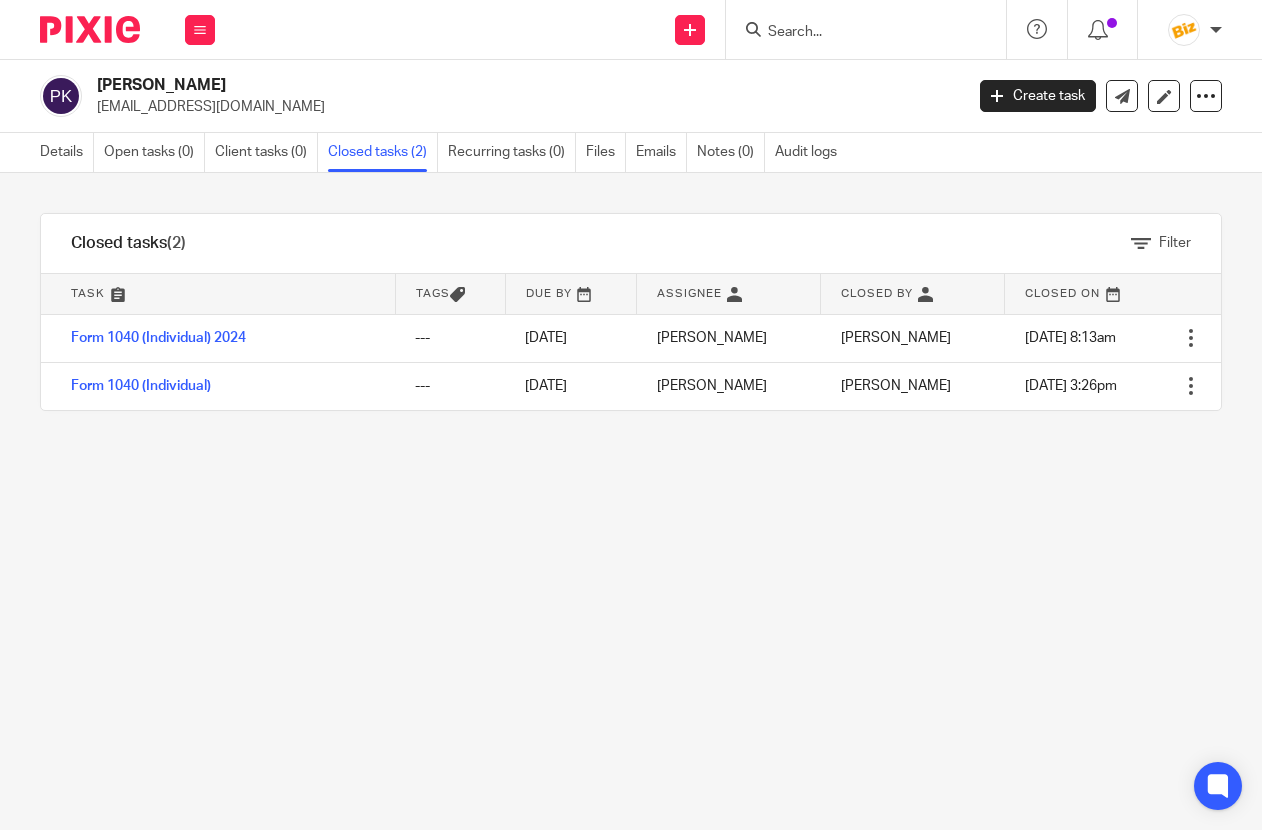 click on "Form 1040 (Individual) 2024" at bounding box center [158, 338] 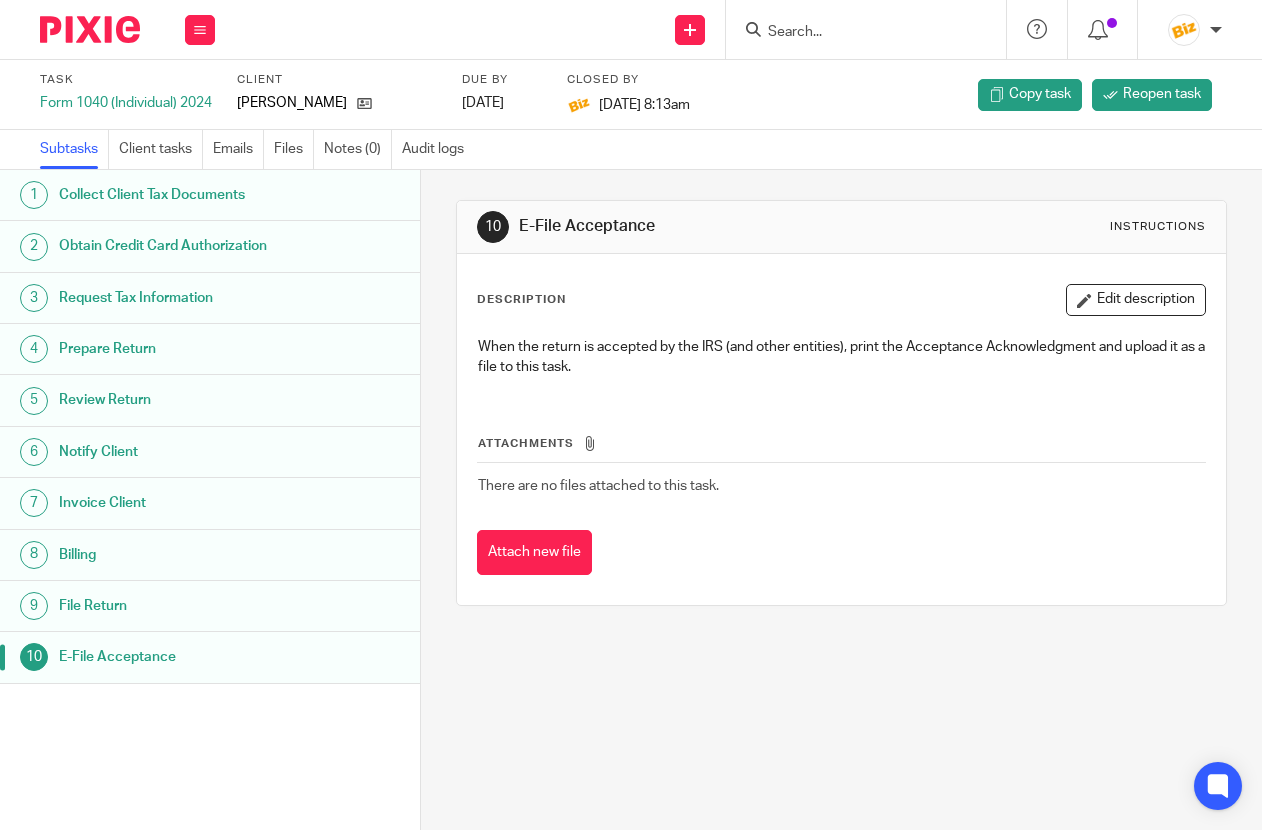 scroll, scrollTop: 0, scrollLeft: 0, axis: both 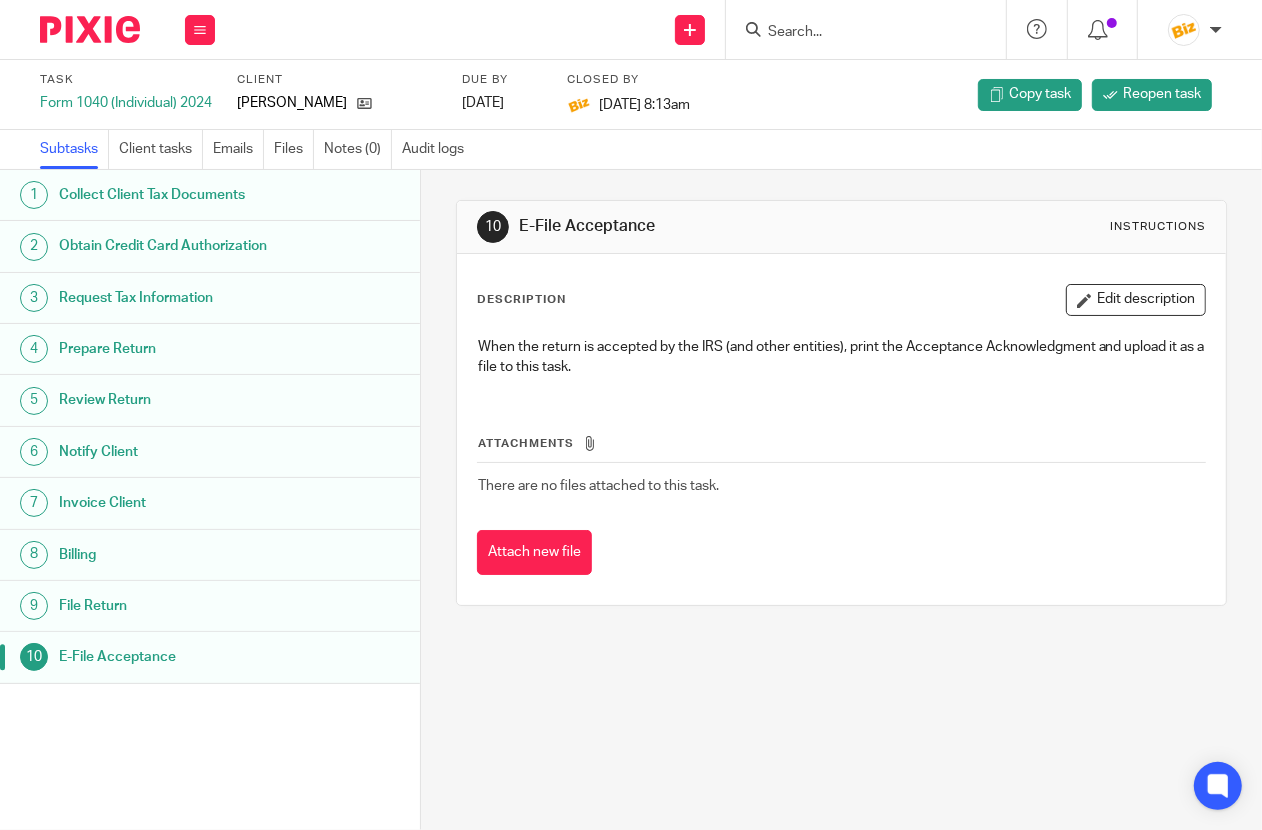 click on "1
Collect Client Tax Documents" at bounding box center (210, 195) 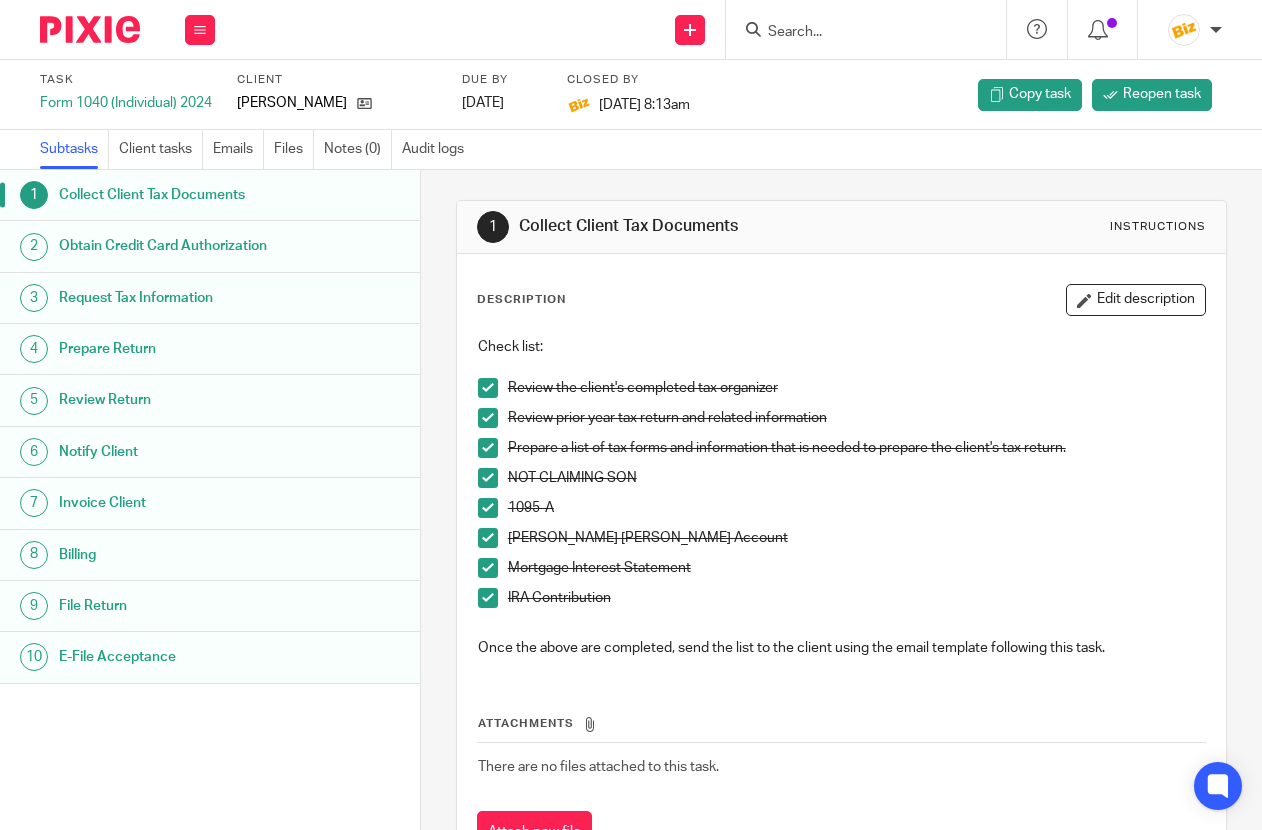 scroll, scrollTop: 0, scrollLeft: 0, axis: both 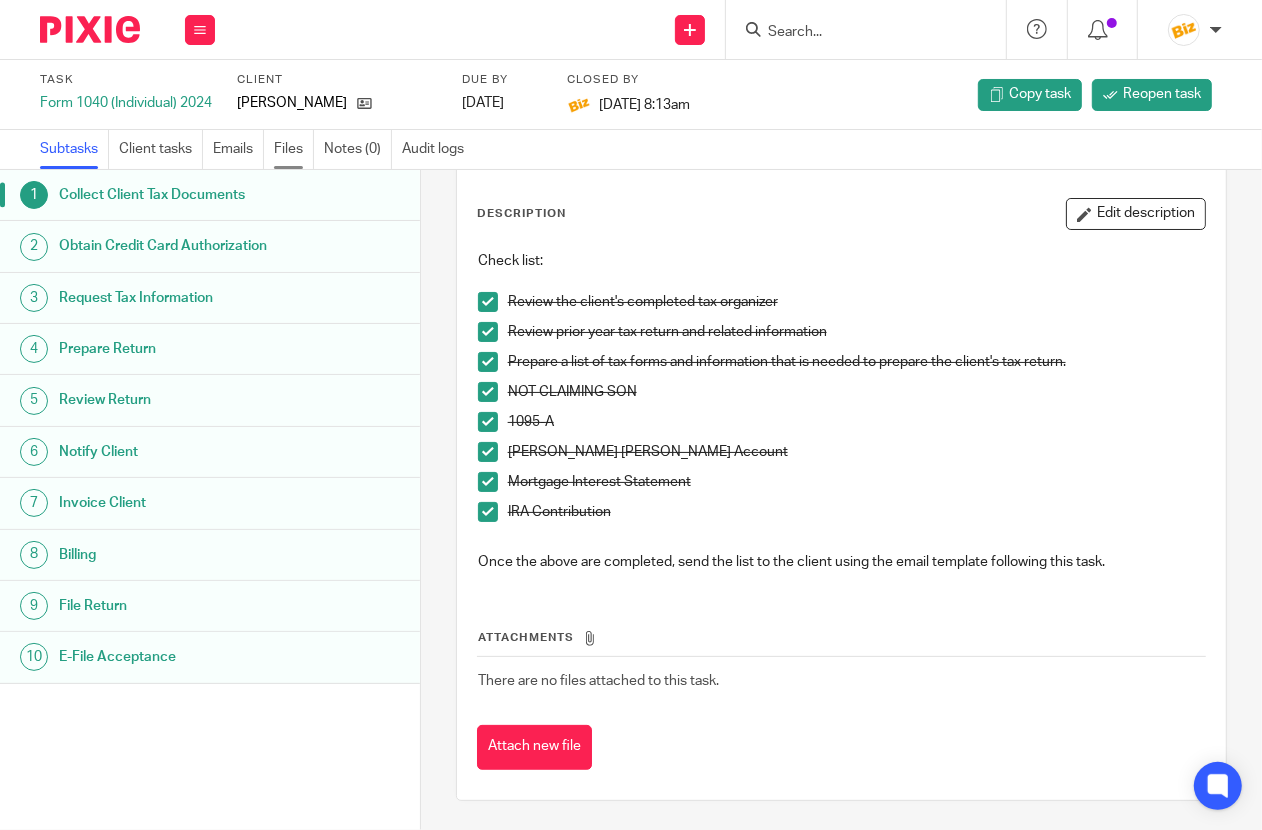 click on "Files" at bounding box center [294, 149] 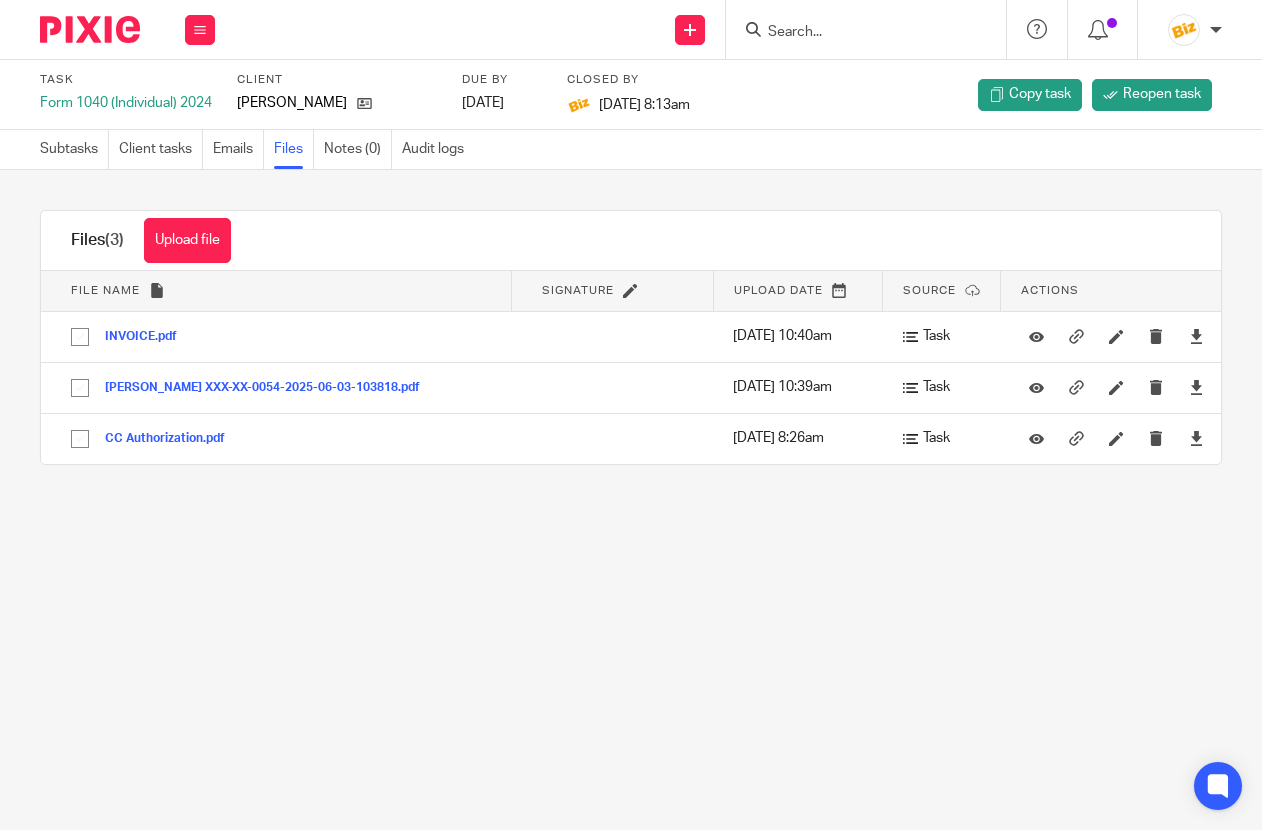 scroll, scrollTop: 0, scrollLeft: 0, axis: both 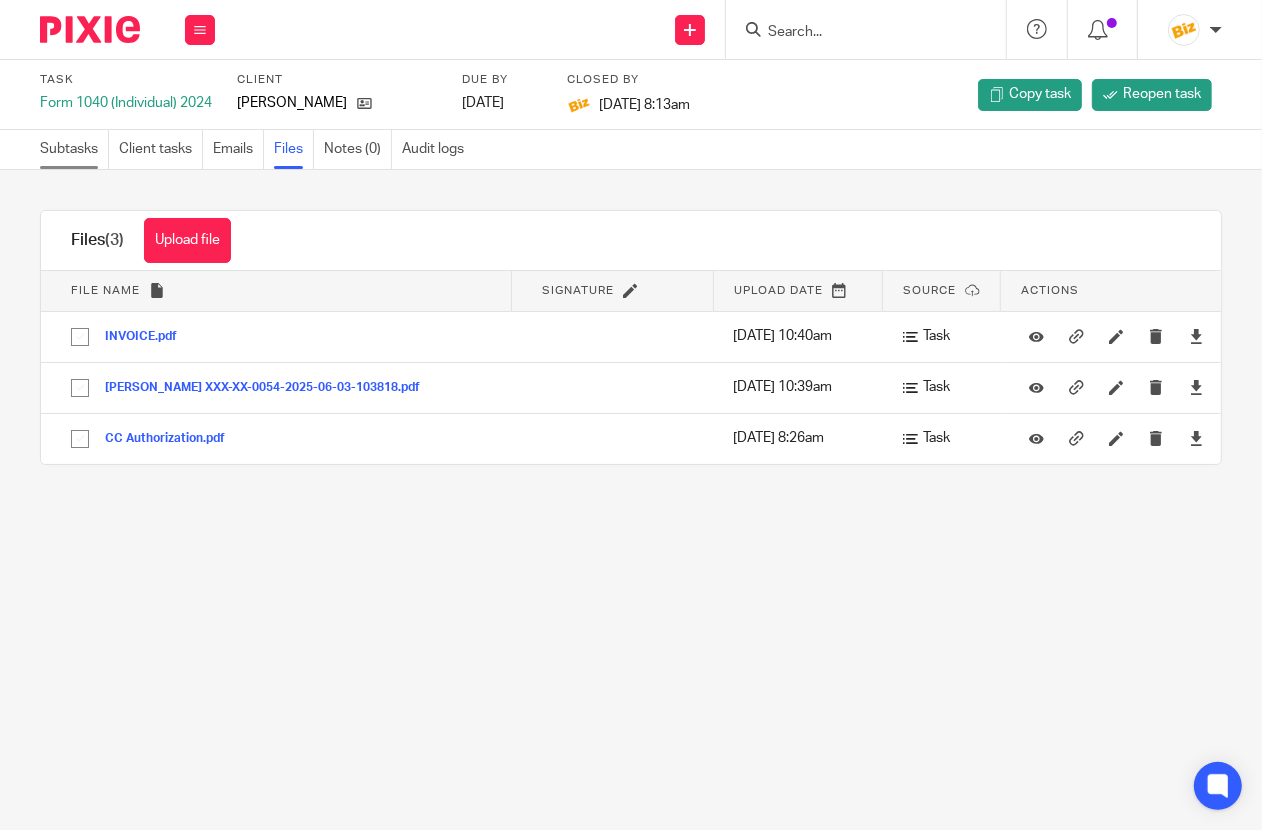 click on "Subtasks" at bounding box center [74, 149] 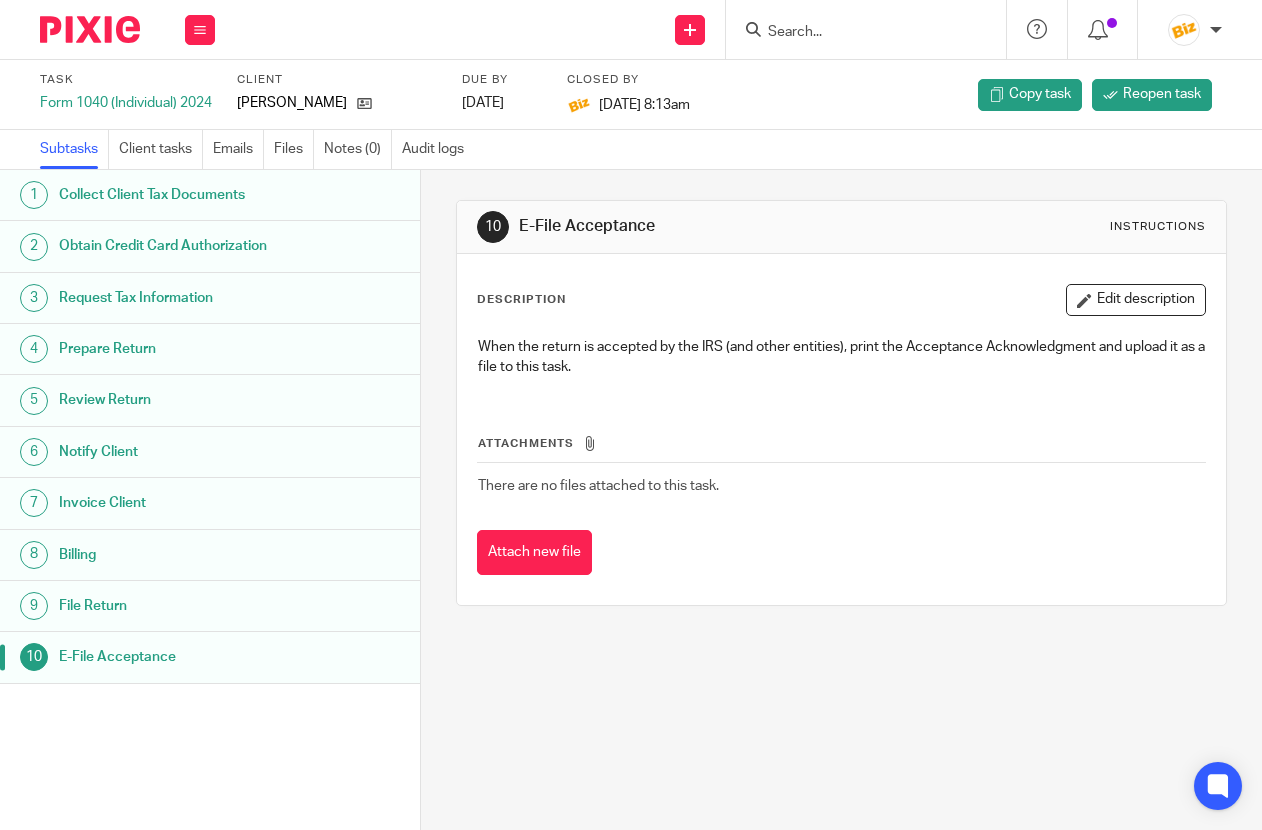 scroll, scrollTop: 0, scrollLeft: 0, axis: both 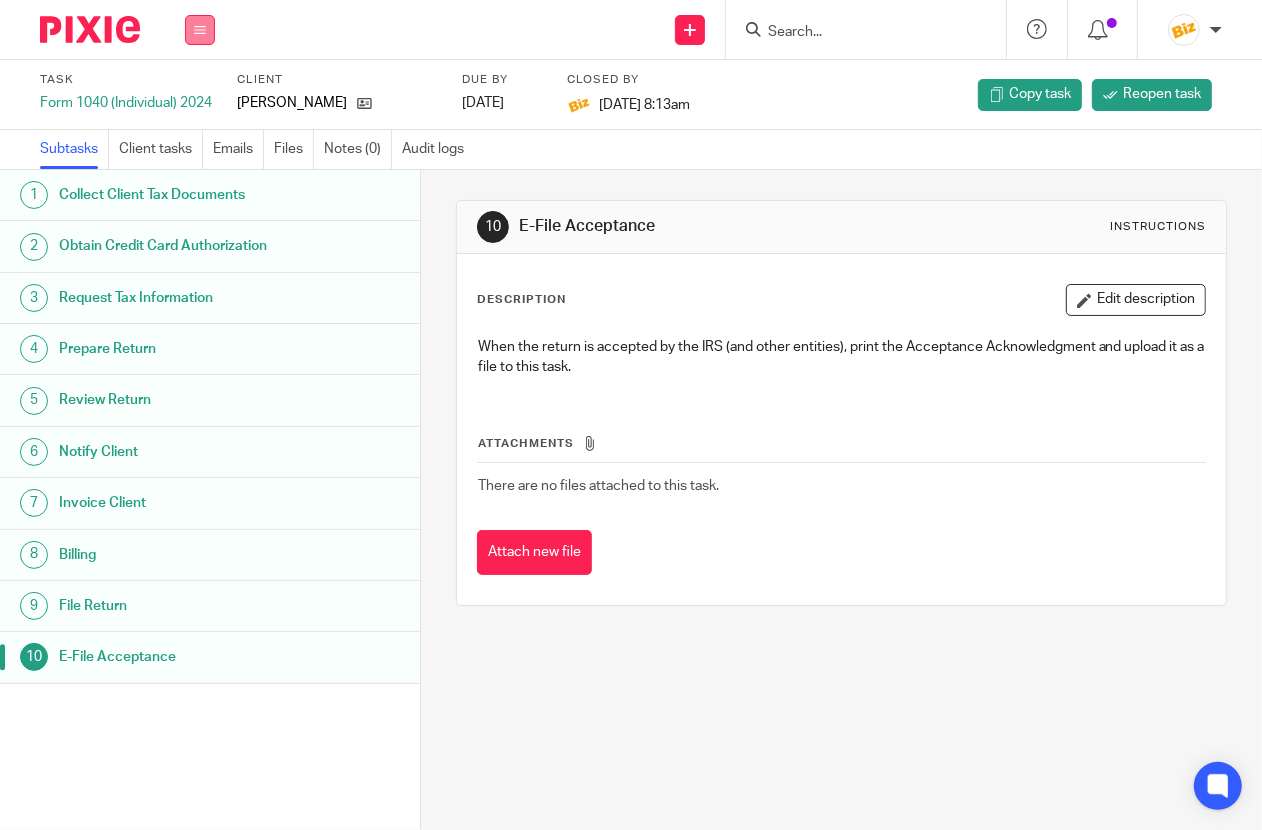 click on "Work
Email
Clients
Team
Reports
Settings" at bounding box center (200, 29) 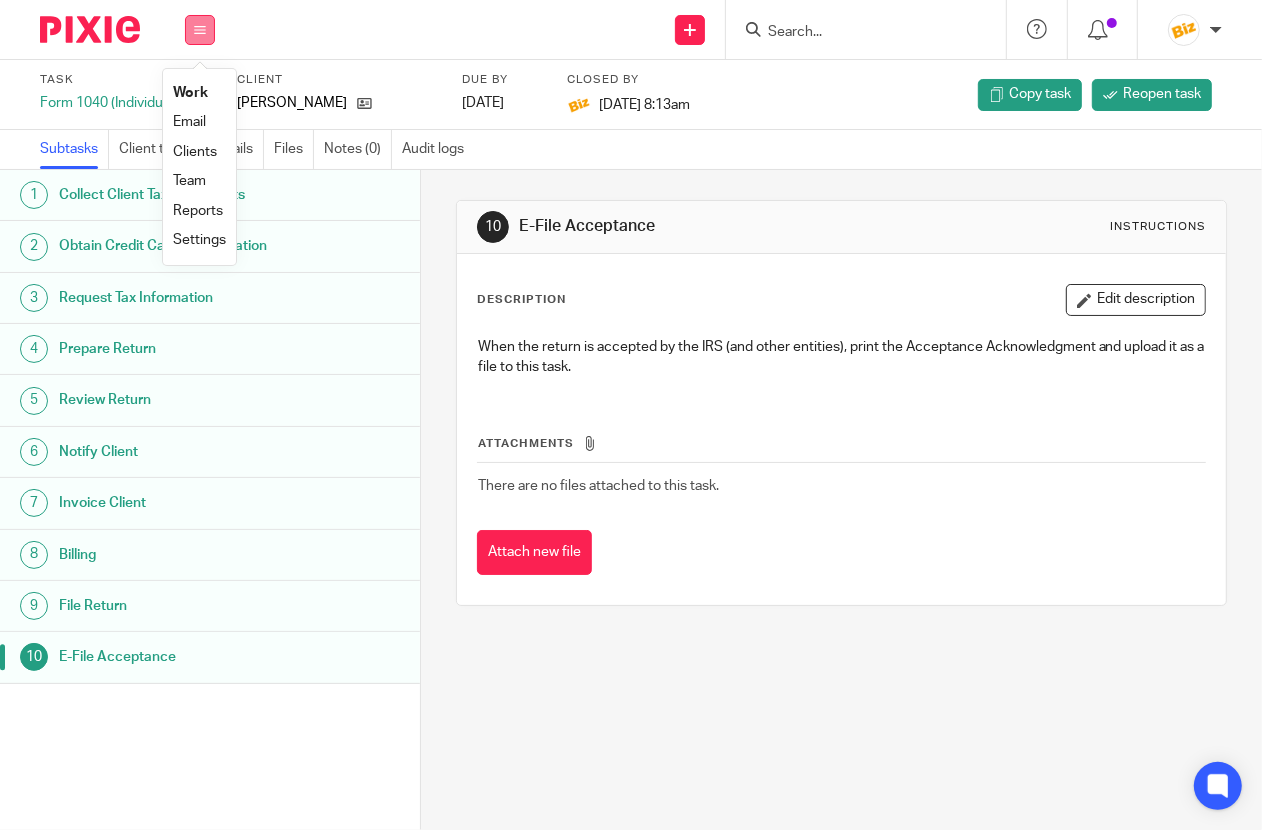 click at bounding box center [200, 30] 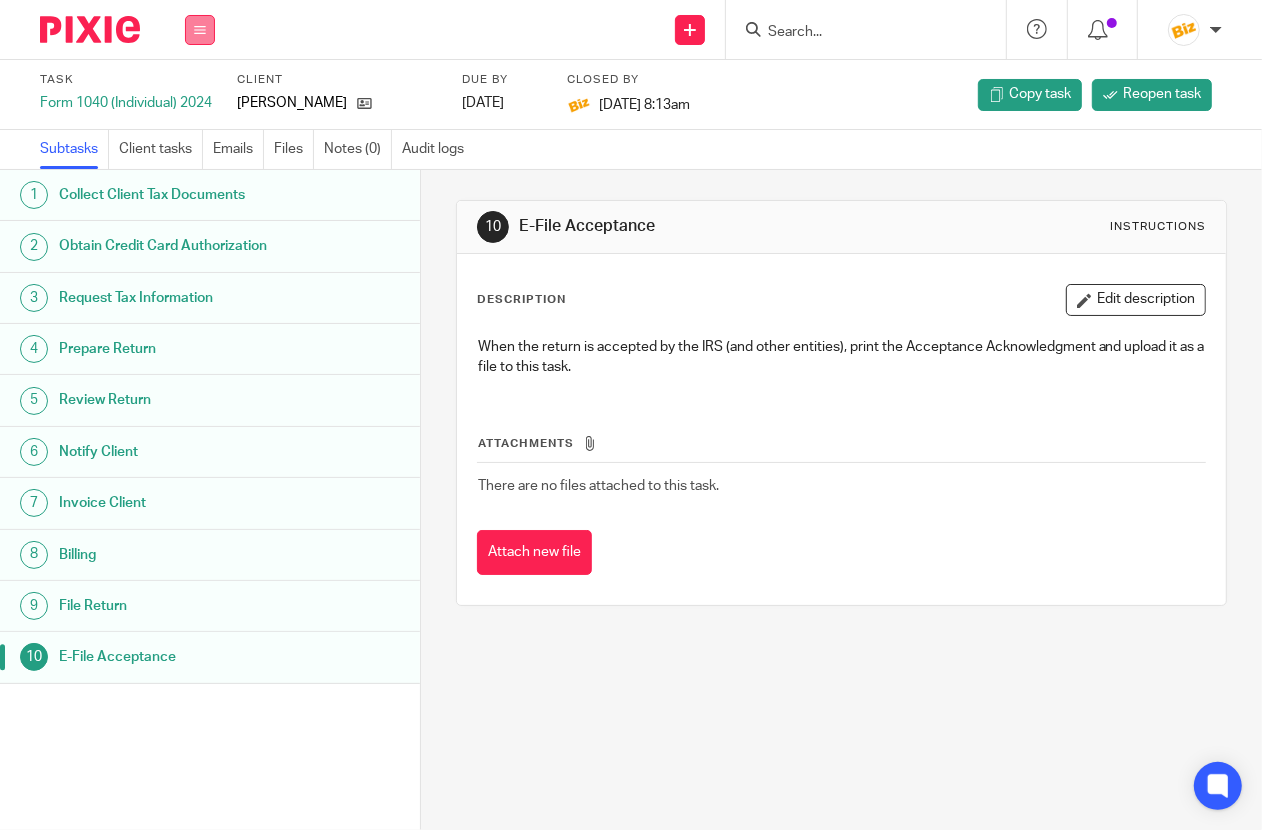 click at bounding box center [200, 30] 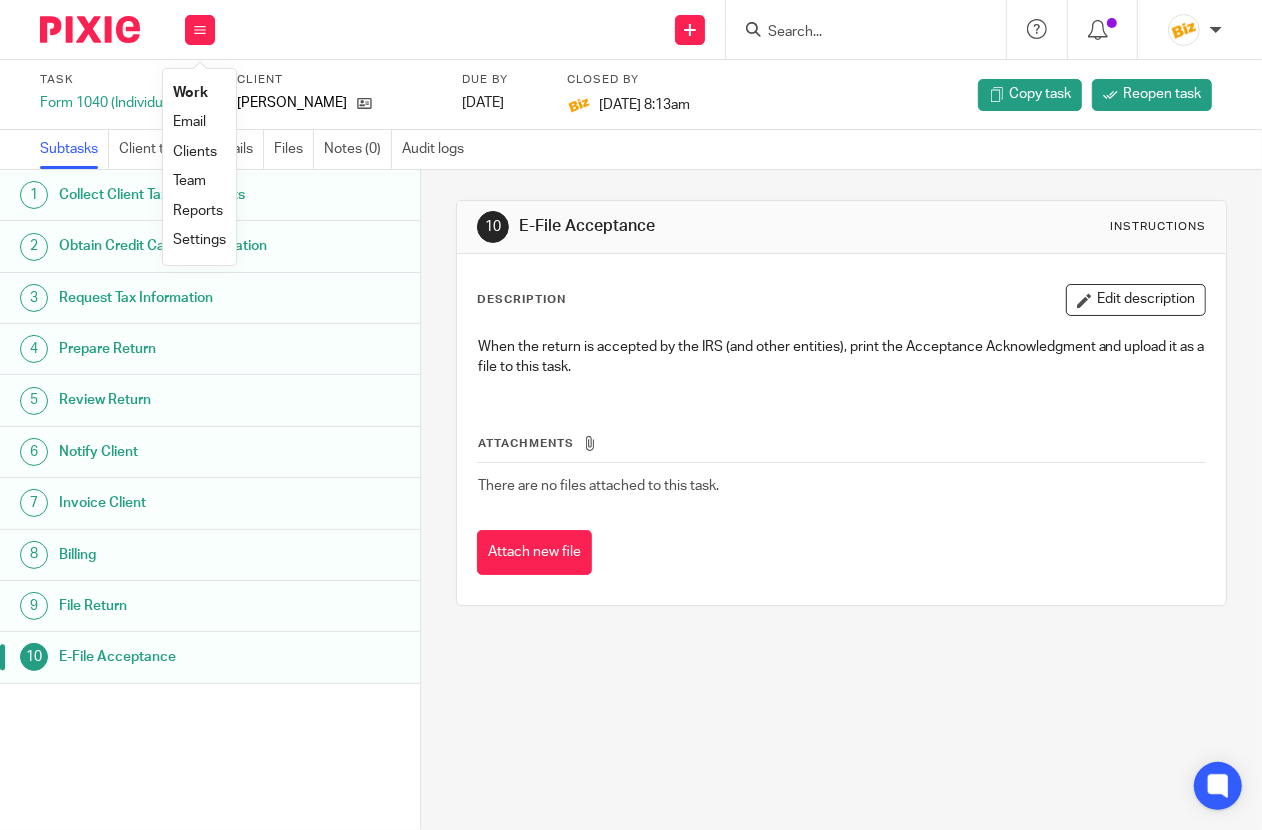 click on "Team" at bounding box center (189, 181) 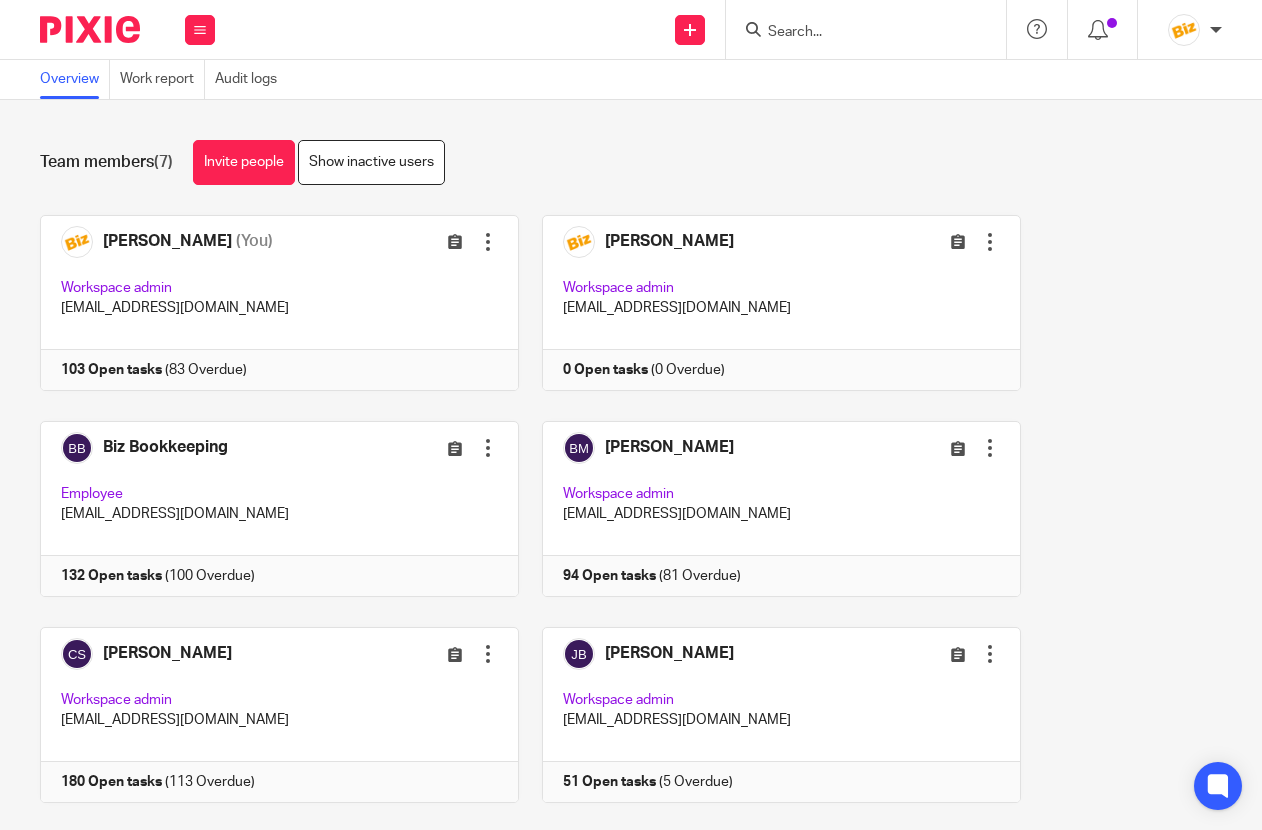 scroll, scrollTop: 0, scrollLeft: 0, axis: both 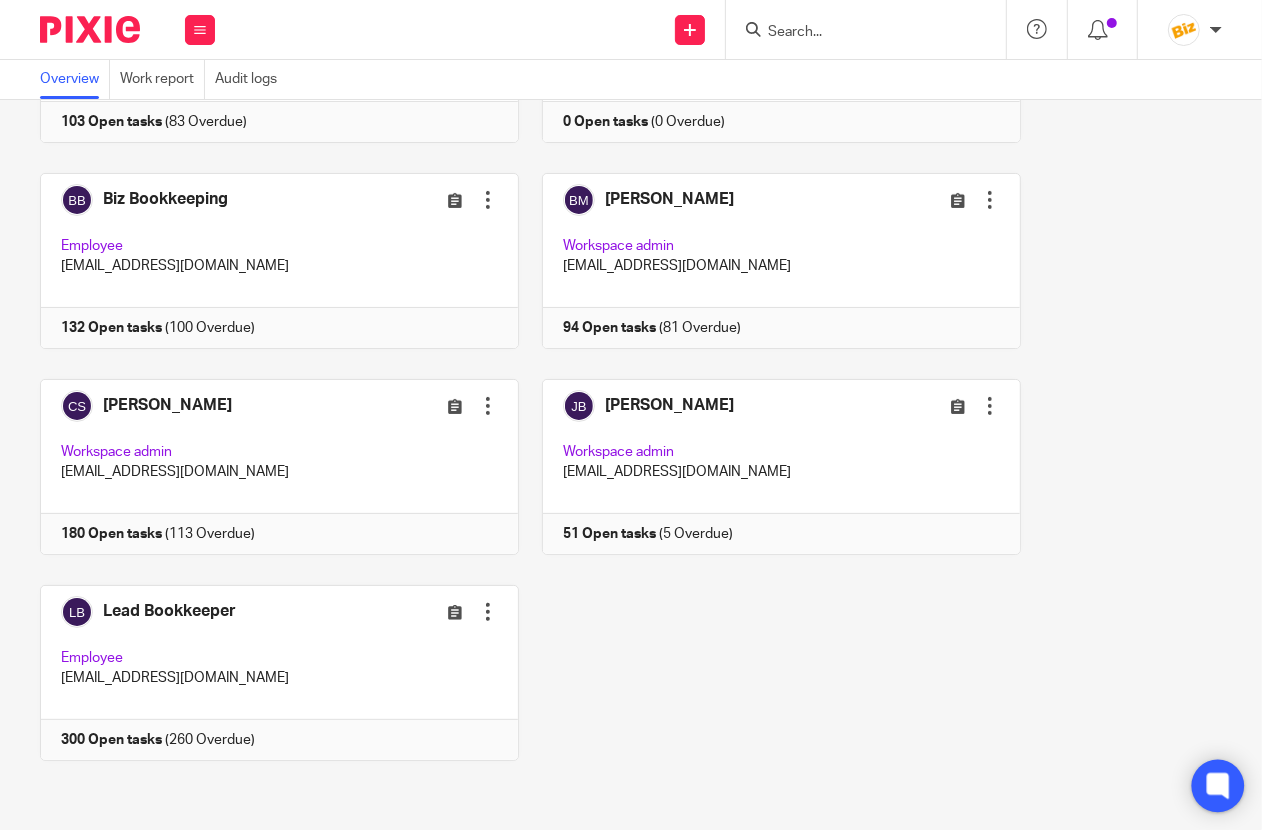 click 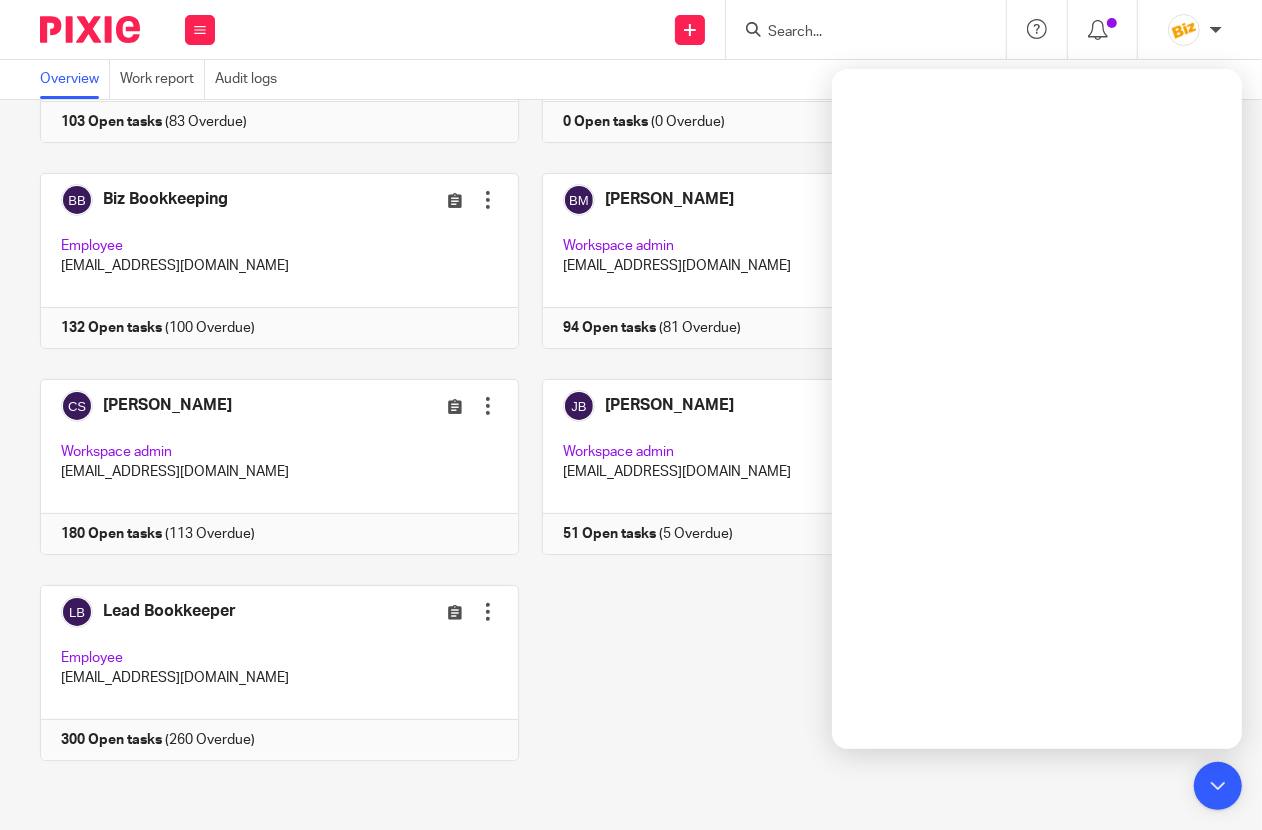 click on "Anna McDaniel
(You)
Edit user
Transfer
Workspace admin
taxes@bizaccountants.com
103 Open tasks
(83 Overdue)
Bill Stocker
Edit user" at bounding box center (619, 379) 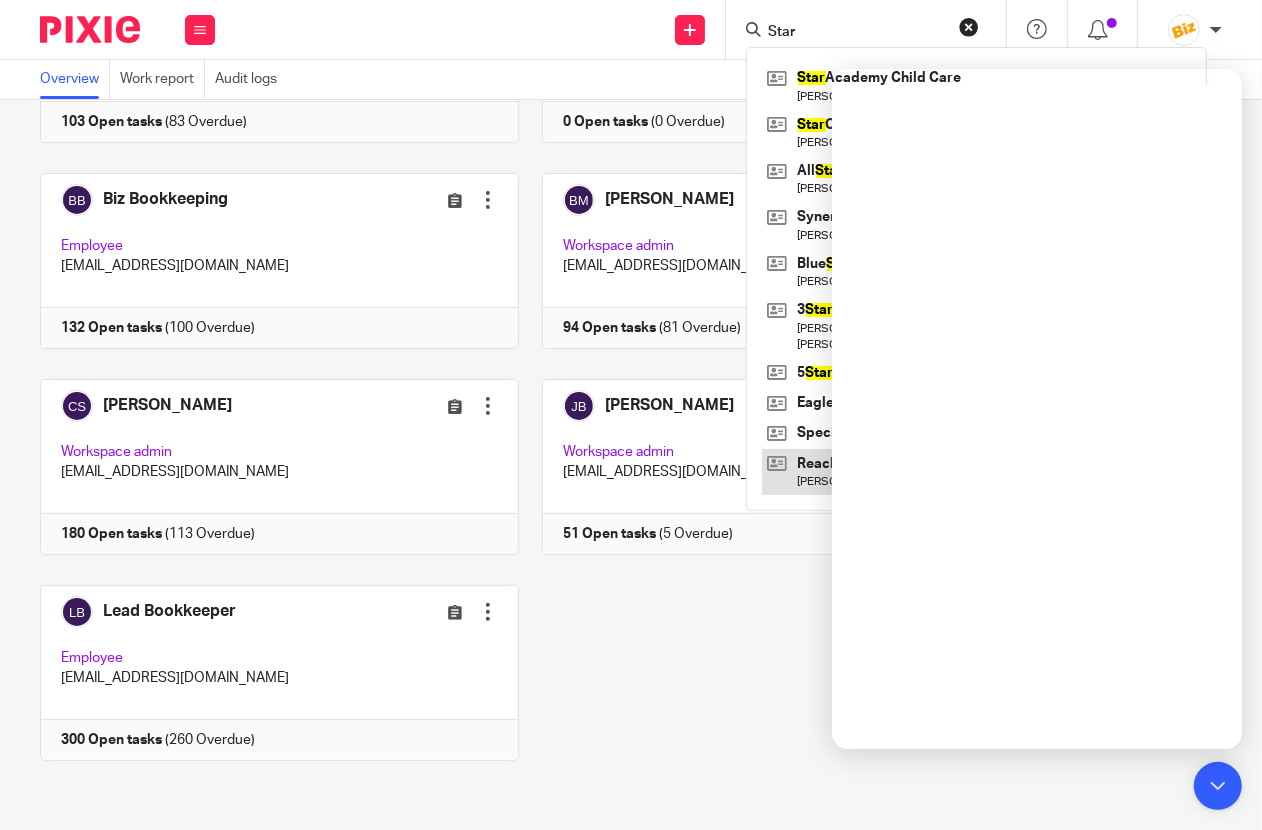 type on "Star" 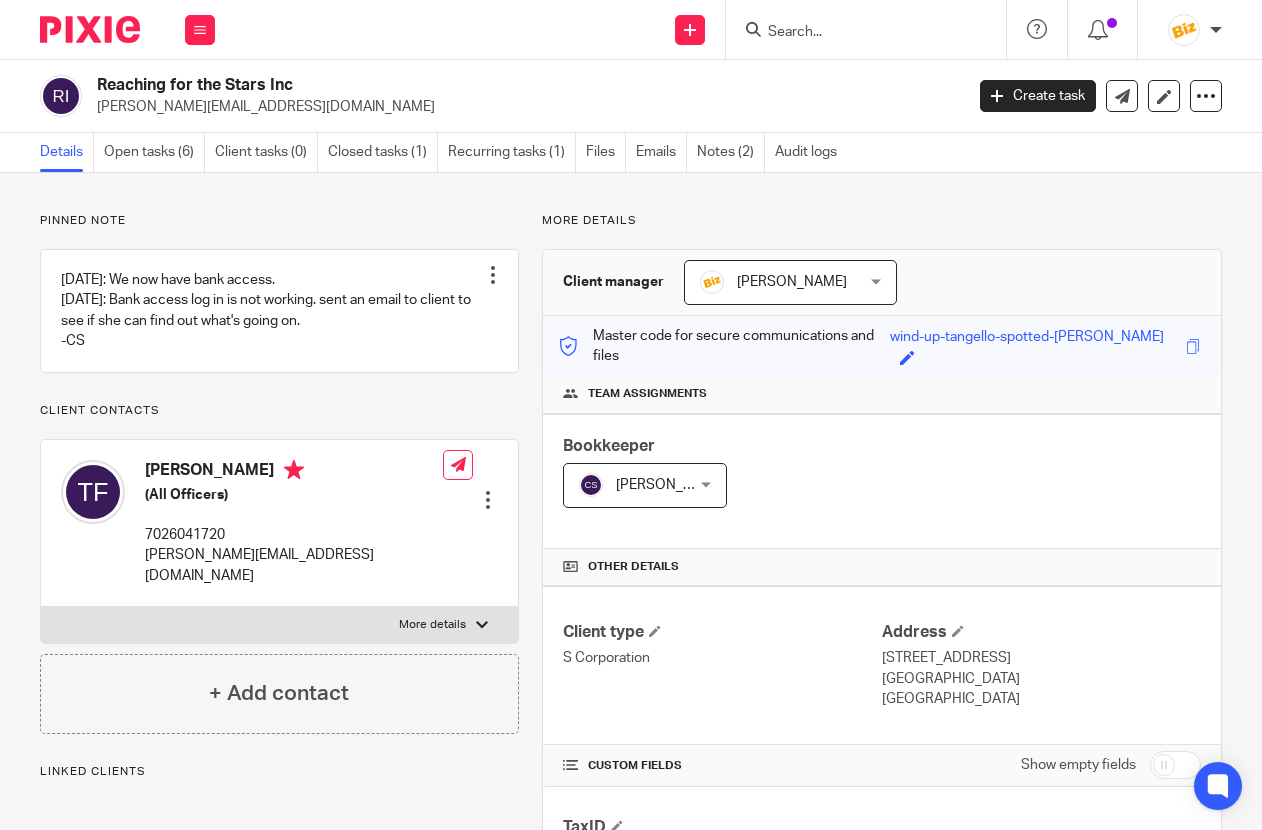 scroll, scrollTop: 0, scrollLeft: 0, axis: both 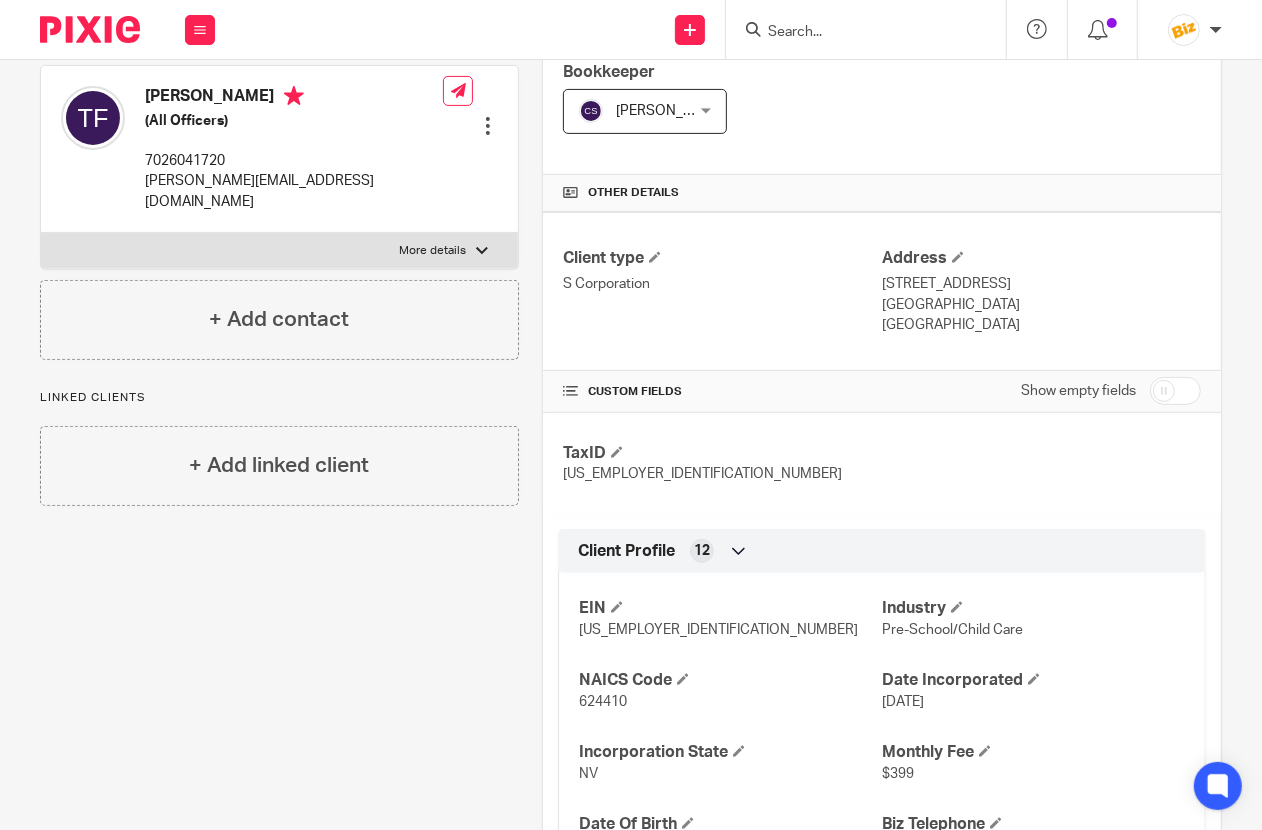 click at bounding box center [1175, 391] 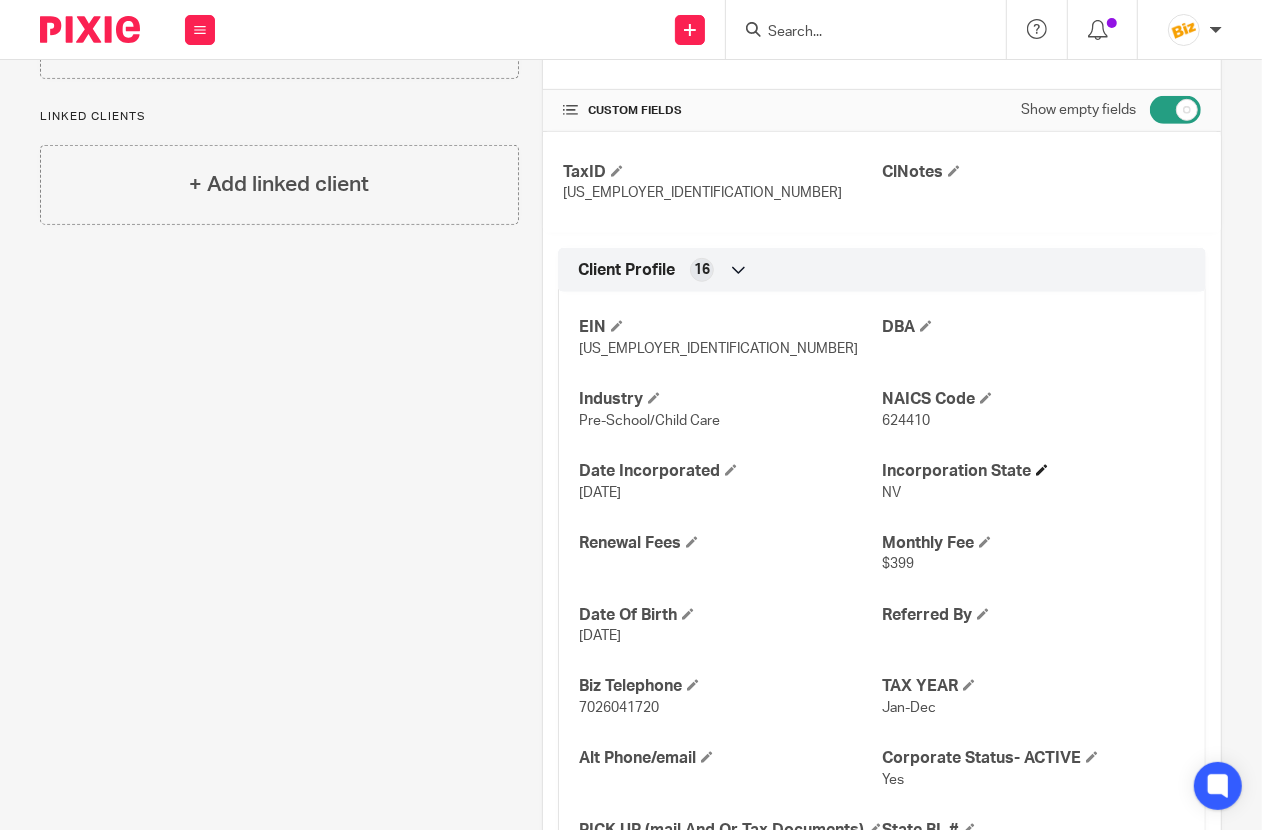 scroll, scrollTop: 748, scrollLeft: 0, axis: vertical 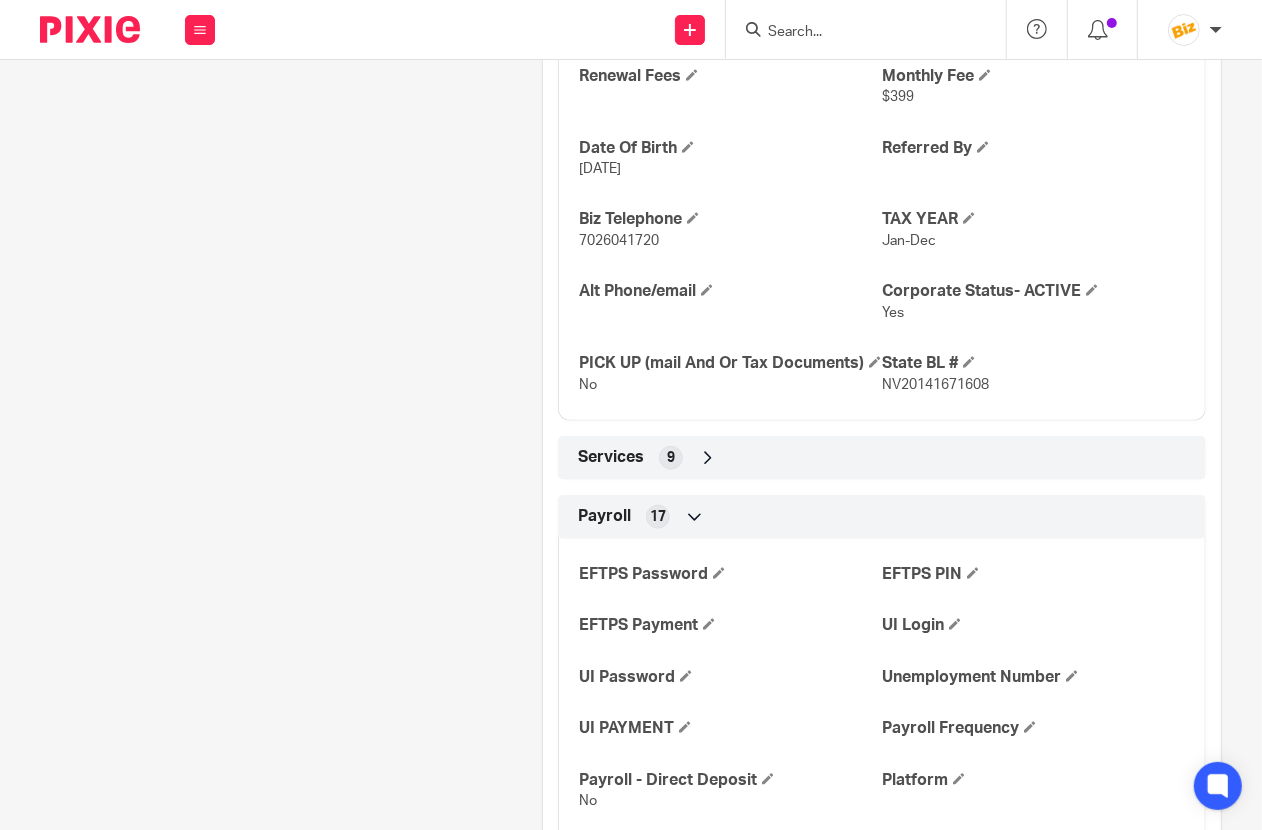 click on "Services   9" at bounding box center (882, 458) 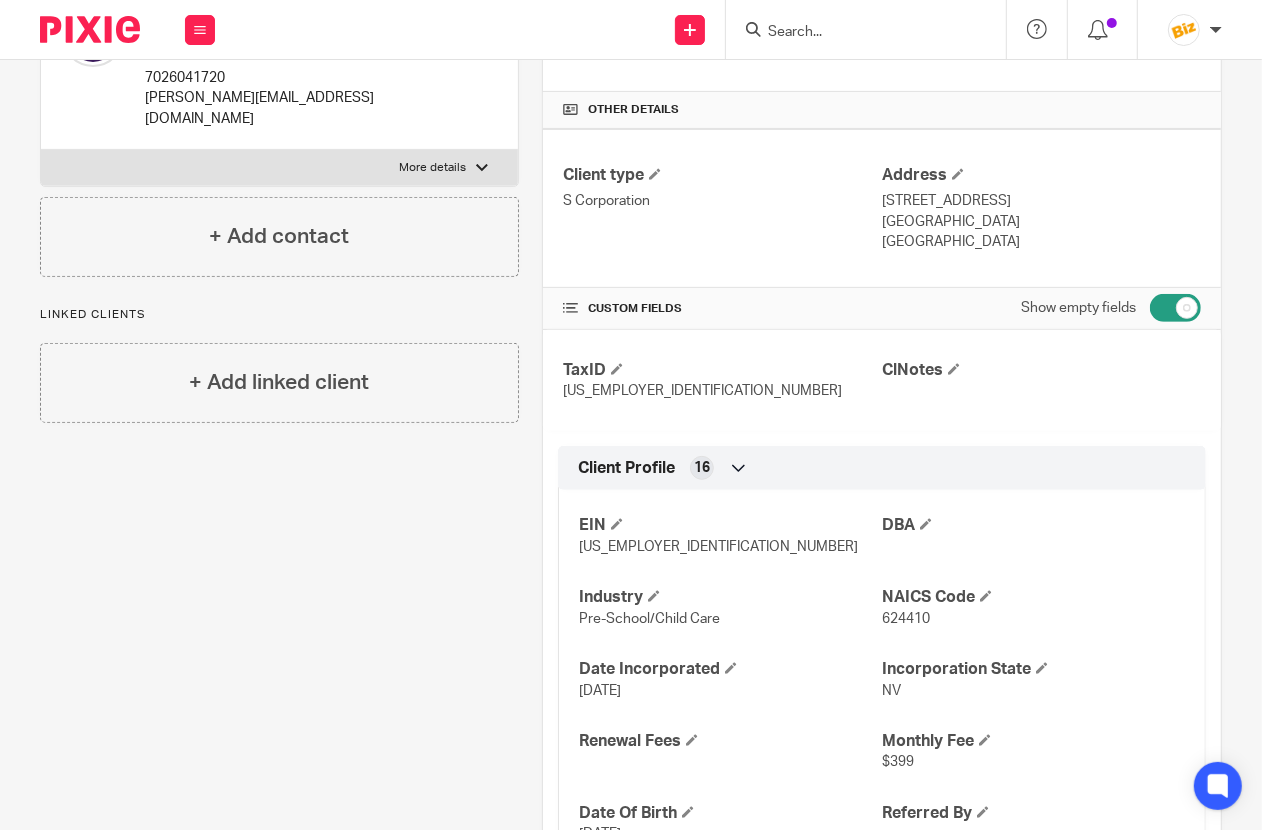 scroll, scrollTop: 0, scrollLeft: 0, axis: both 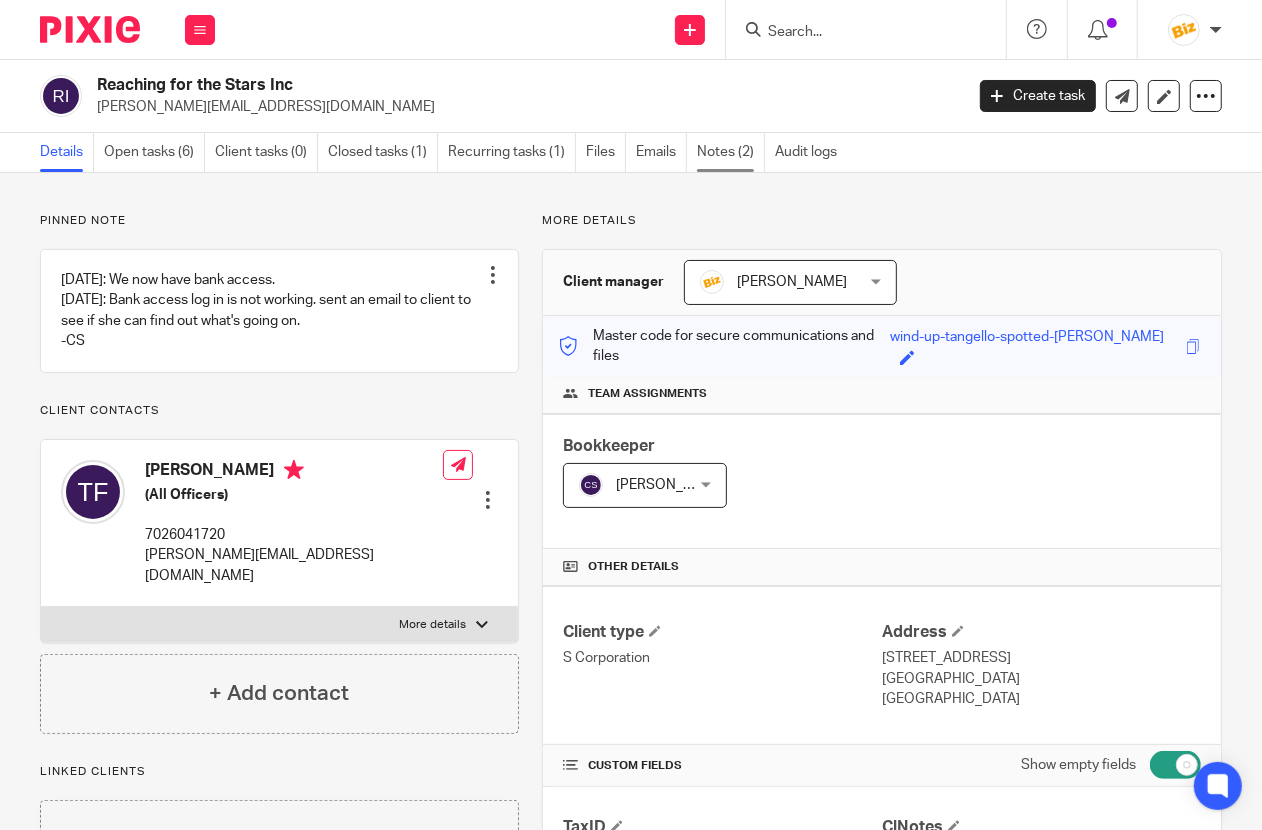 click on "Notes (2)" at bounding box center (731, 152) 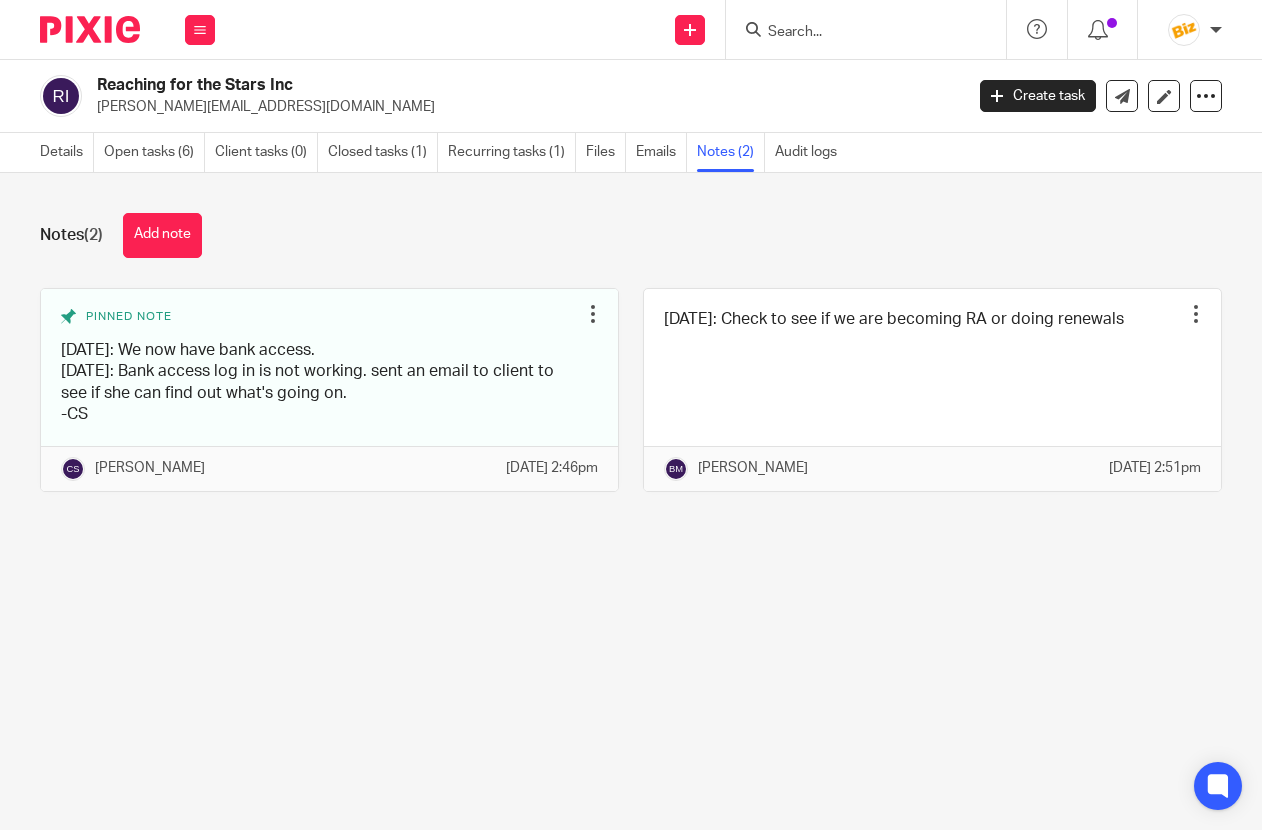 scroll, scrollTop: 0, scrollLeft: 0, axis: both 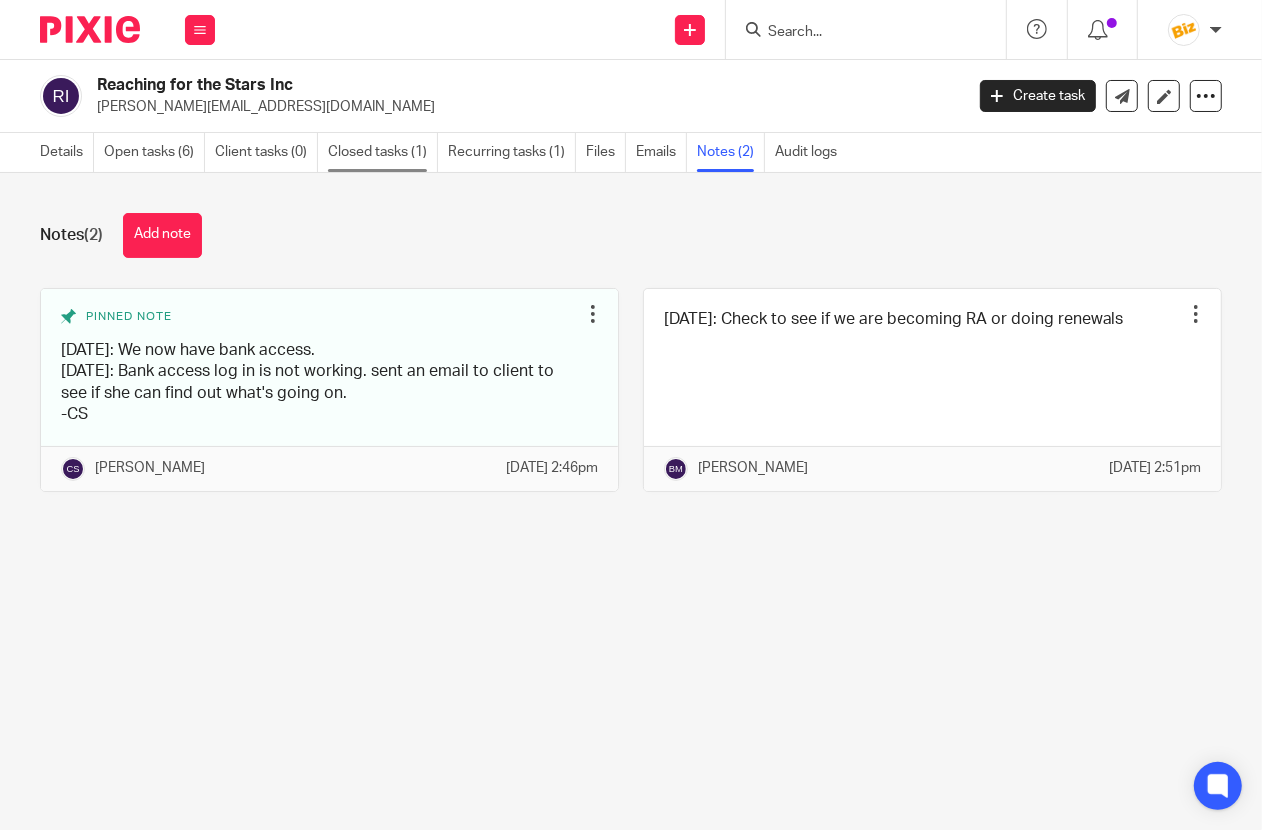 click on "Closed tasks (1)" at bounding box center [383, 152] 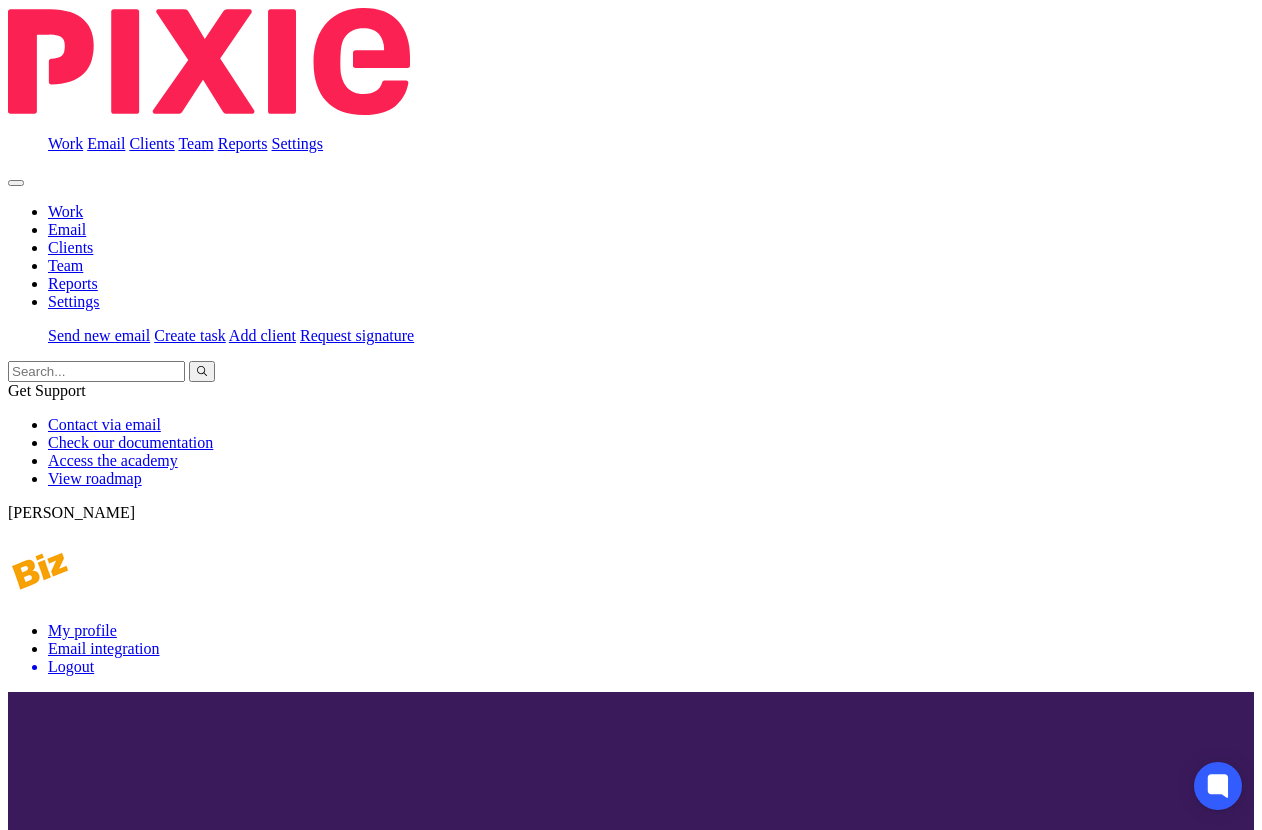 scroll, scrollTop: 0, scrollLeft: 0, axis: both 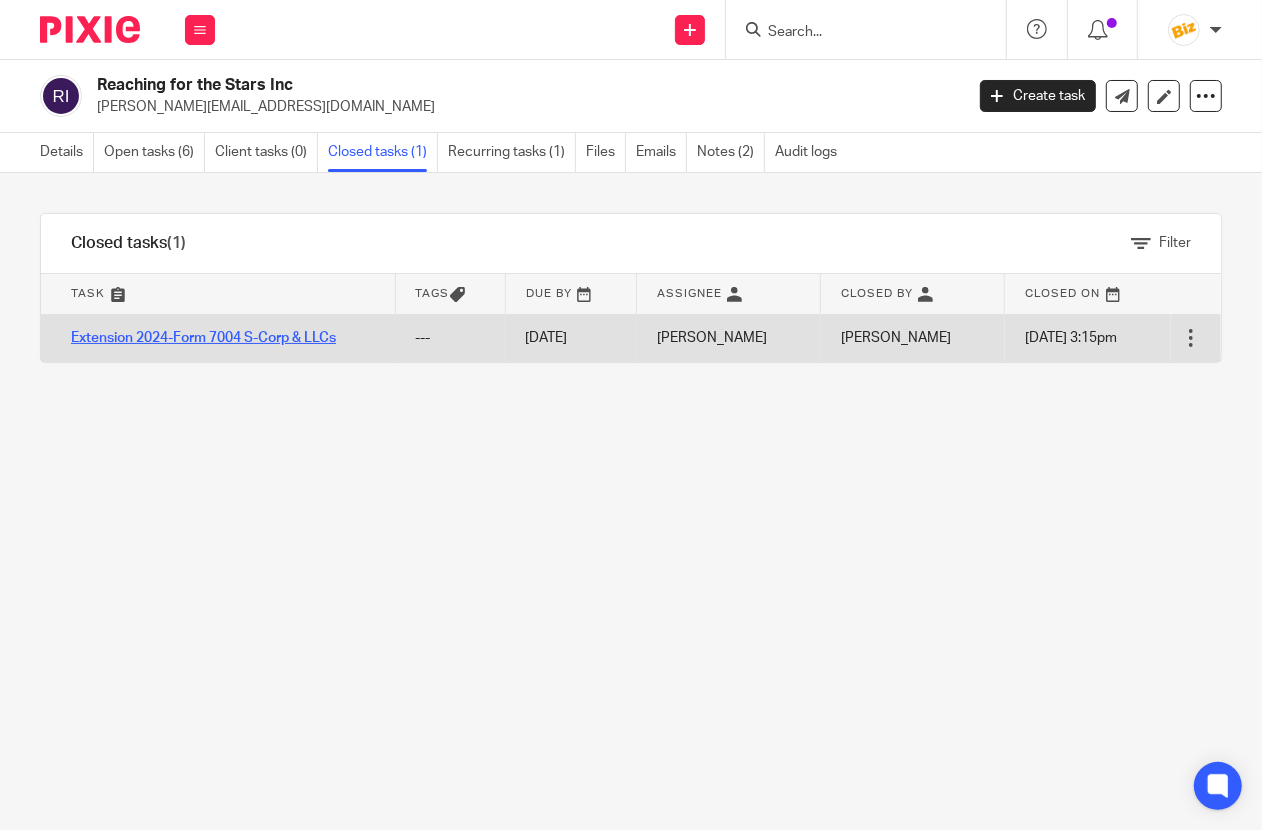 click on "Extension 2024-Form 7004 S-Corp & LLCs" at bounding box center [203, 338] 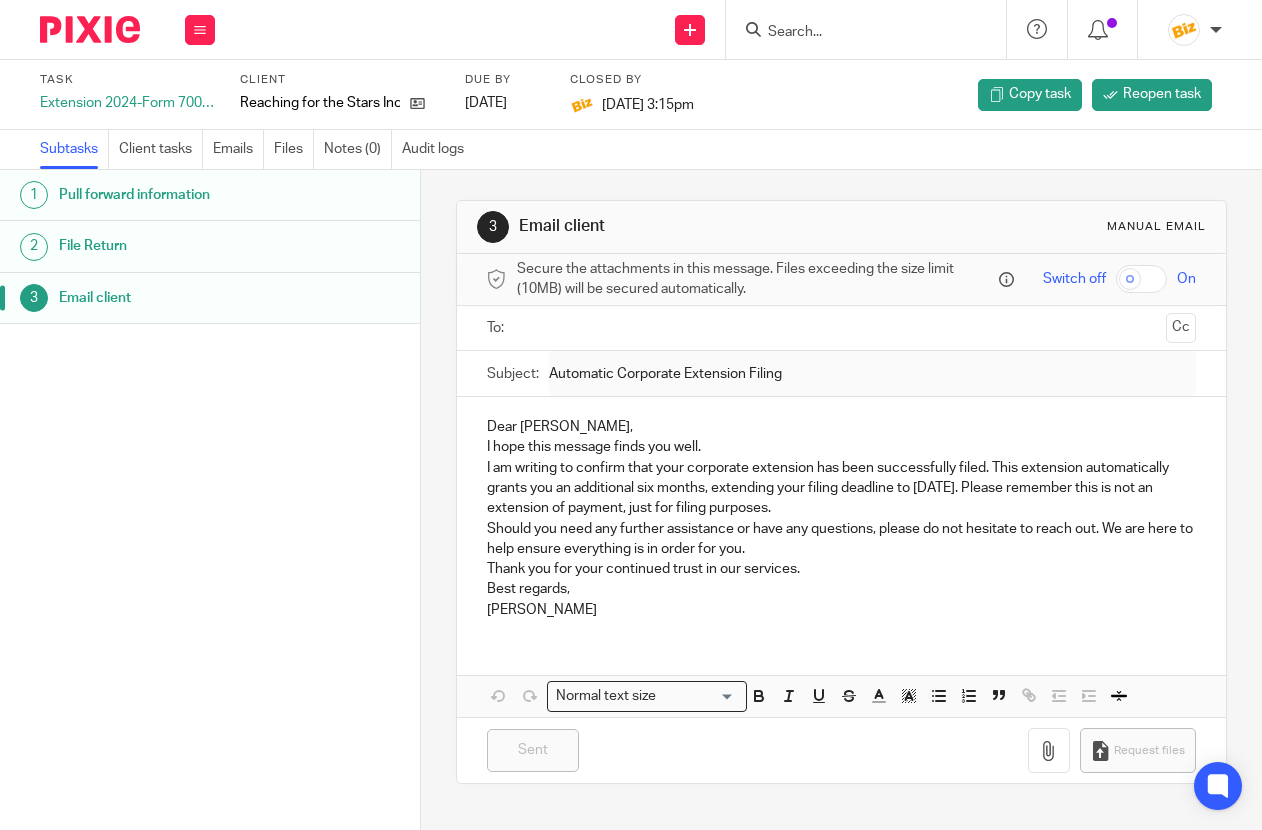 scroll, scrollTop: 0, scrollLeft: 0, axis: both 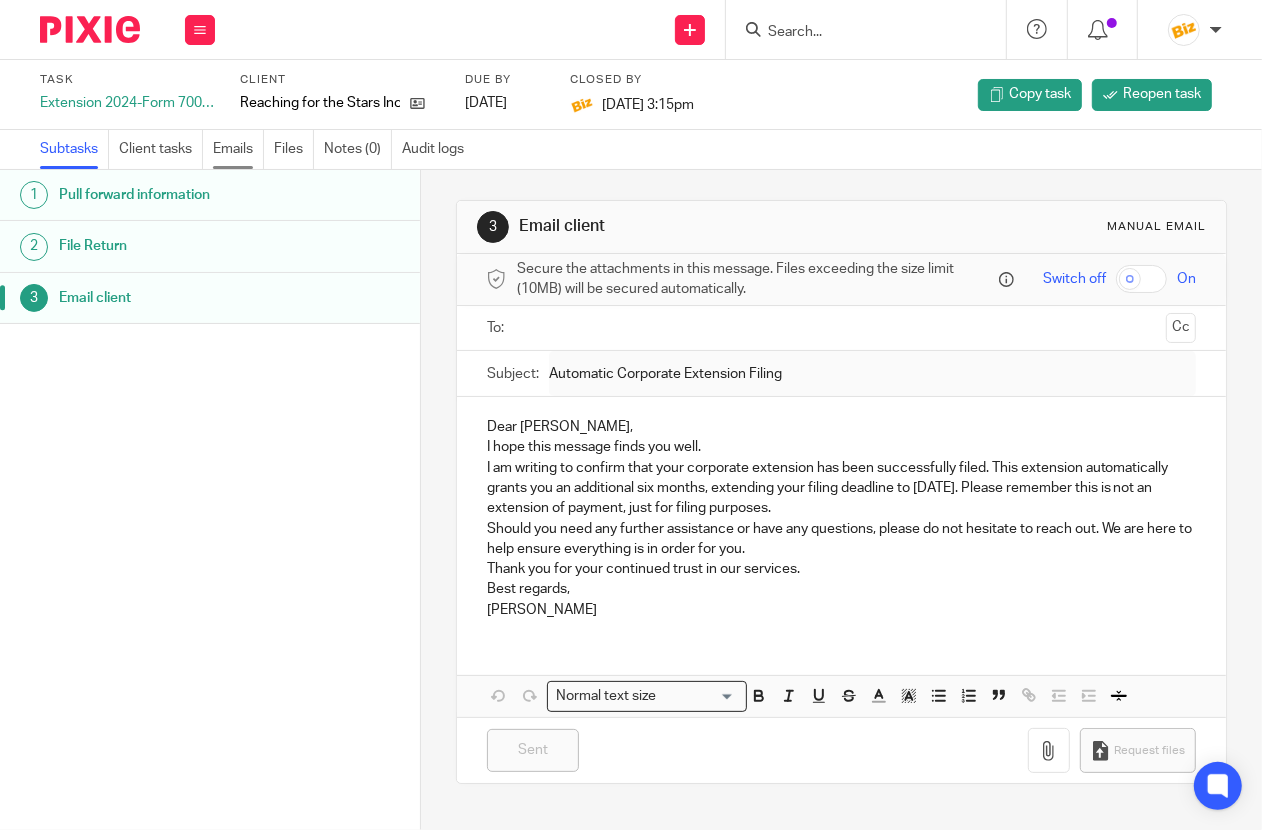 click on "Emails" at bounding box center [238, 149] 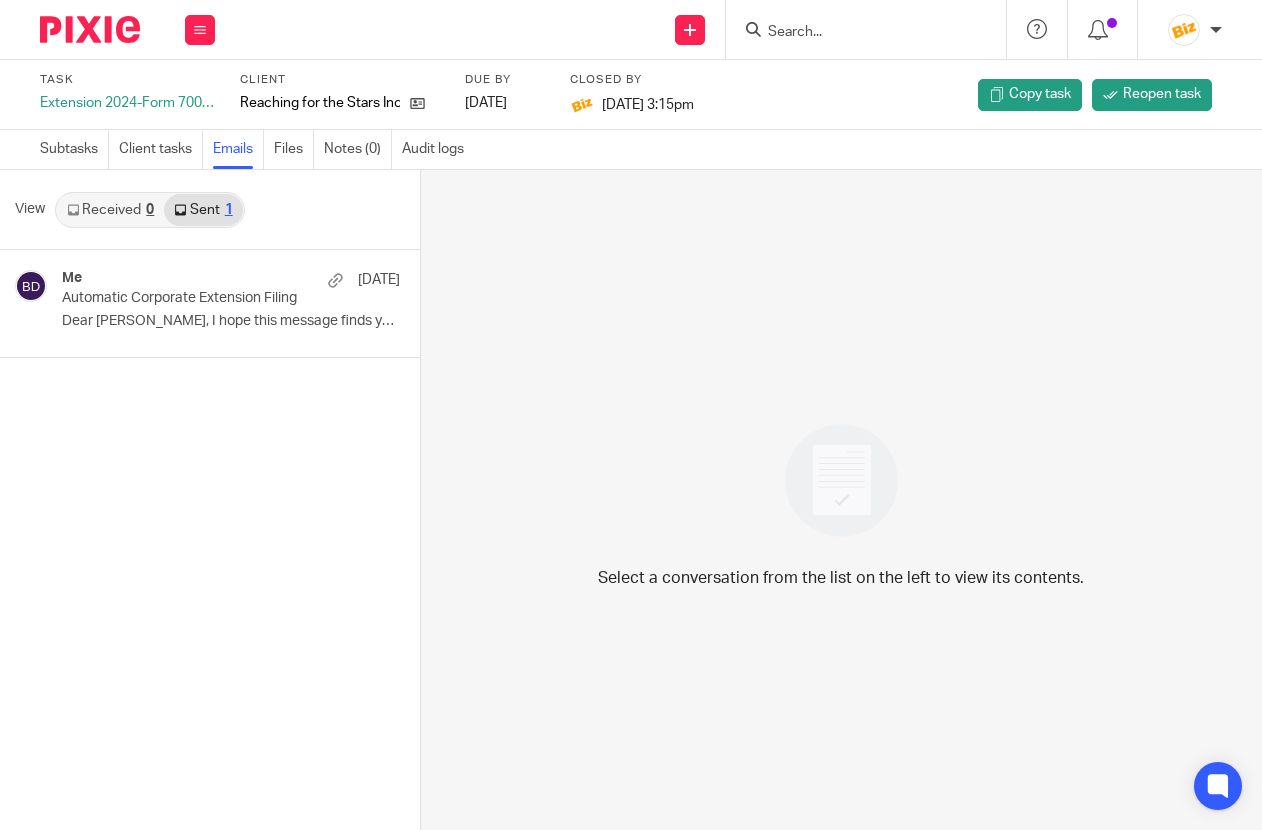 scroll, scrollTop: 0, scrollLeft: 0, axis: both 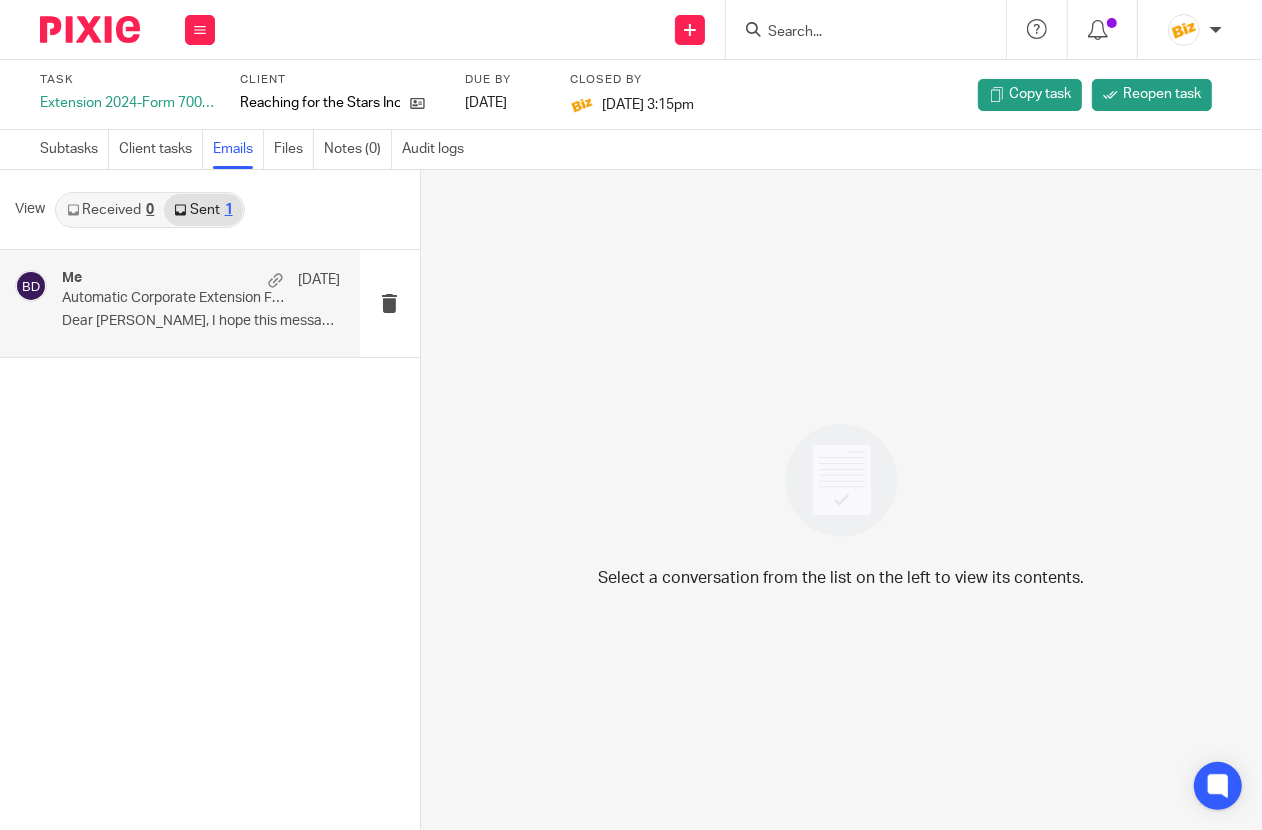 click on "Automatic Corporate Extension Filing" at bounding box center (173, 298) 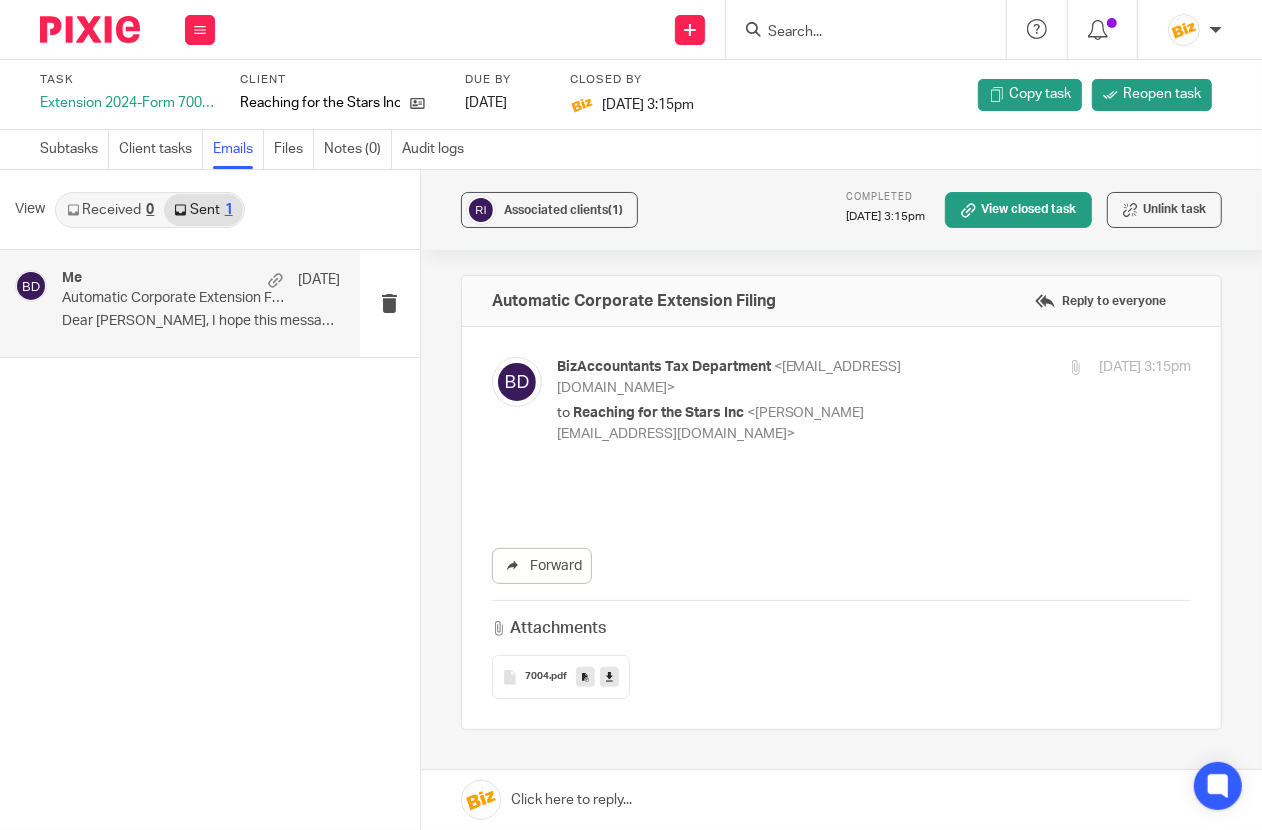 scroll, scrollTop: 0, scrollLeft: 0, axis: both 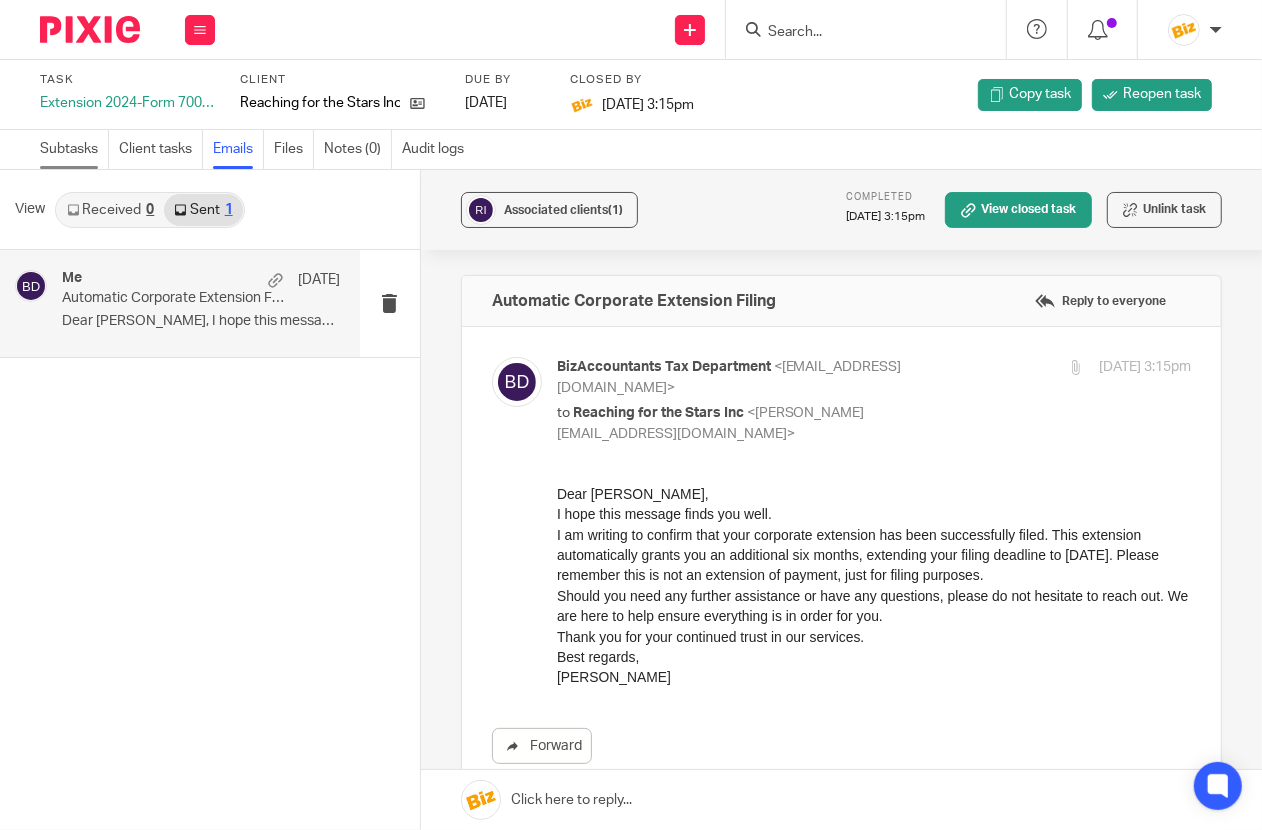 click on "Subtasks" at bounding box center [74, 149] 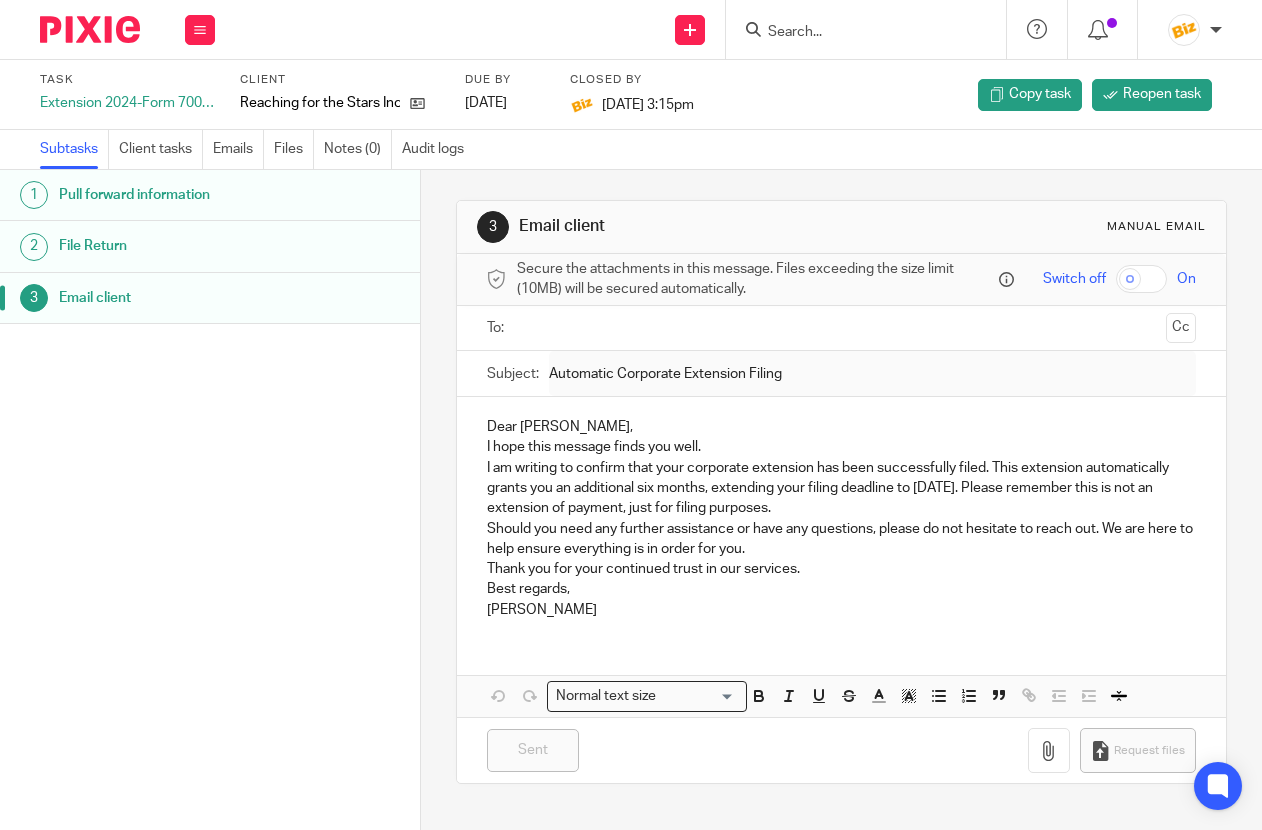 scroll, scrollTop: 0, scrollLeft: 0, axis: both 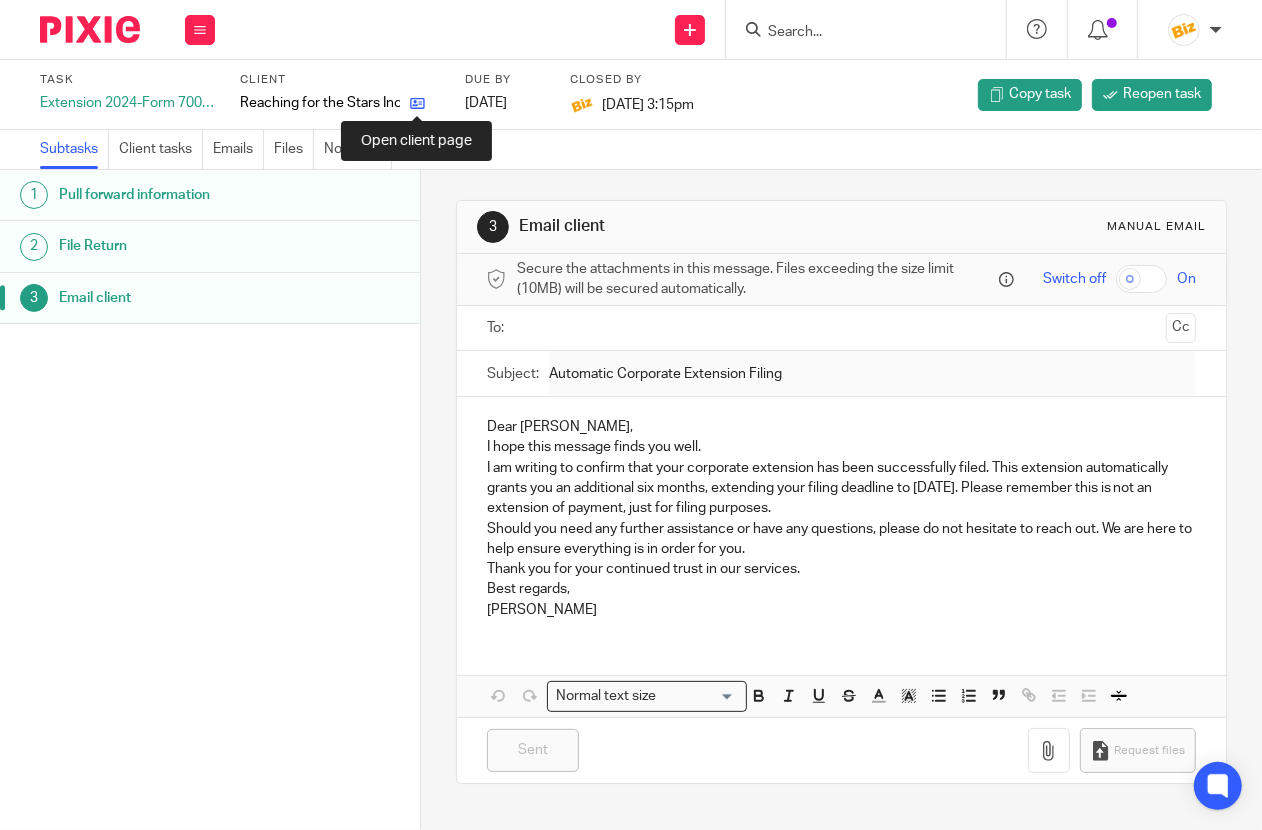 click at bounding box center [417, 103] 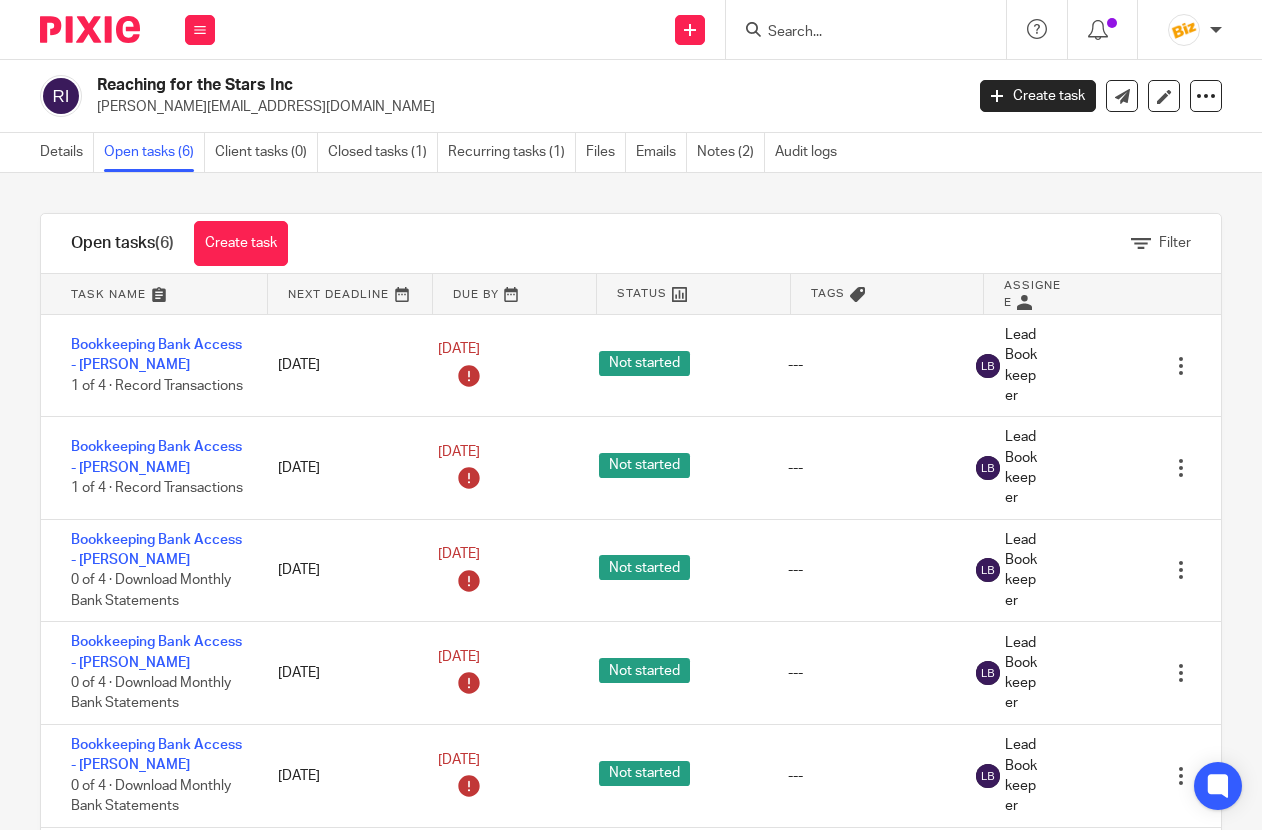 scroll, scrollTop: 0, scrollLeft: 0, axis: both 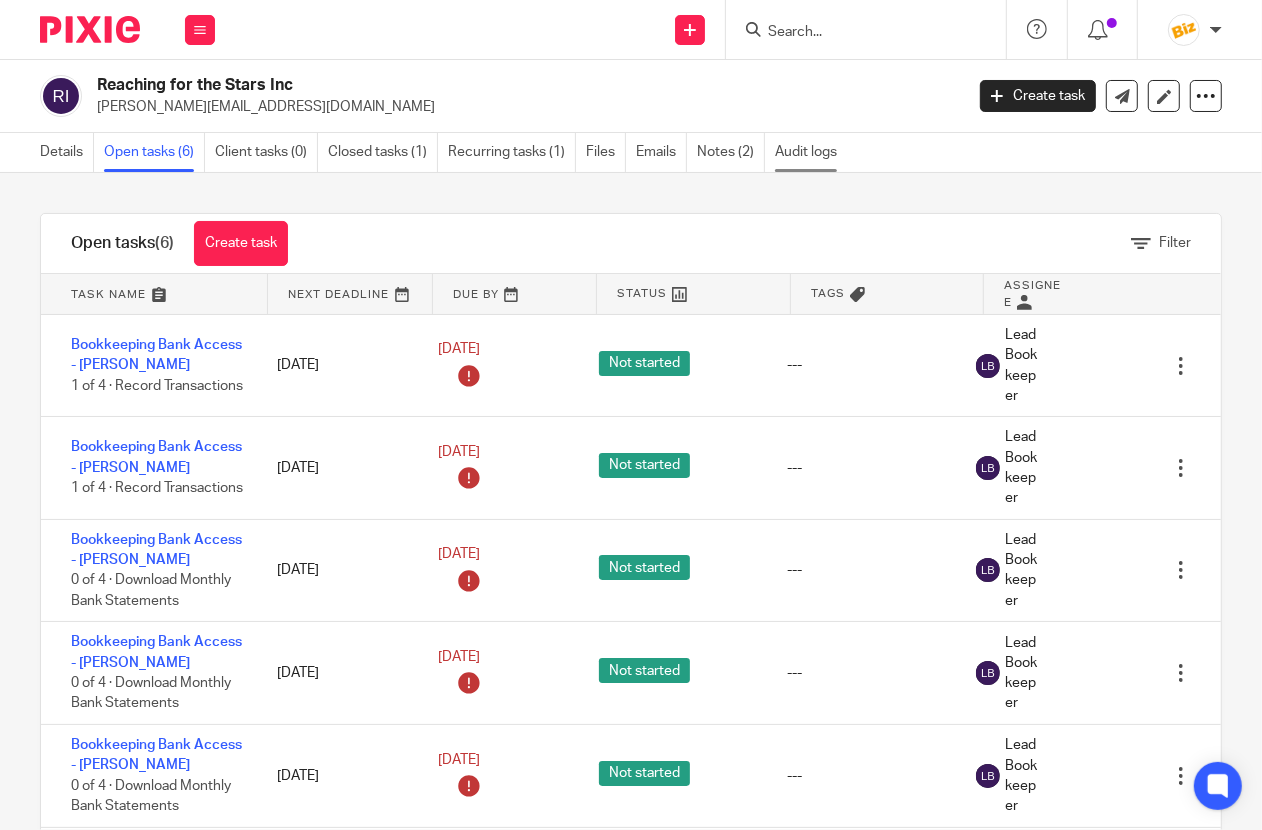 click on "Audit logs" at bounding box center (811, 152) 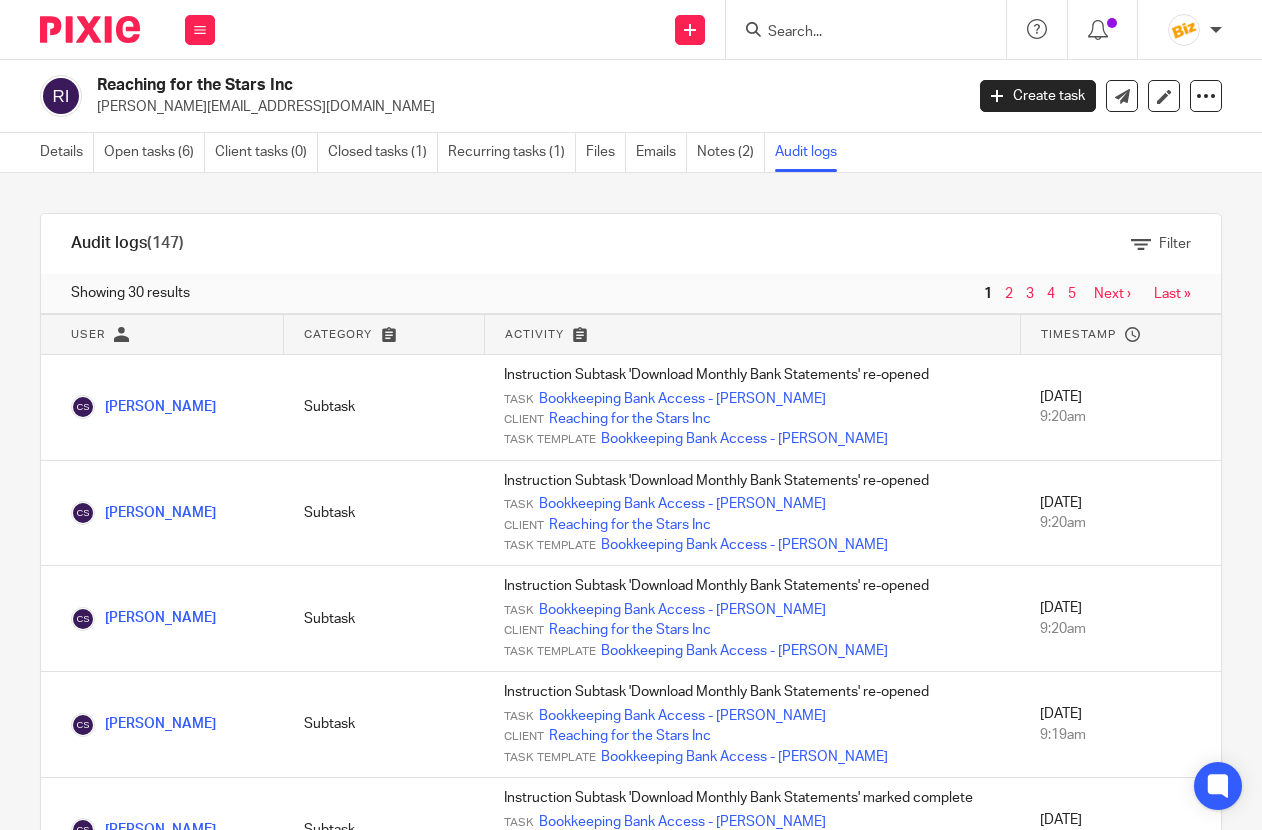 scroll, scrollTop: 0, scrollLeft: 0, axis: both 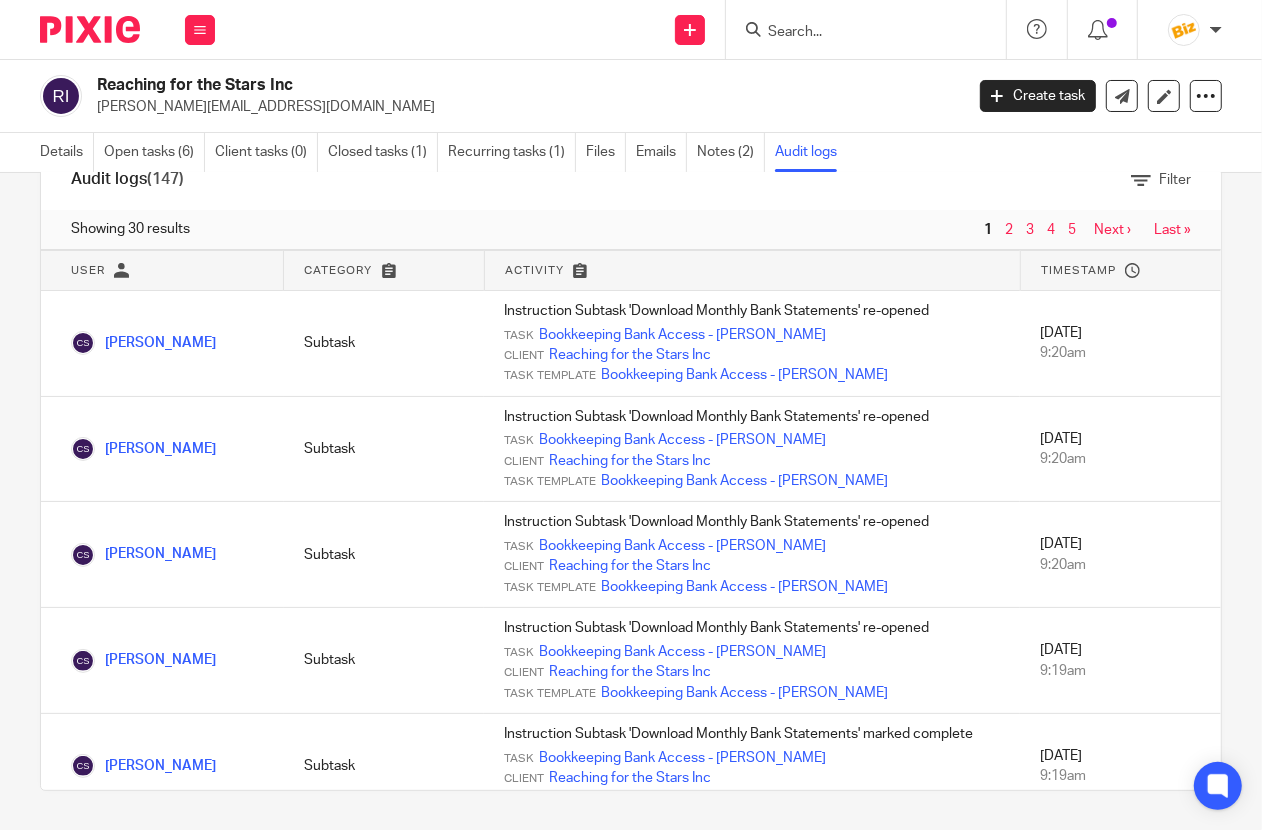 click on "2" at bounding box center (1010, 230) 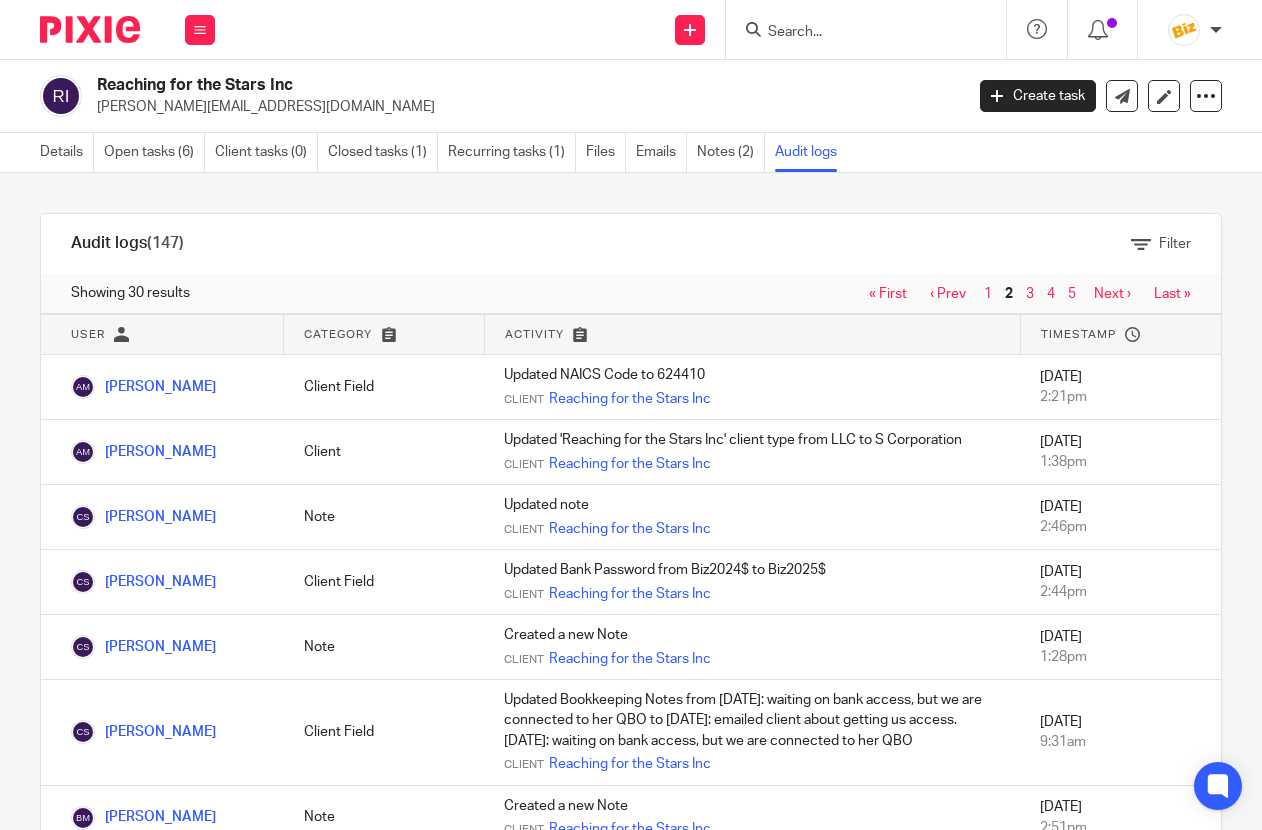 scroll, scrollTop: 0, scrollLeft: 0, axis: both 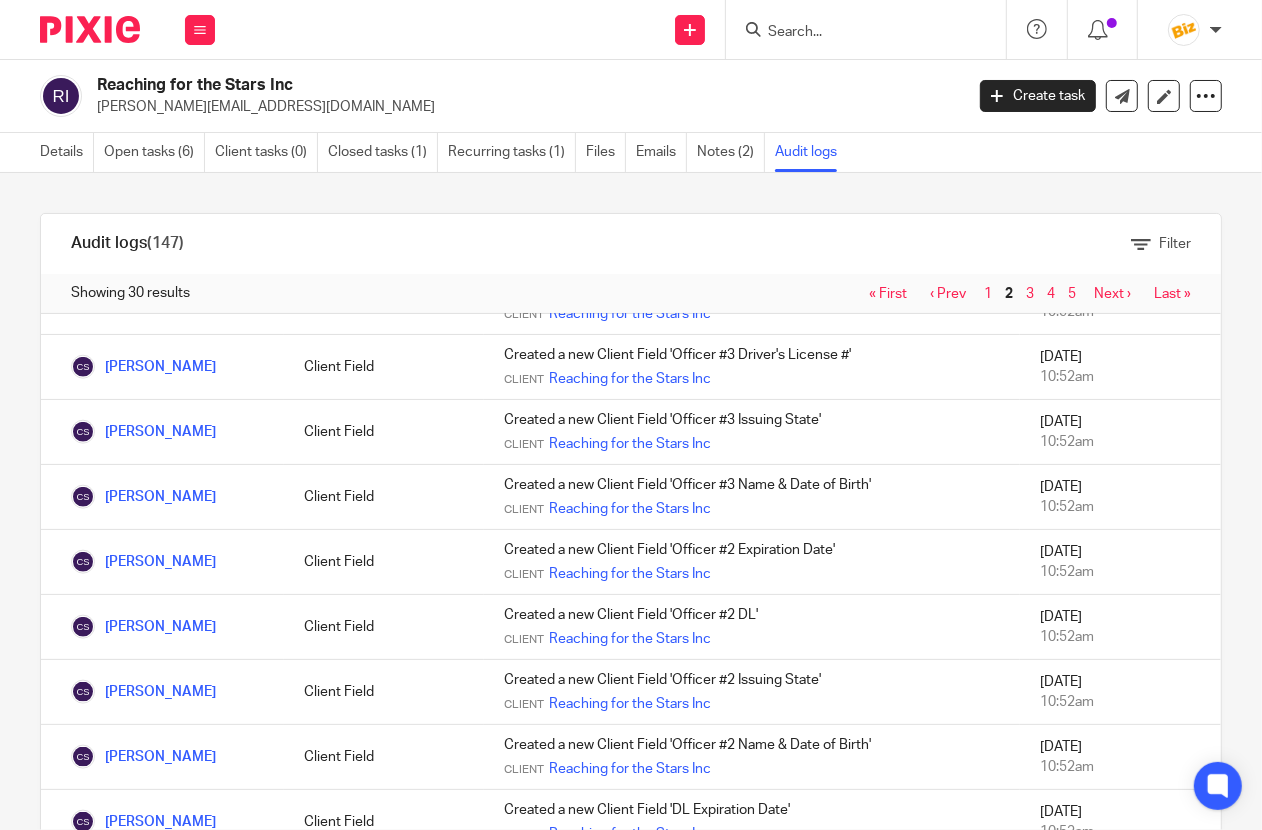 click on "3" at bounding box center (1030, 294) 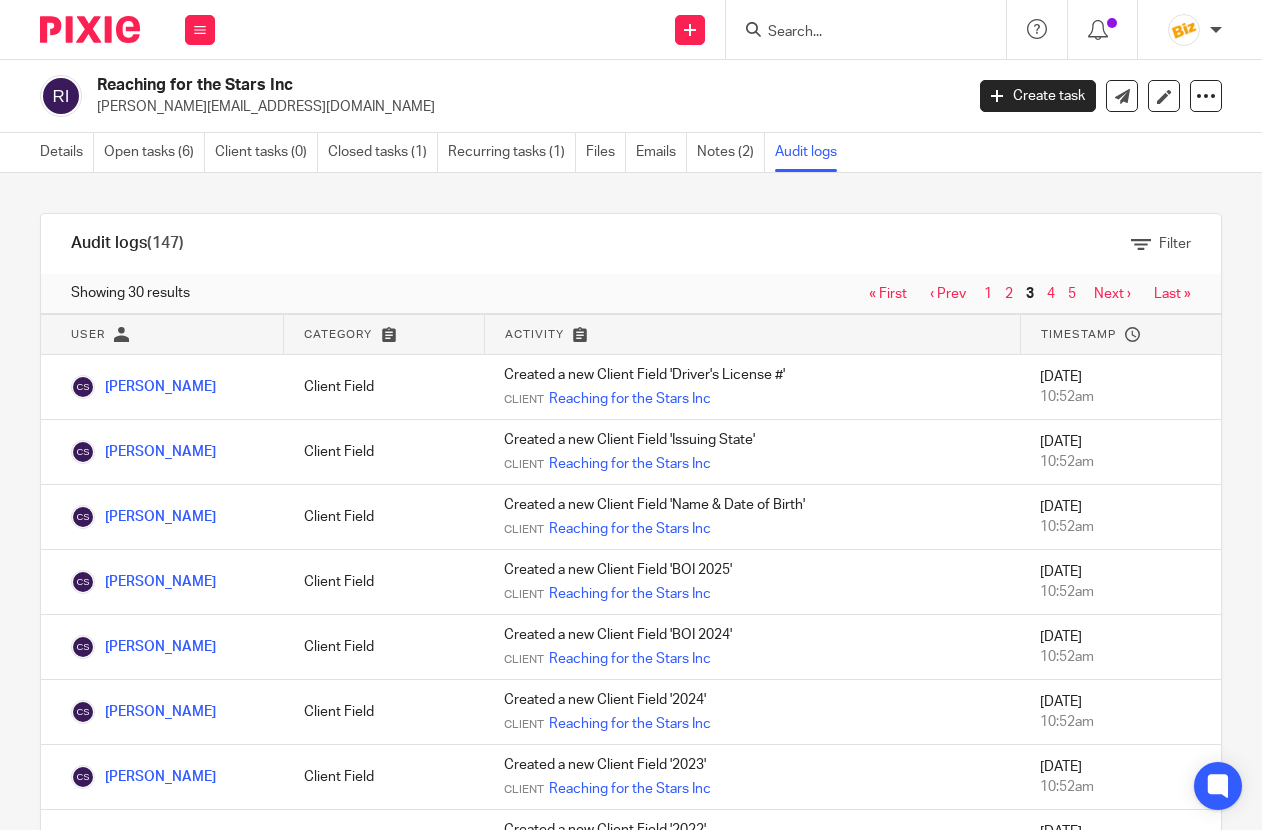 scroll, scrollTop: 0, scrollLeft: 0, axis: both 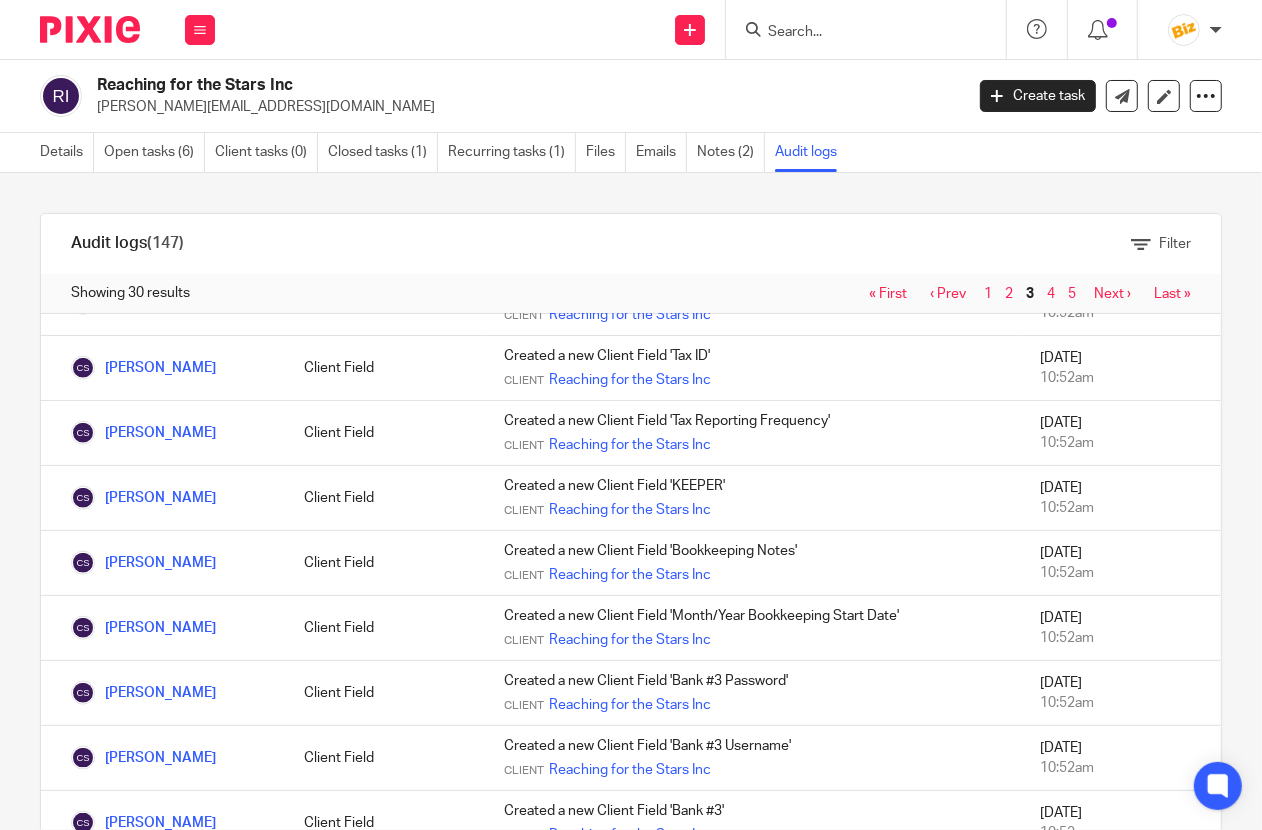 click on "4" at bounding box center (1051, 294) 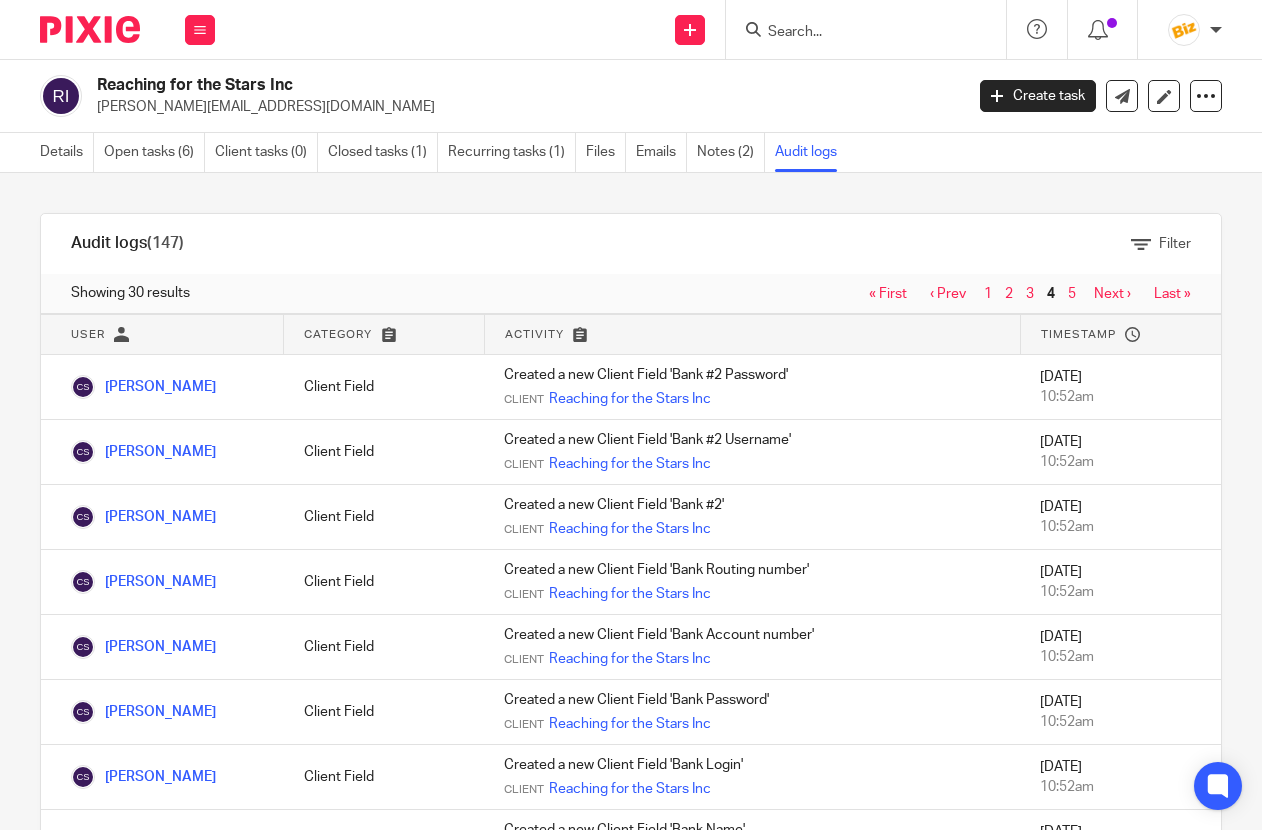 scroll, scrollTop: 0, scrollLeft: 0, axis: both 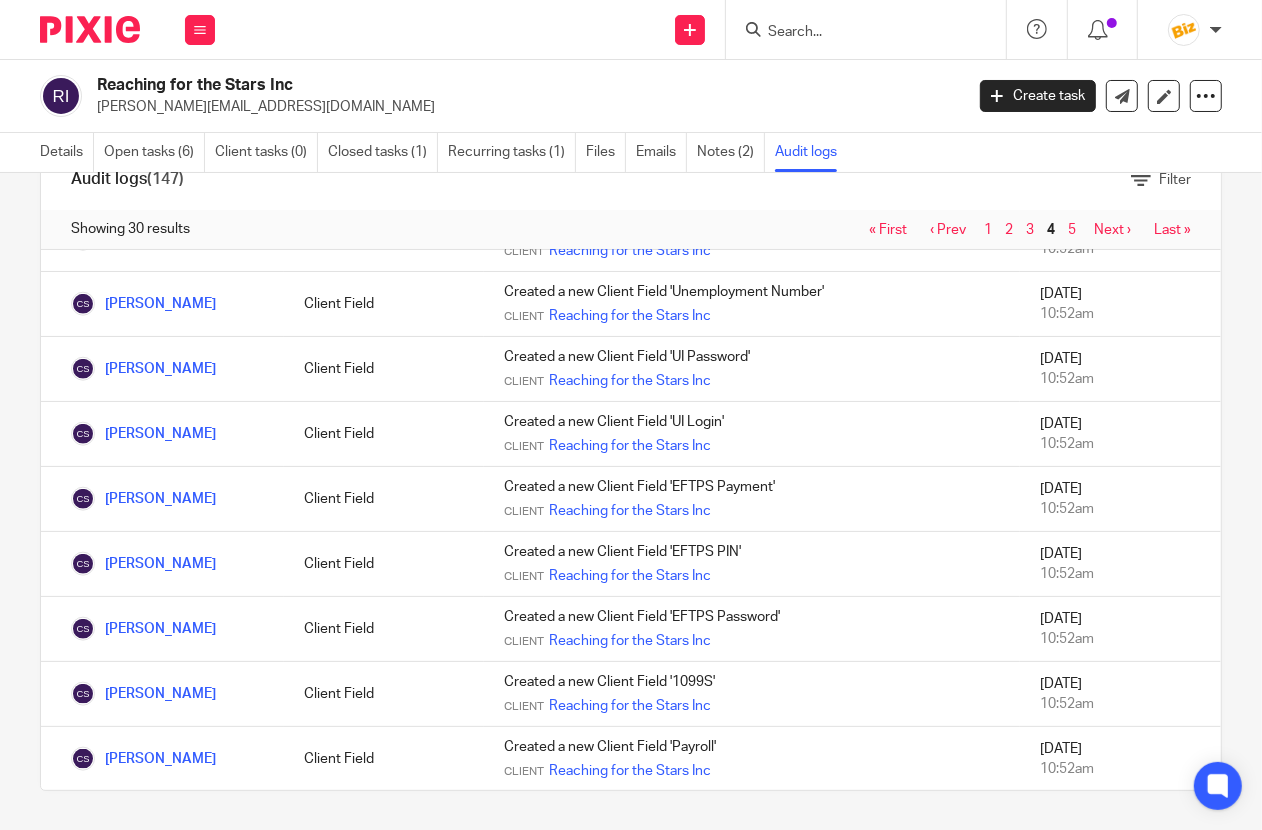 click on "5" at bounding box center (1072, 230) 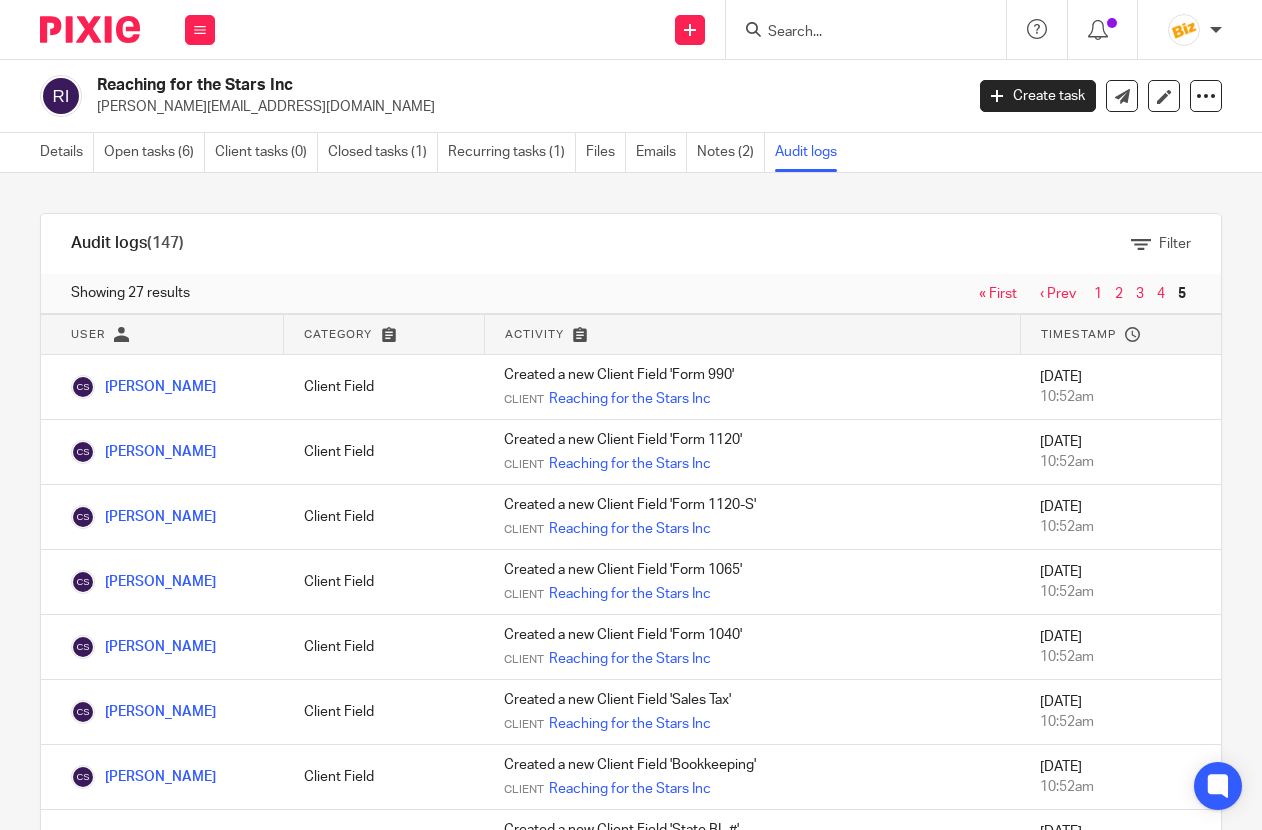 scroll, scrollTop: 0, scrollLeft: 0, axis: both 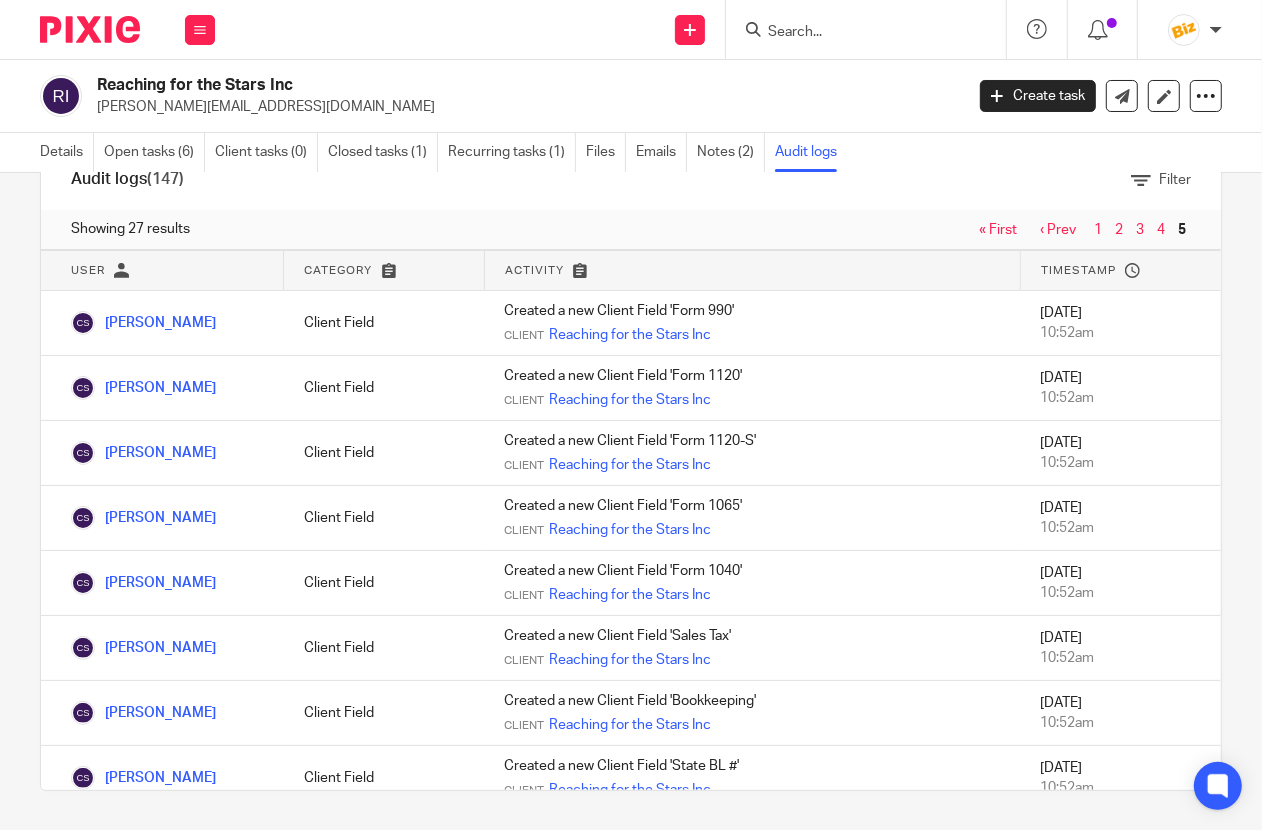 click on "4" at bounding box center (1162, 230) 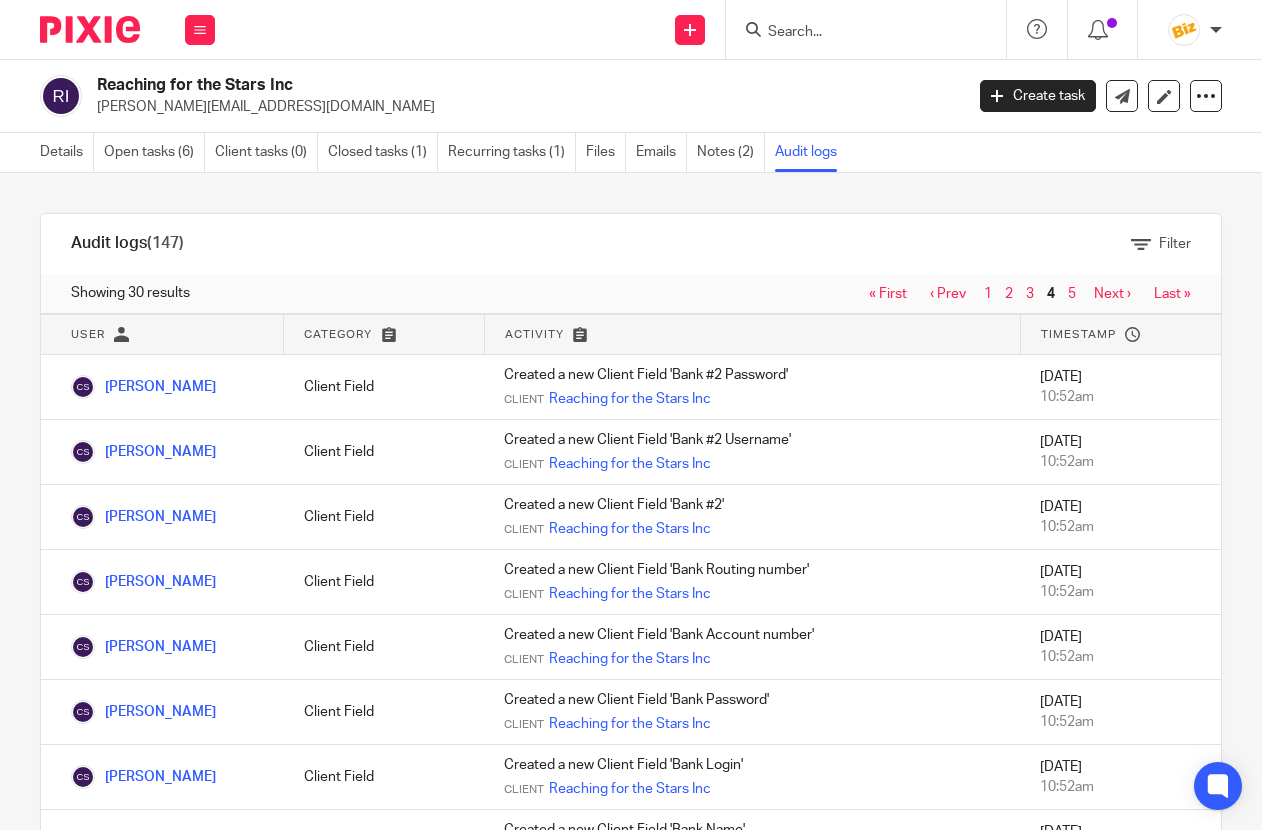 scroll, scrollTop: 0, scrollLeft: 0, axis: both 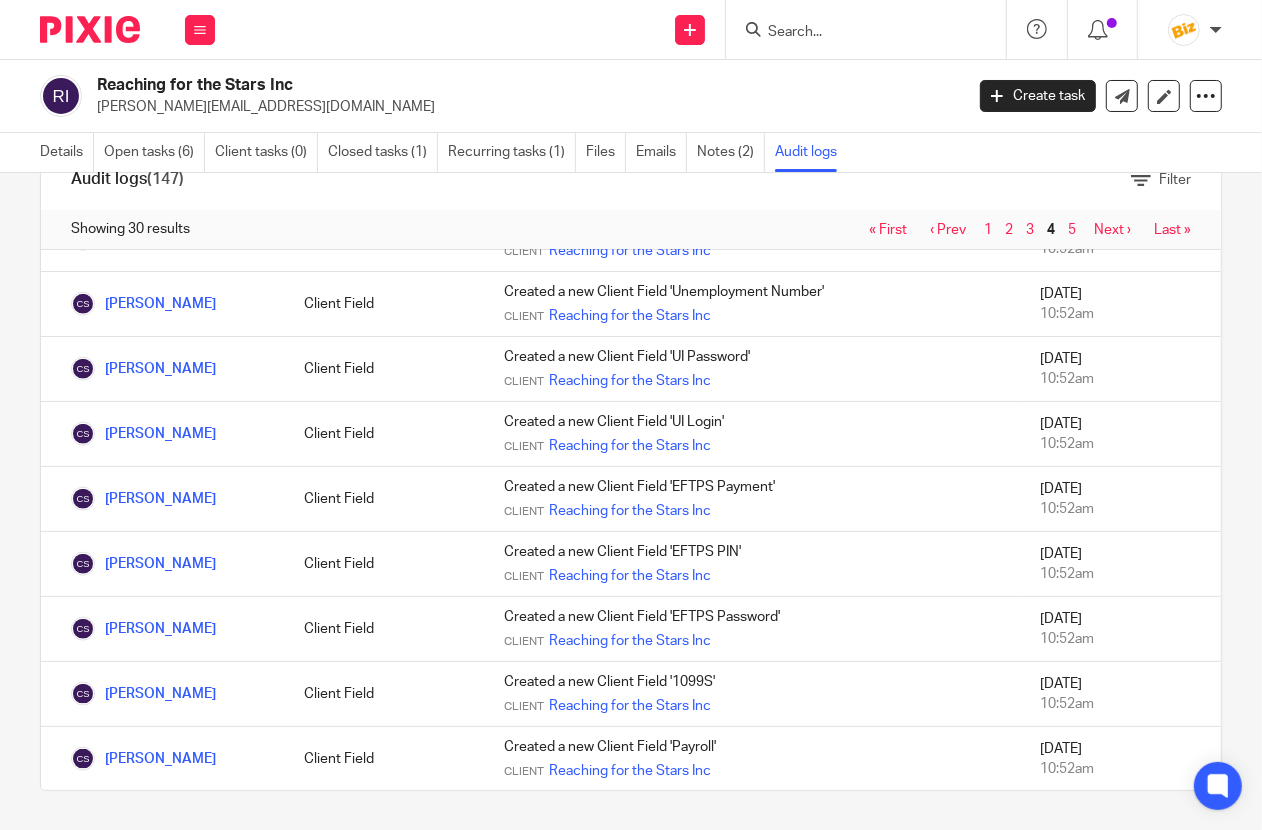 click on "3" at bounding box center [1030, 230] 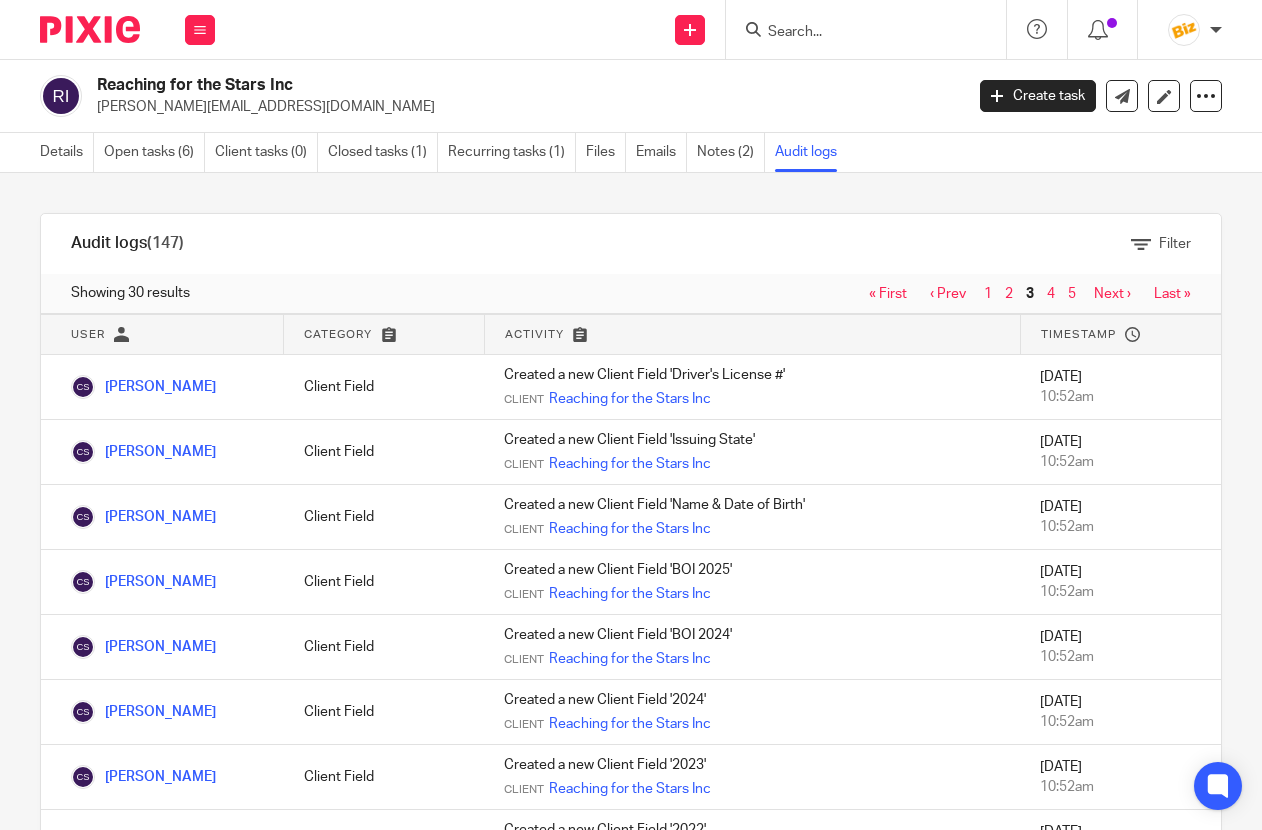 scroll, scrollTop: 0, scrollLeft: 0, axis: both 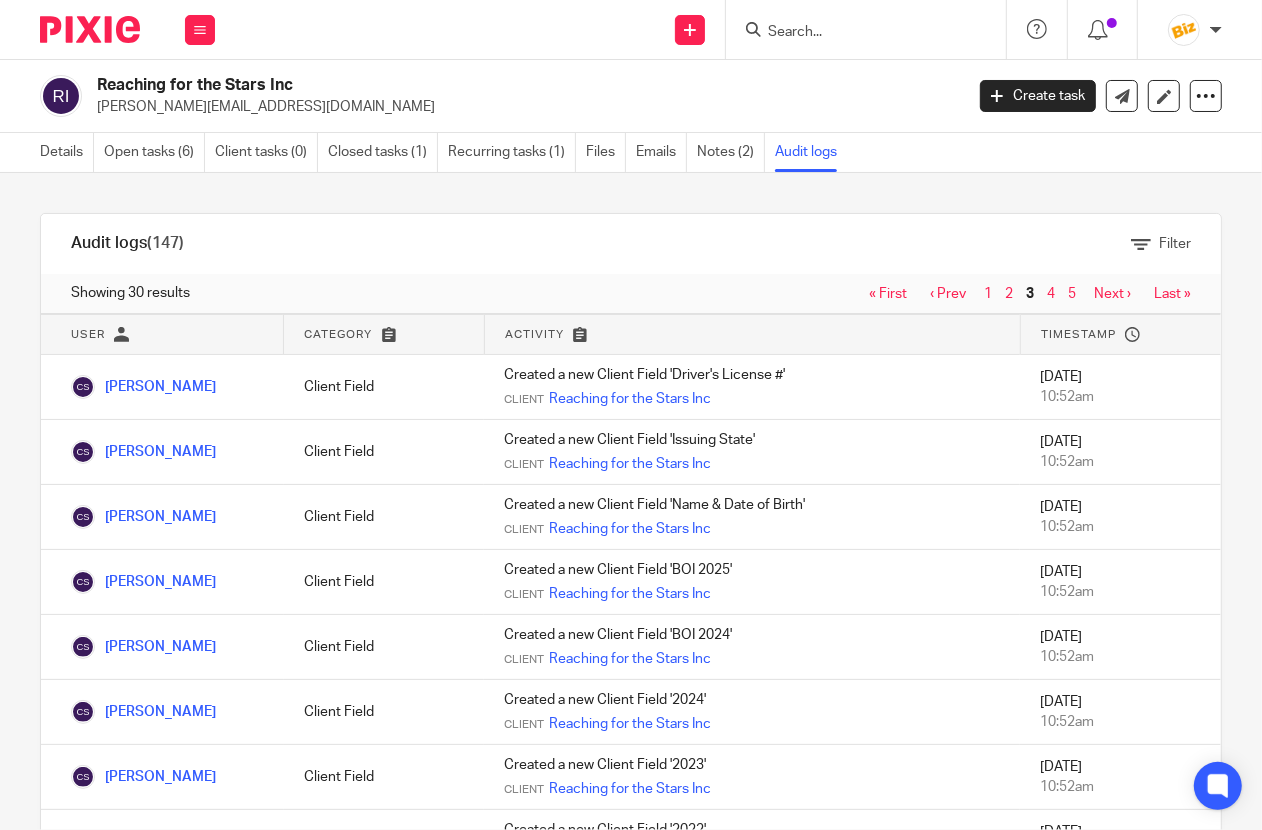click on "2" at bounding box center [1009, 294] 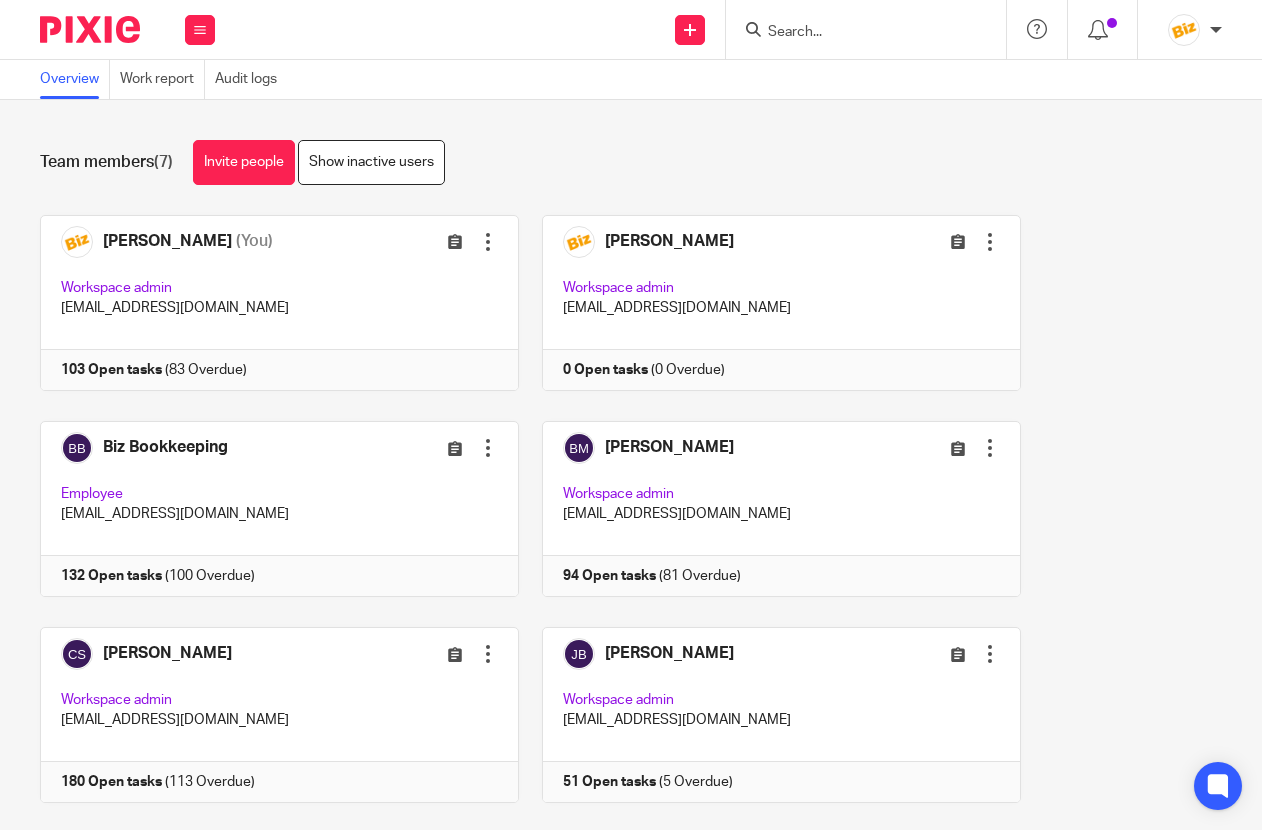 scroll, scrollTop: 0, scrollLeft: 0, axis: both 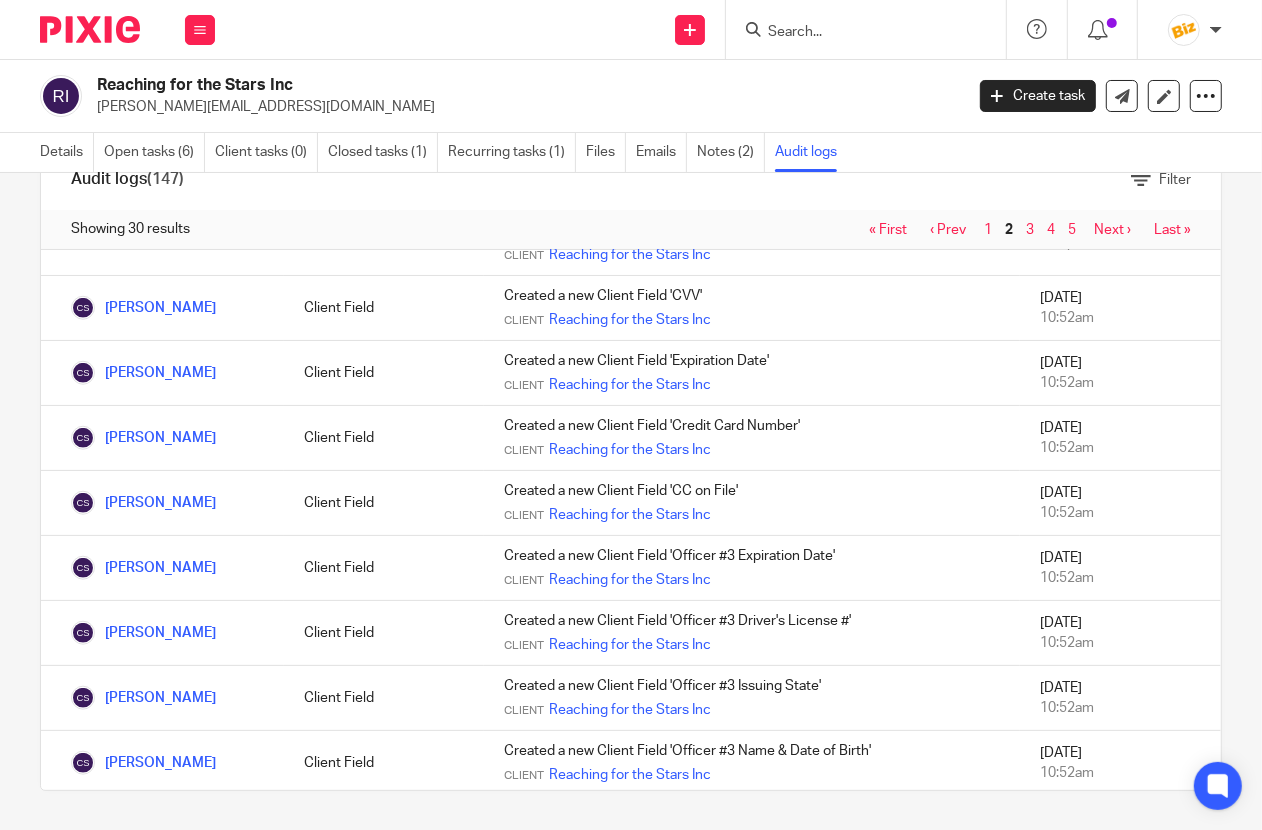 click on "tina@risingstarlv.com" at bounding box center [523, 107] 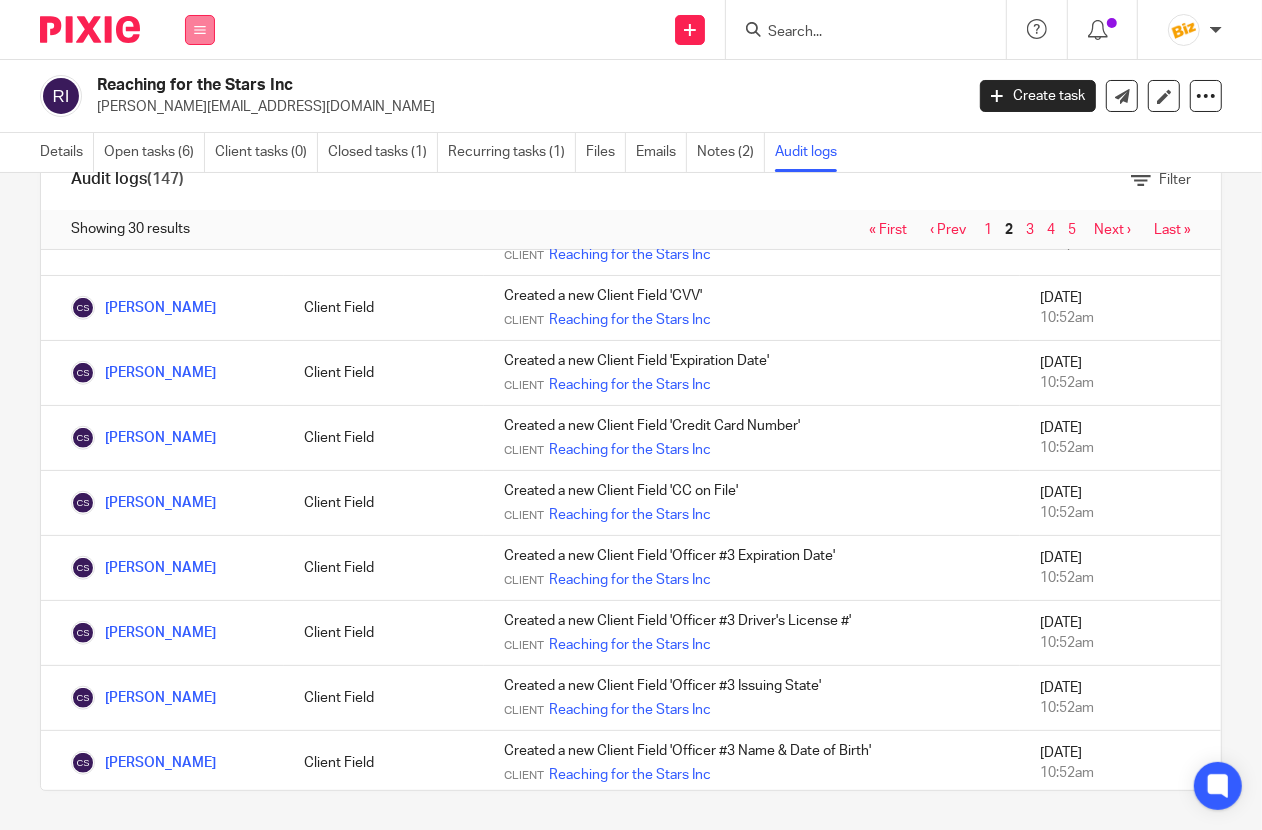 click at bounding box center (200, 30) 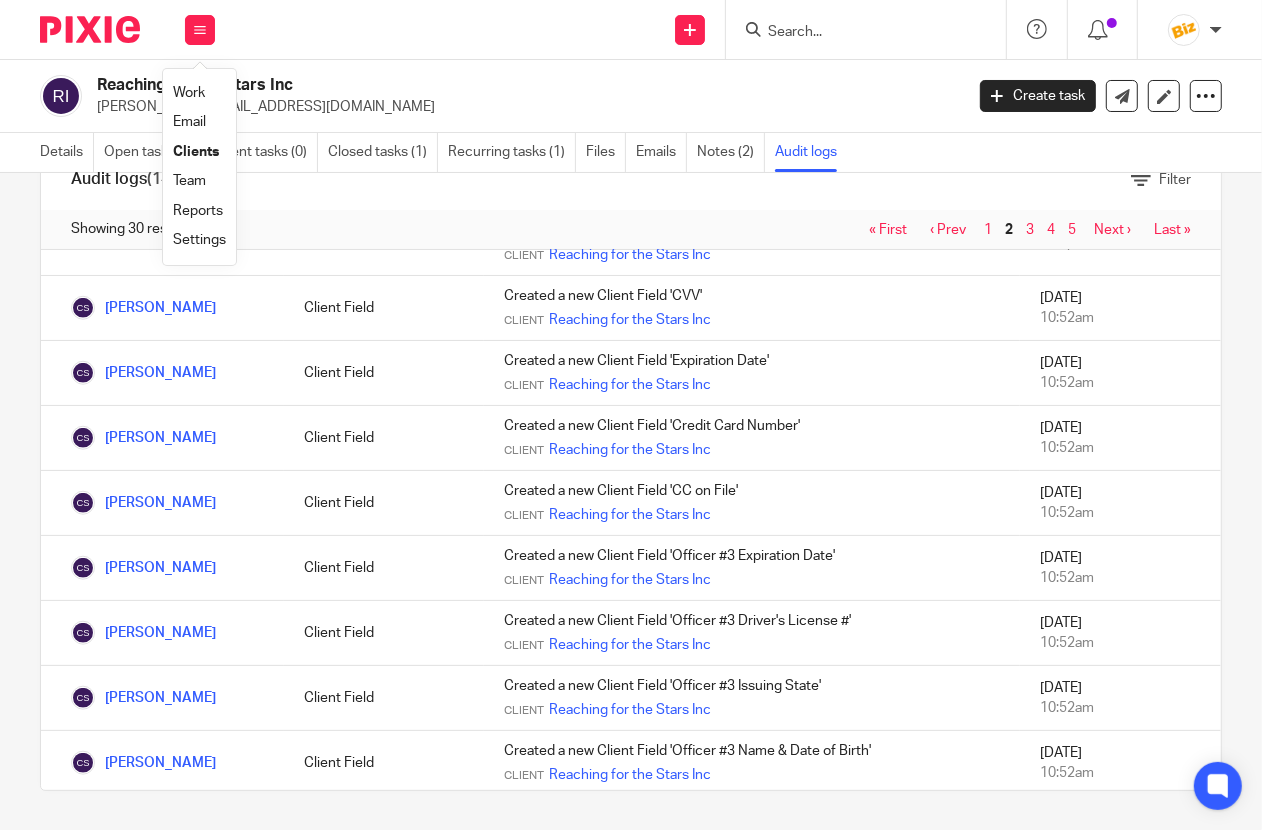 click on "Team" at bounding box center (189, 181) 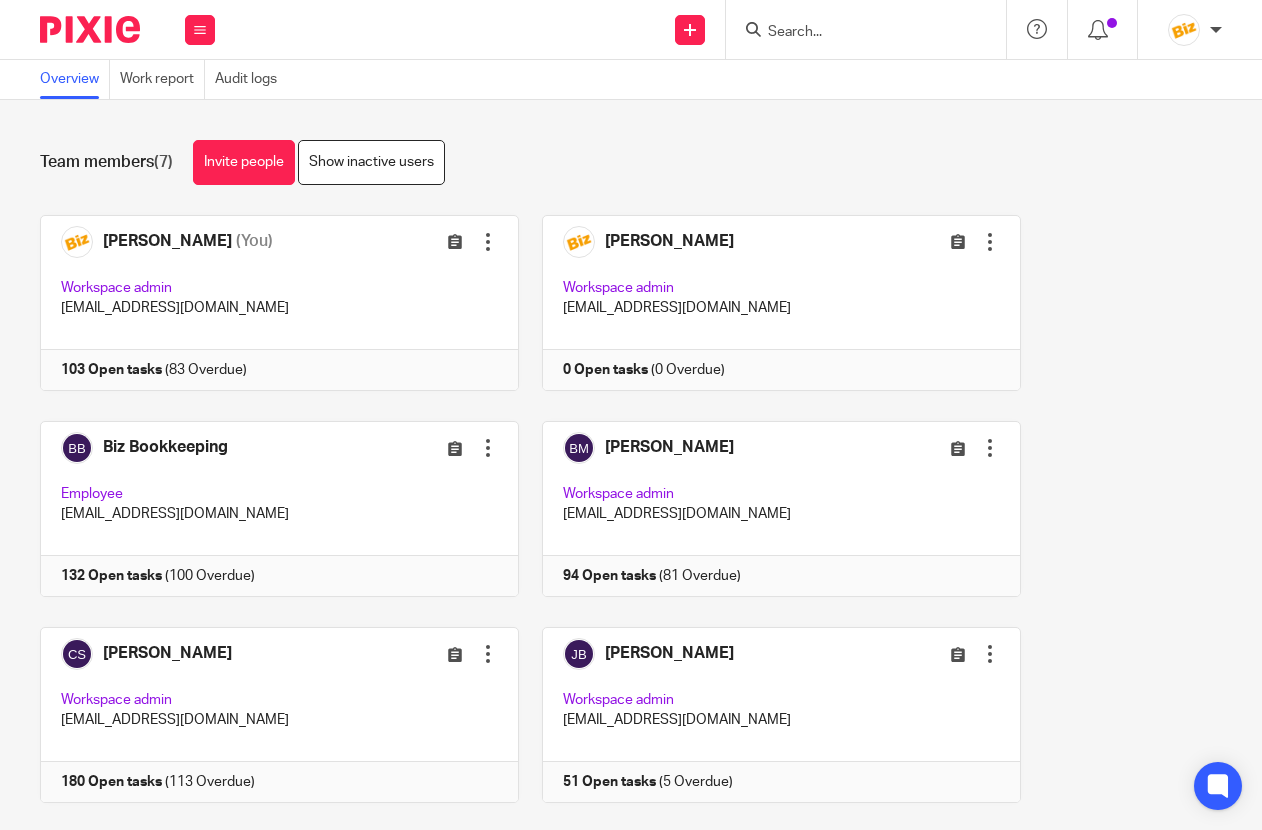 scroll, scrollTop: 0, scrollLeft: 0, axis: both 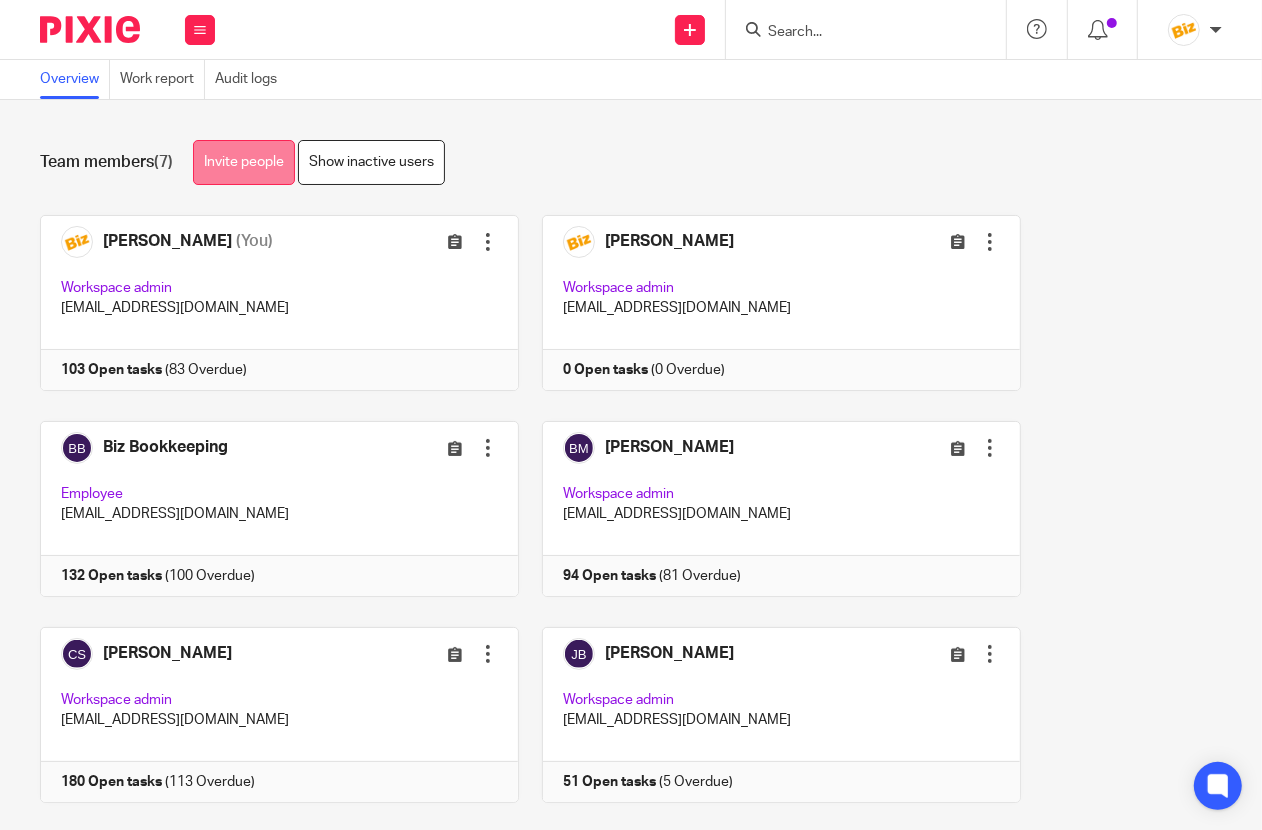 click on "Invite people" at bounding box center (244, 162) 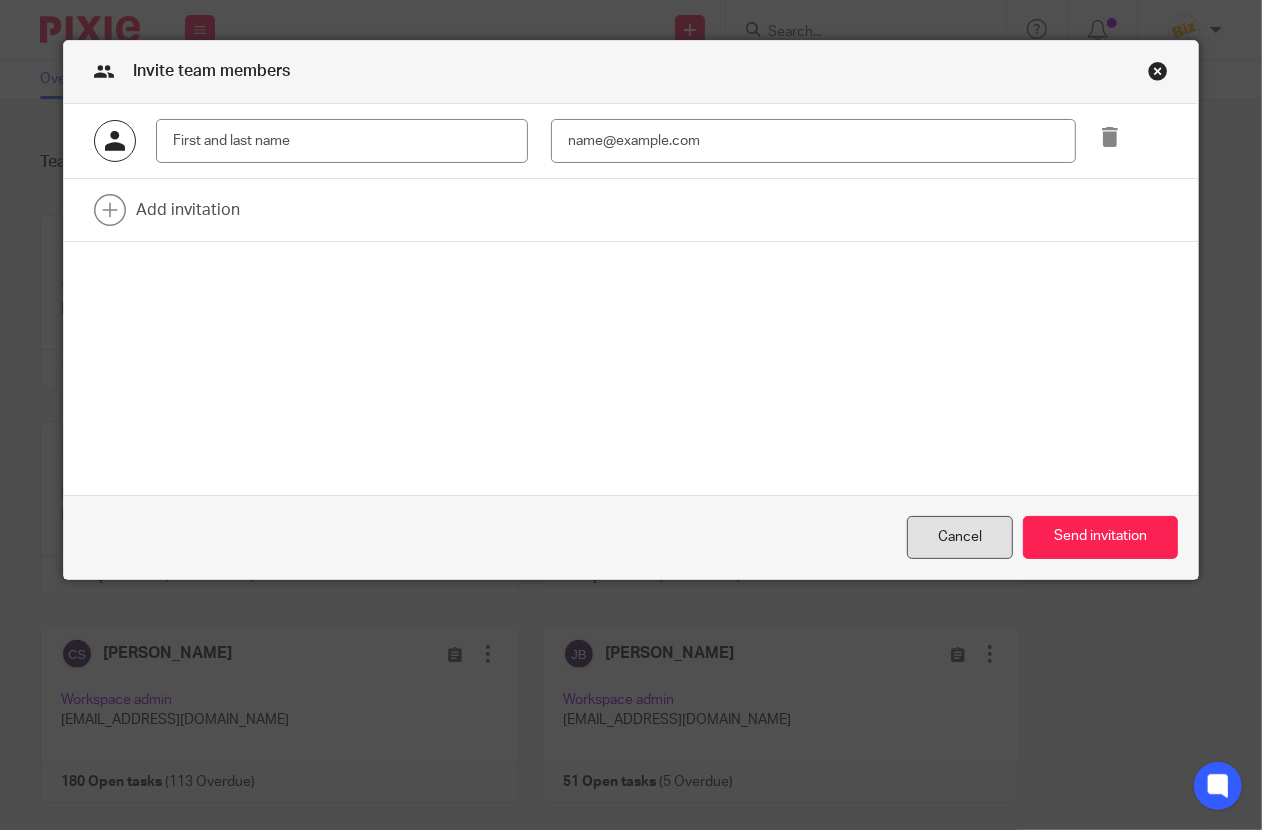 click on "Cancel" at bounding box center (960, 537) 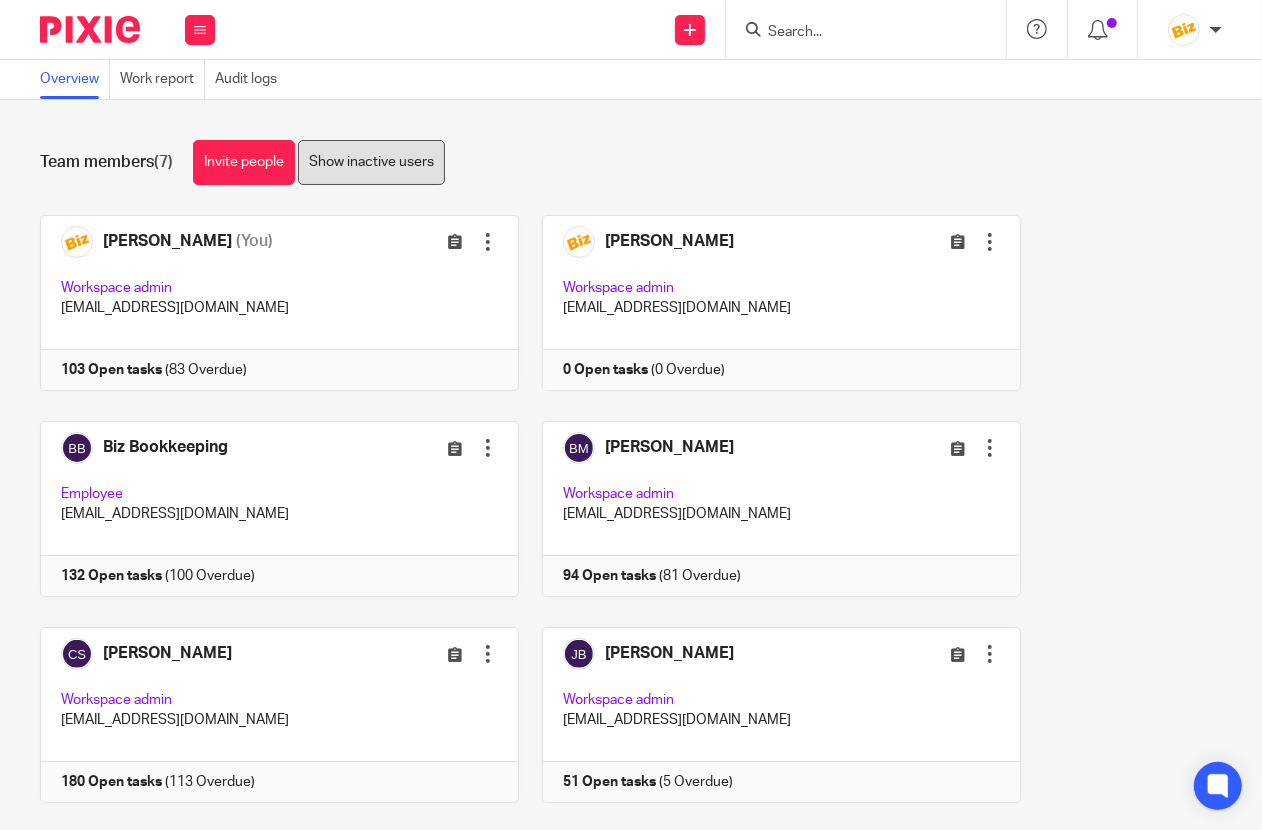 click on "Show inactive users" at bounding box center (371, 162) 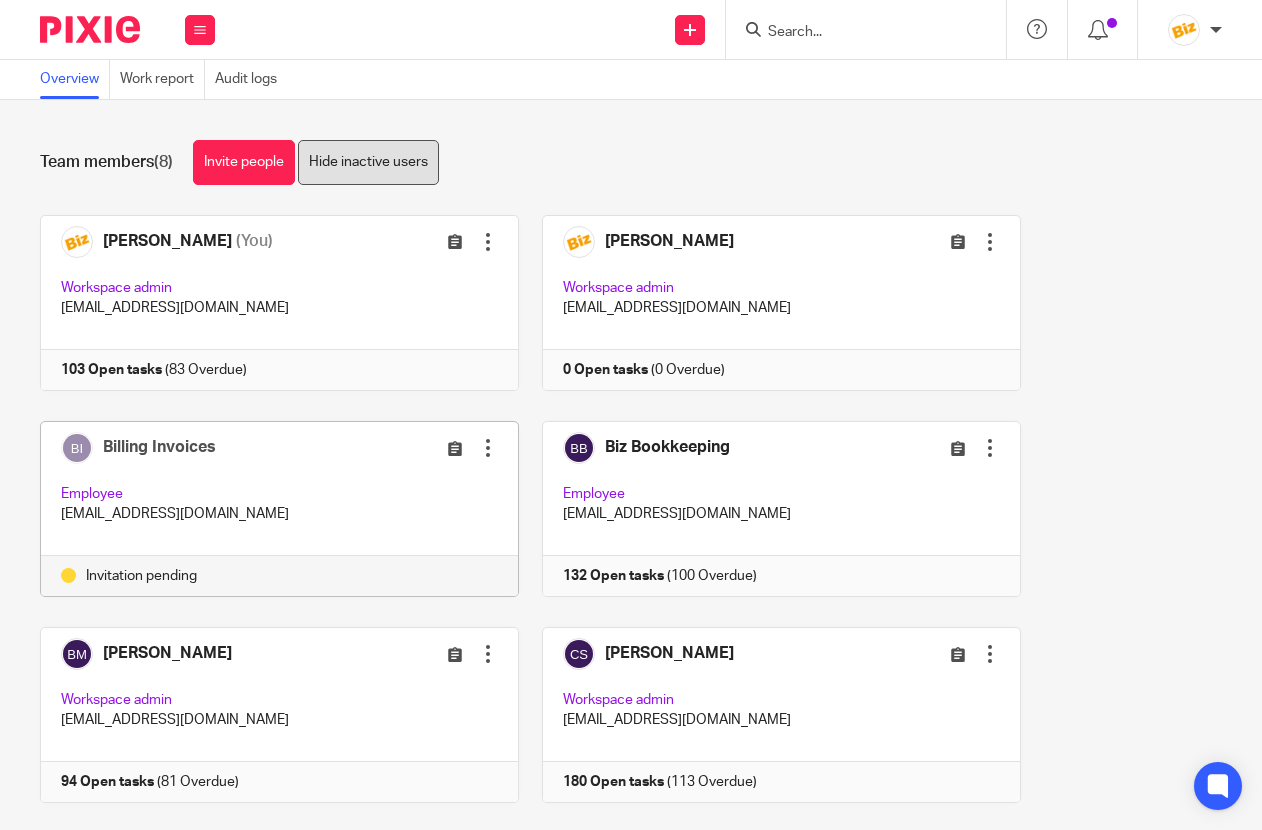 scroll, scrollTop: 0, scrollLeft: 0, axis: both 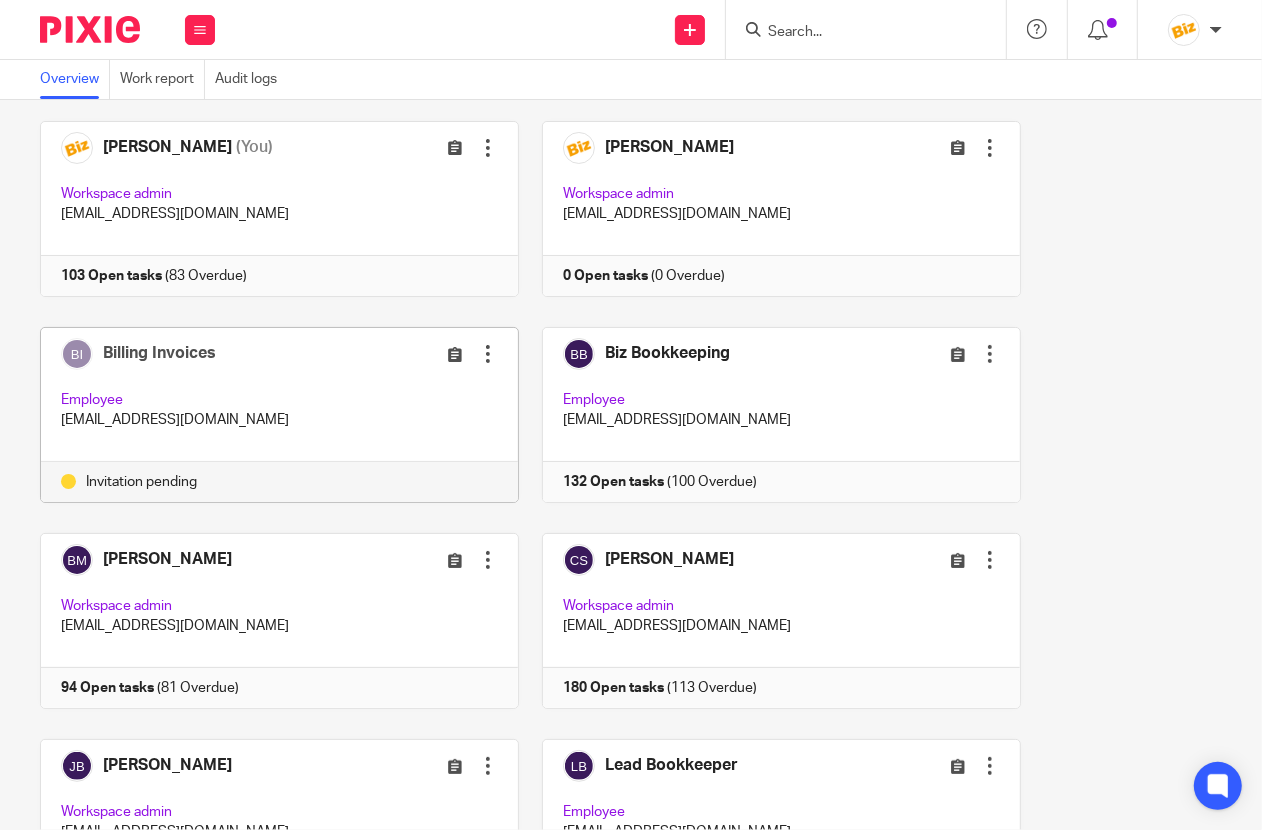 click at bounding box center [488, 354] 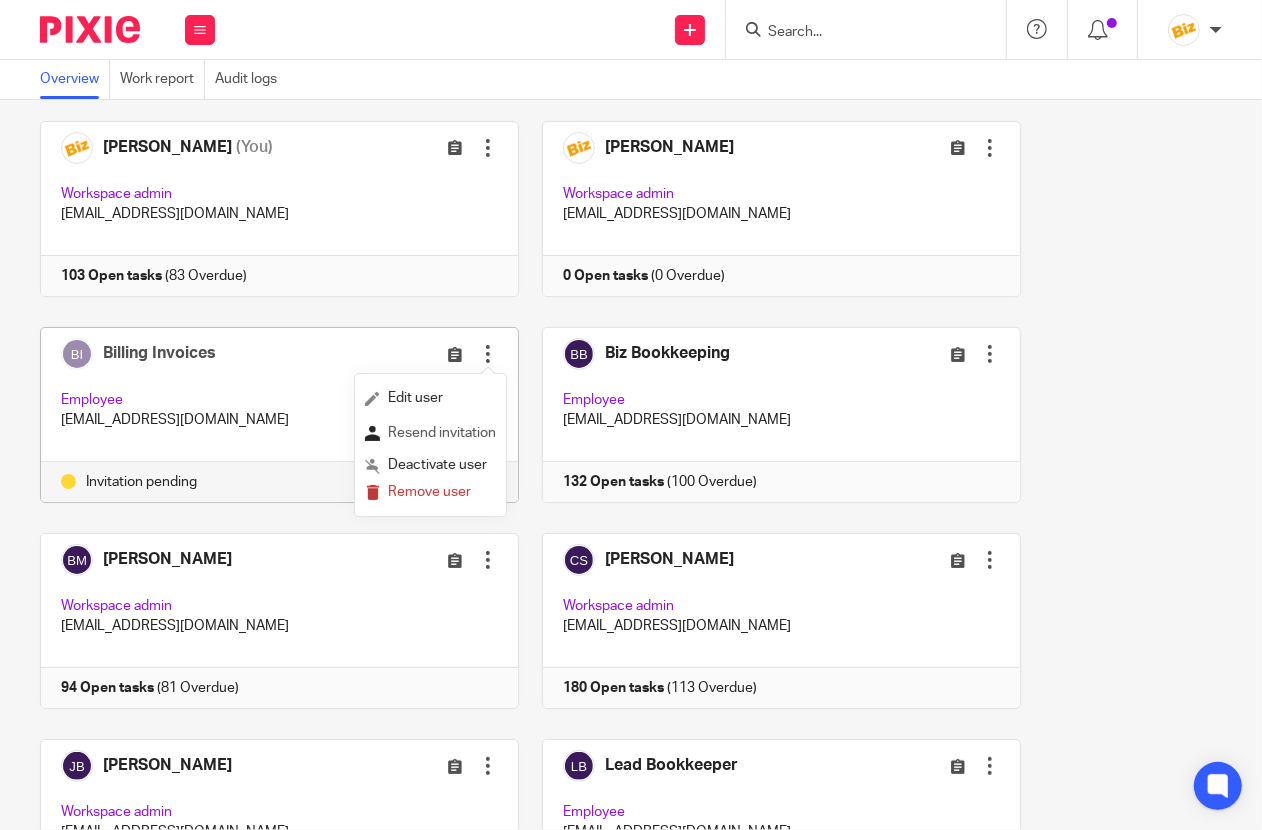 click on "Resend invitation" at bounding box center (442, 433) 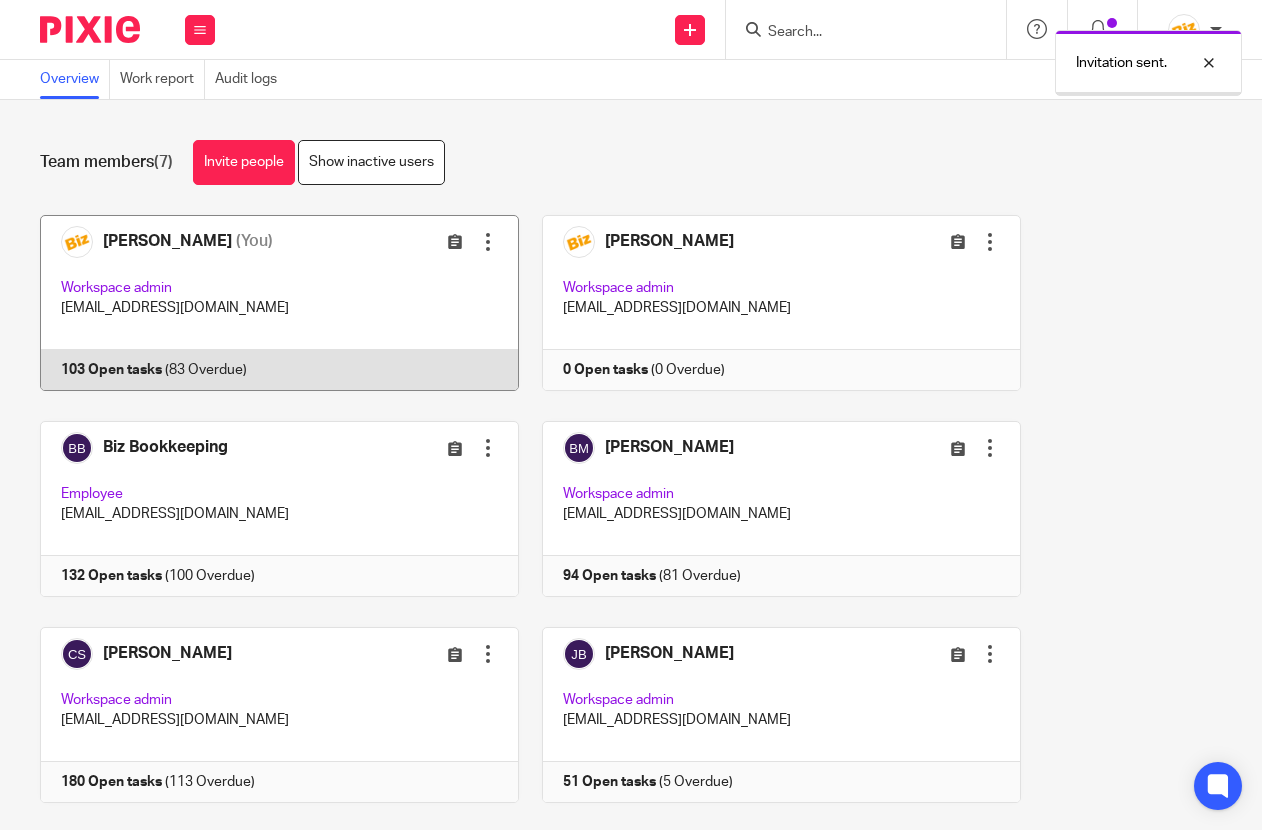 scroll, scrollTop: 0, scrollLeft: 0, axis: both 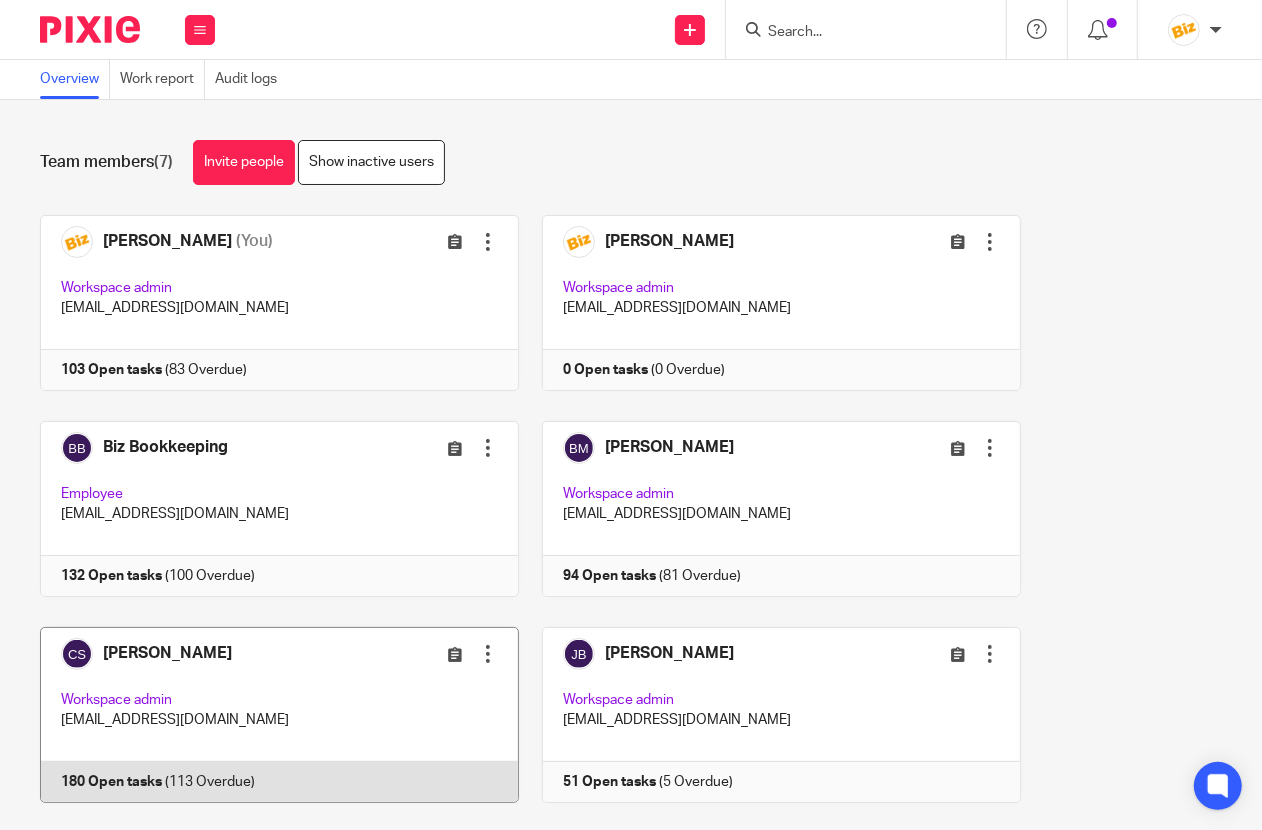 click at bounding box center (268, 715) 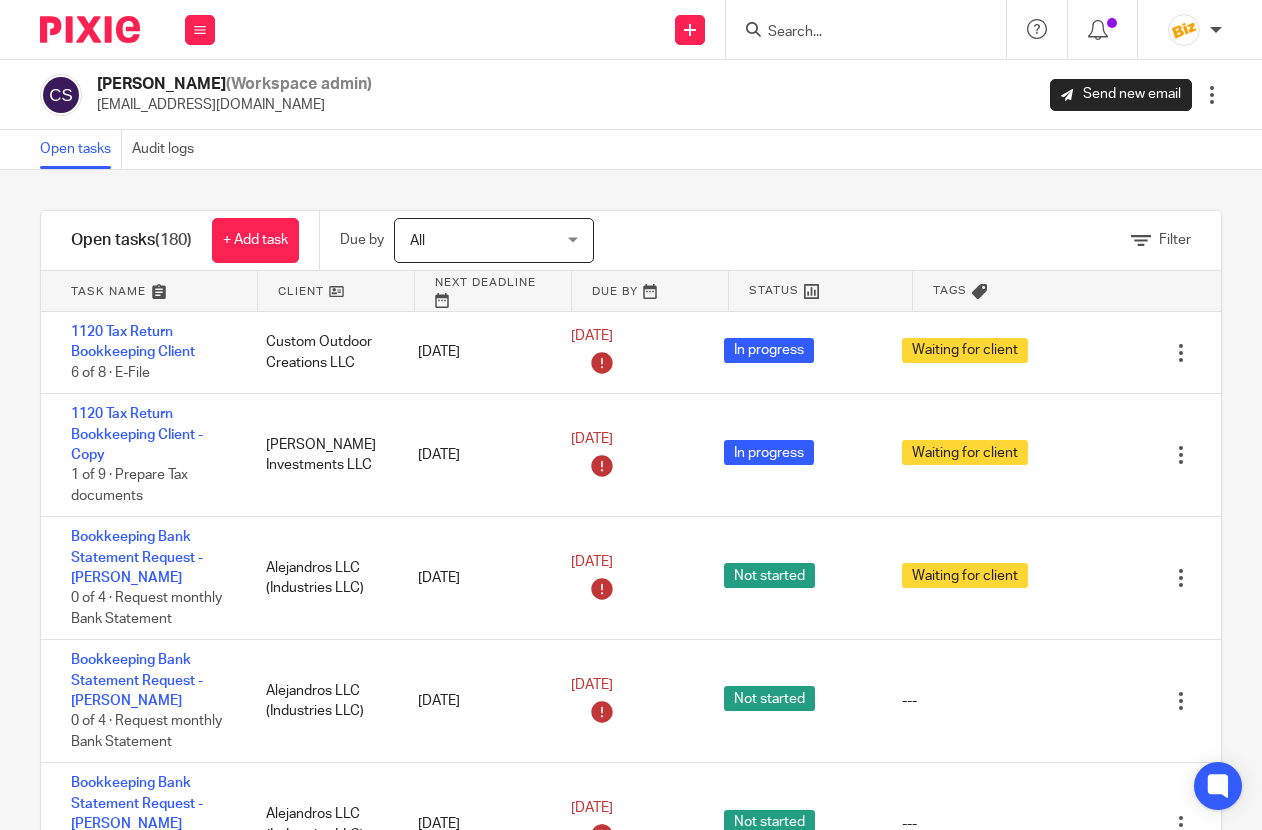scroll, scrollTop: 0, scrollLeft: 0, axis: both 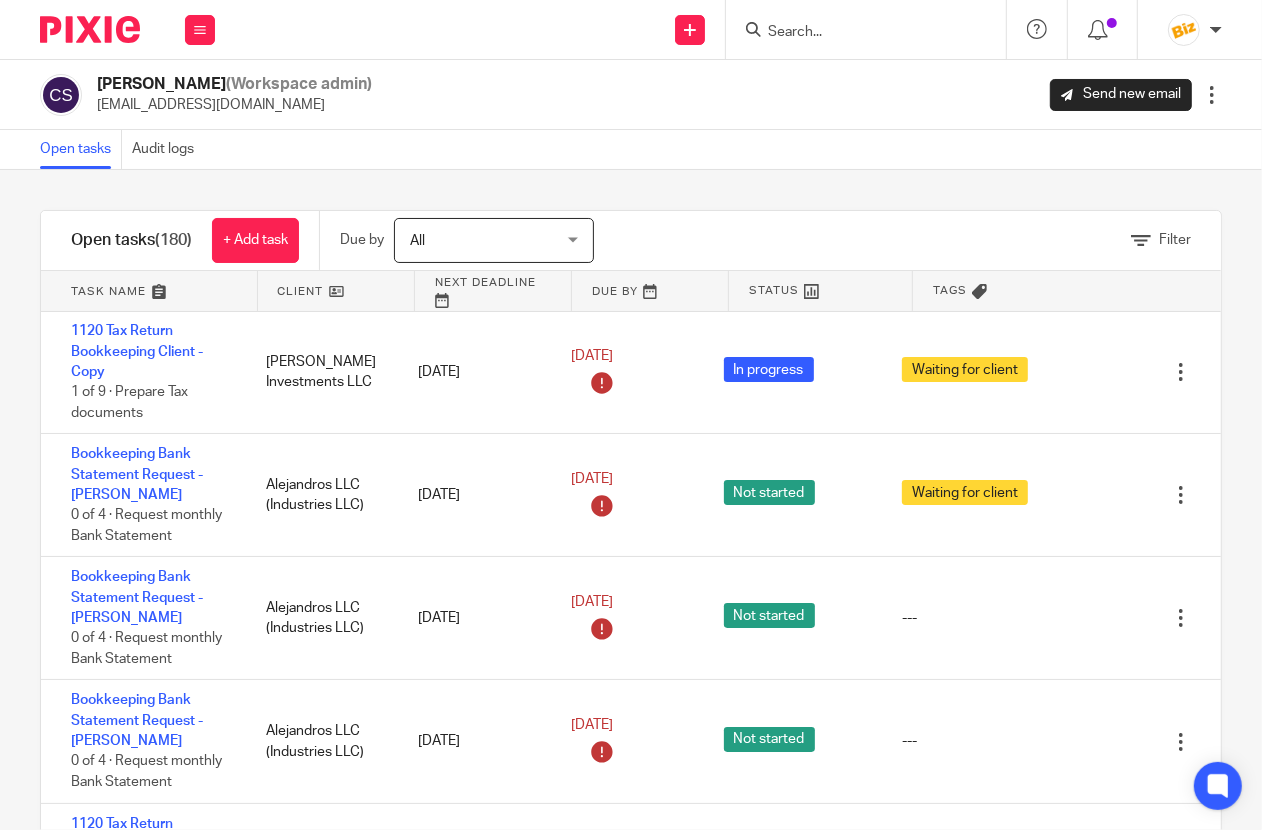 click at bounding box center [862, 29] 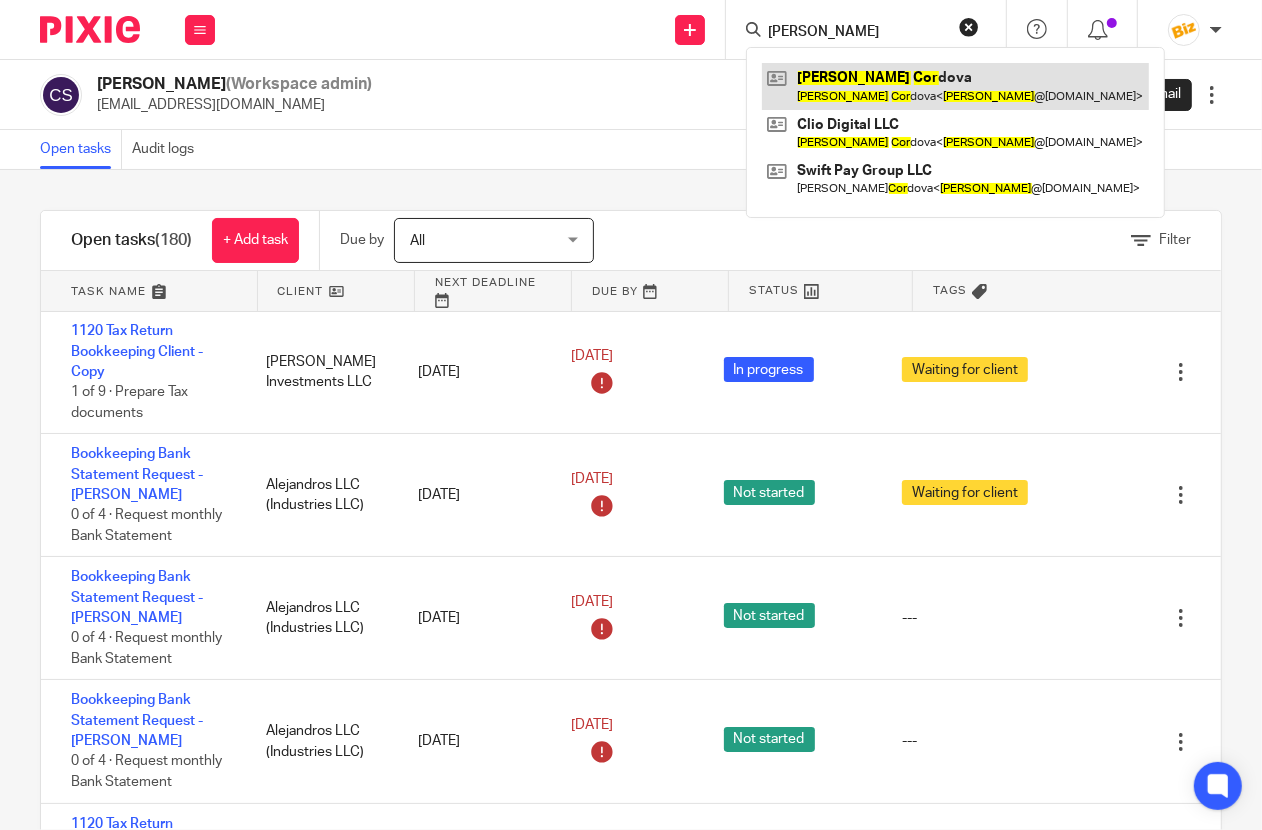 type on "Julia cor" 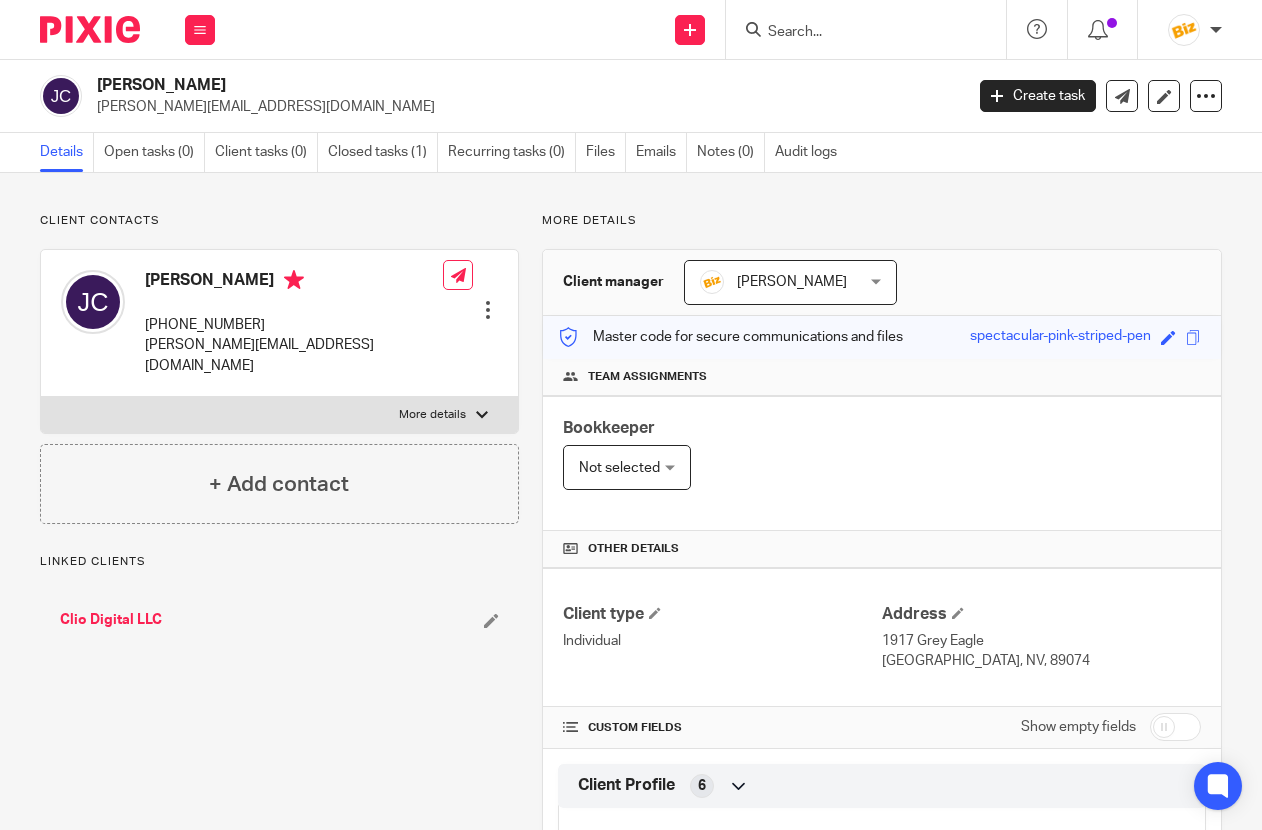 scroll, scrollTop: 0, scrollLeft: 0, axis: both 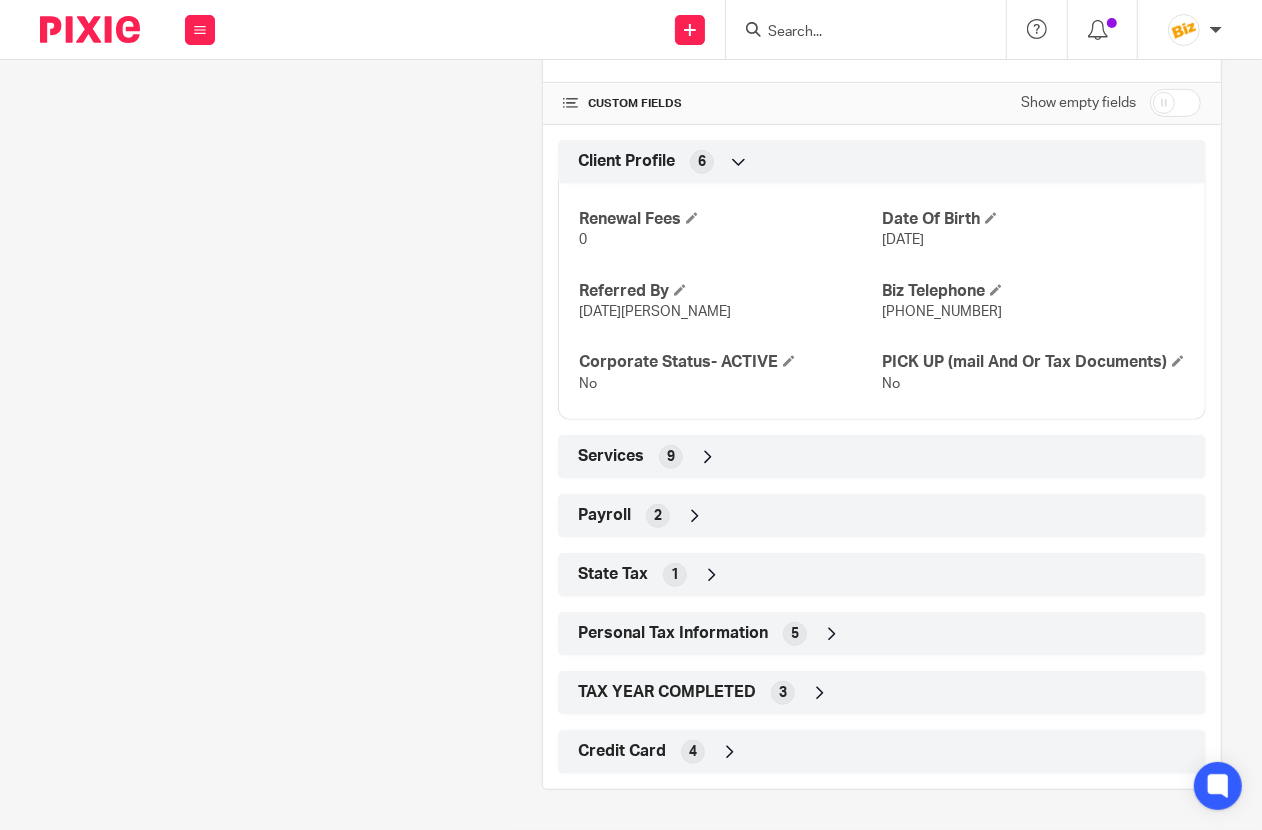 click on "Personal Tax Information   5" at bounding box center (882, 634) 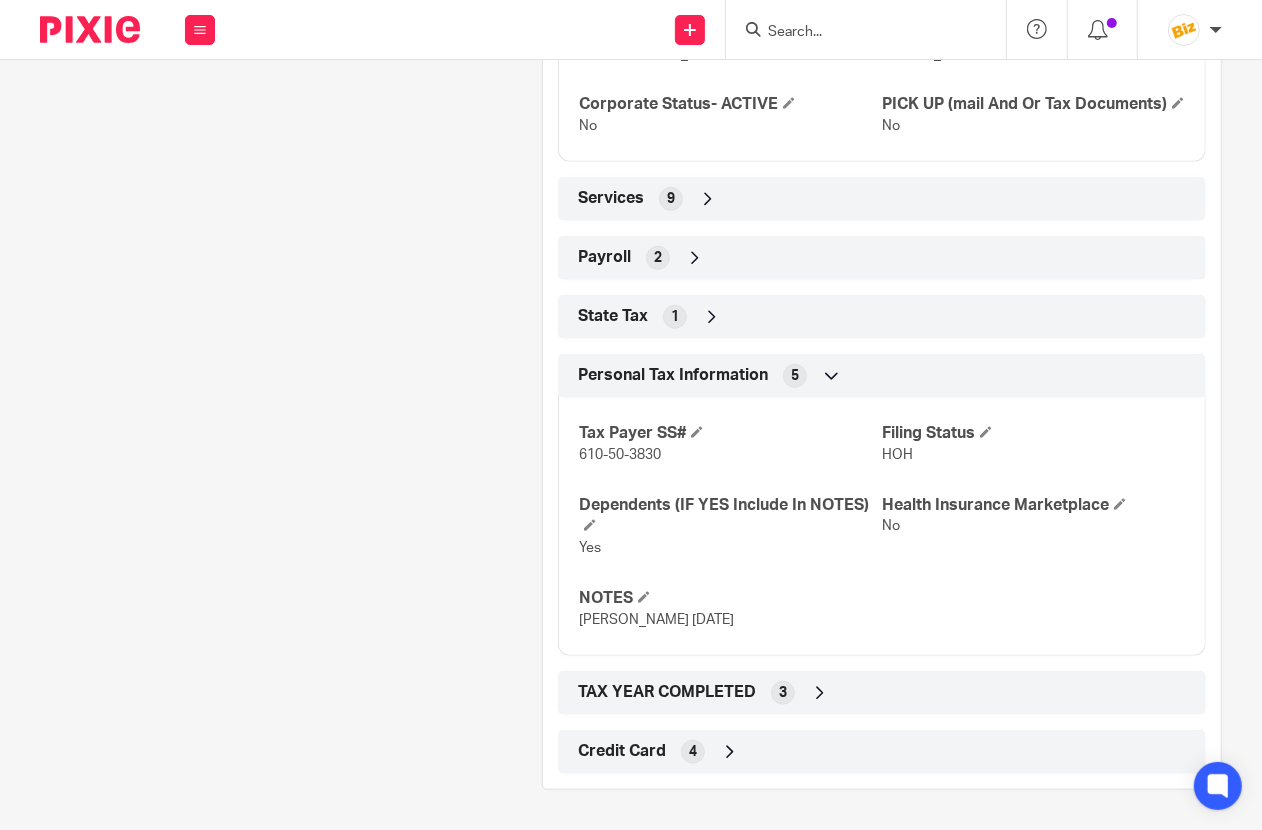 click on "TAX YEAR COMPLETED   3" at bounding box center (882, 693) 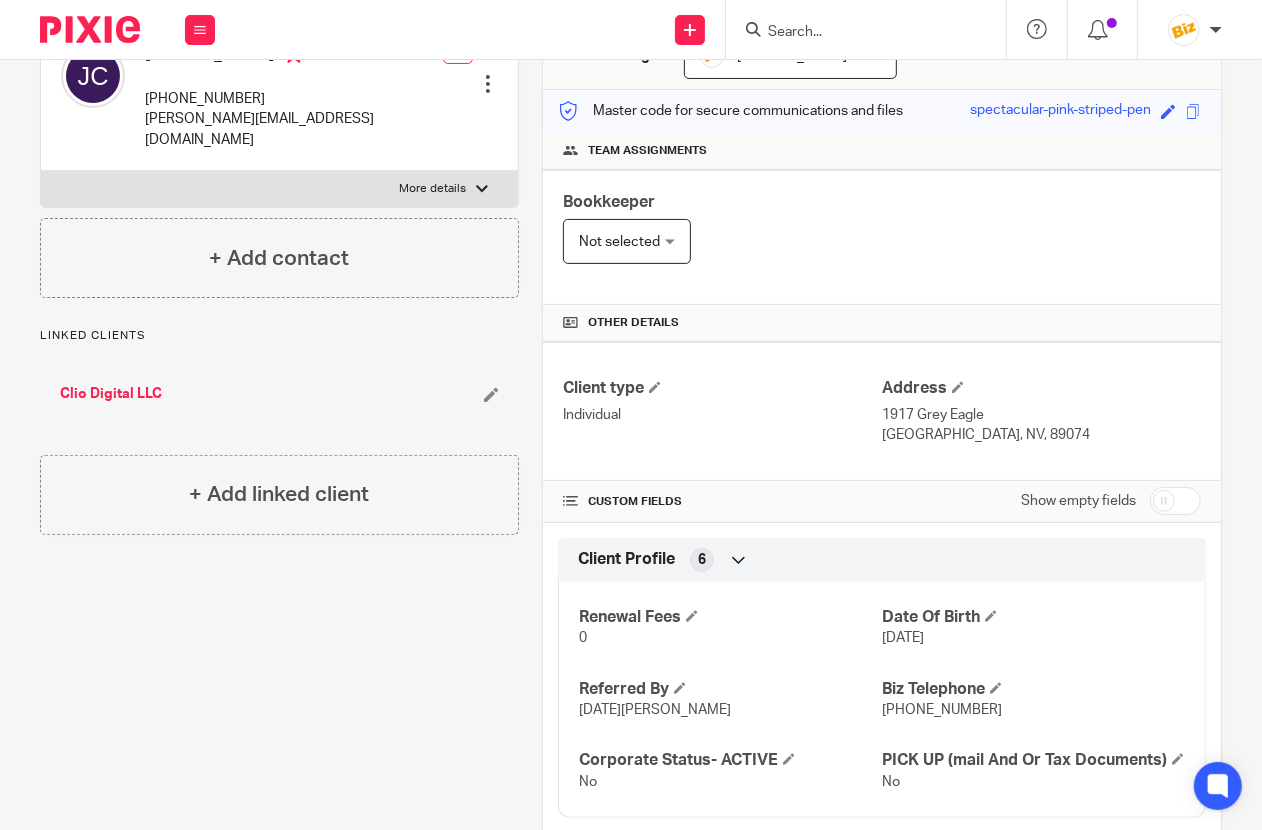 scroll, scrollTop: 0, scrollLeft: 0, axis: both 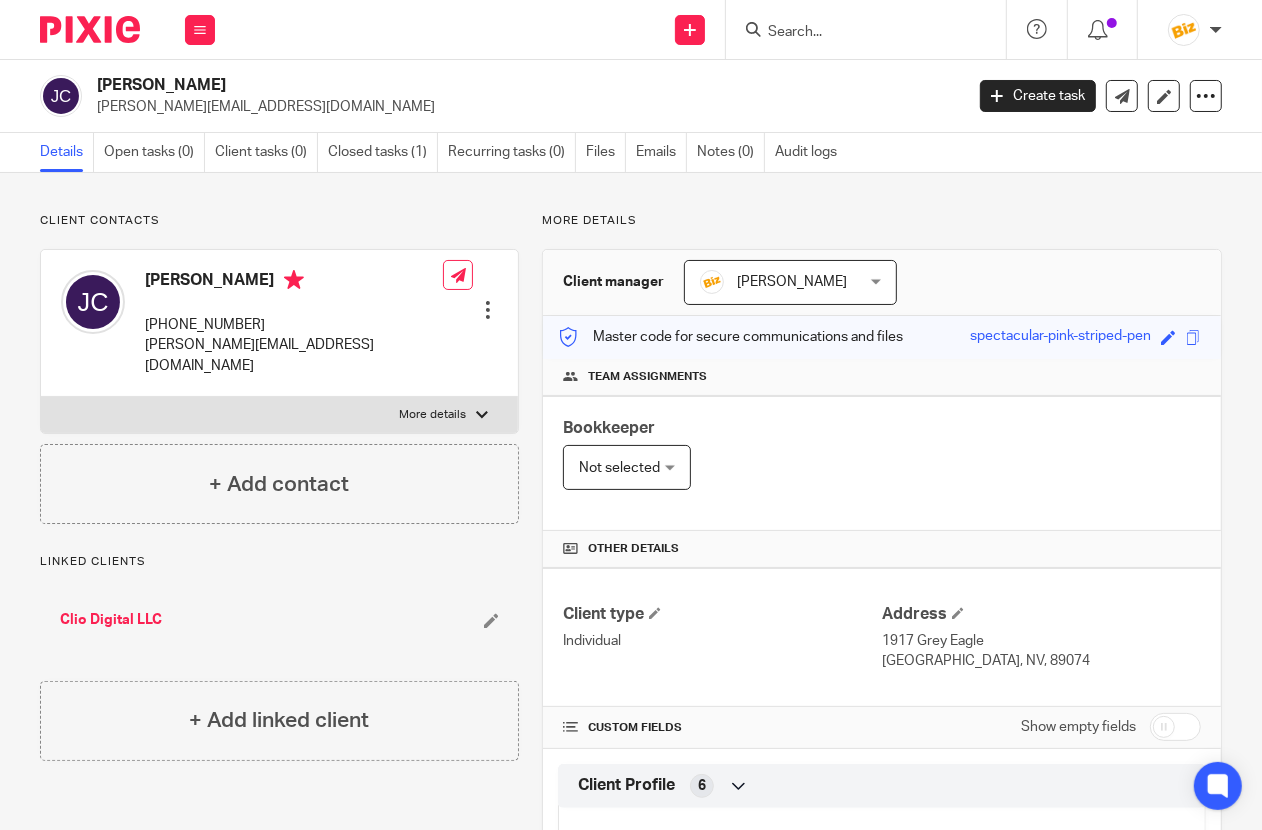 click on "Clio Digital LLC" at bounding box center (111, 620) 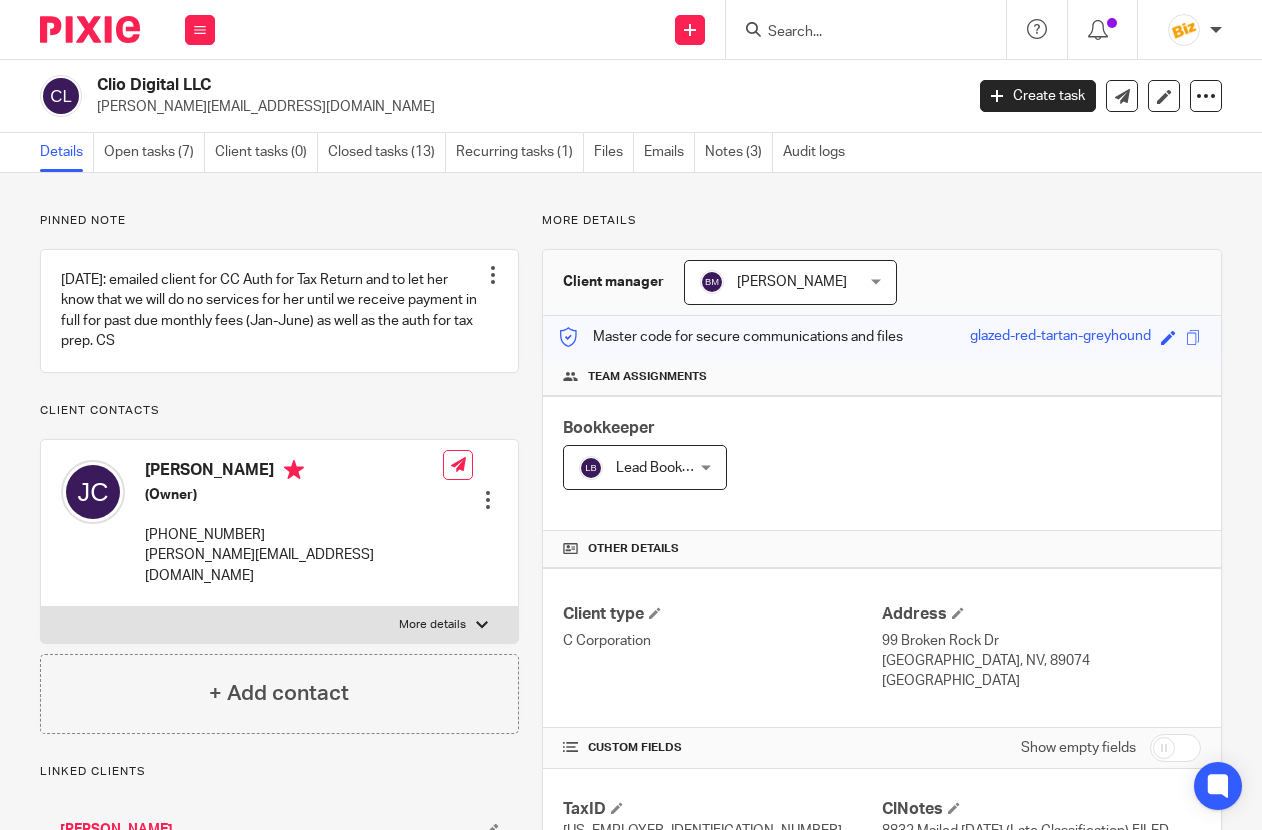 scroll, scrollTop: 0, scrollLeft: 0, axis: both 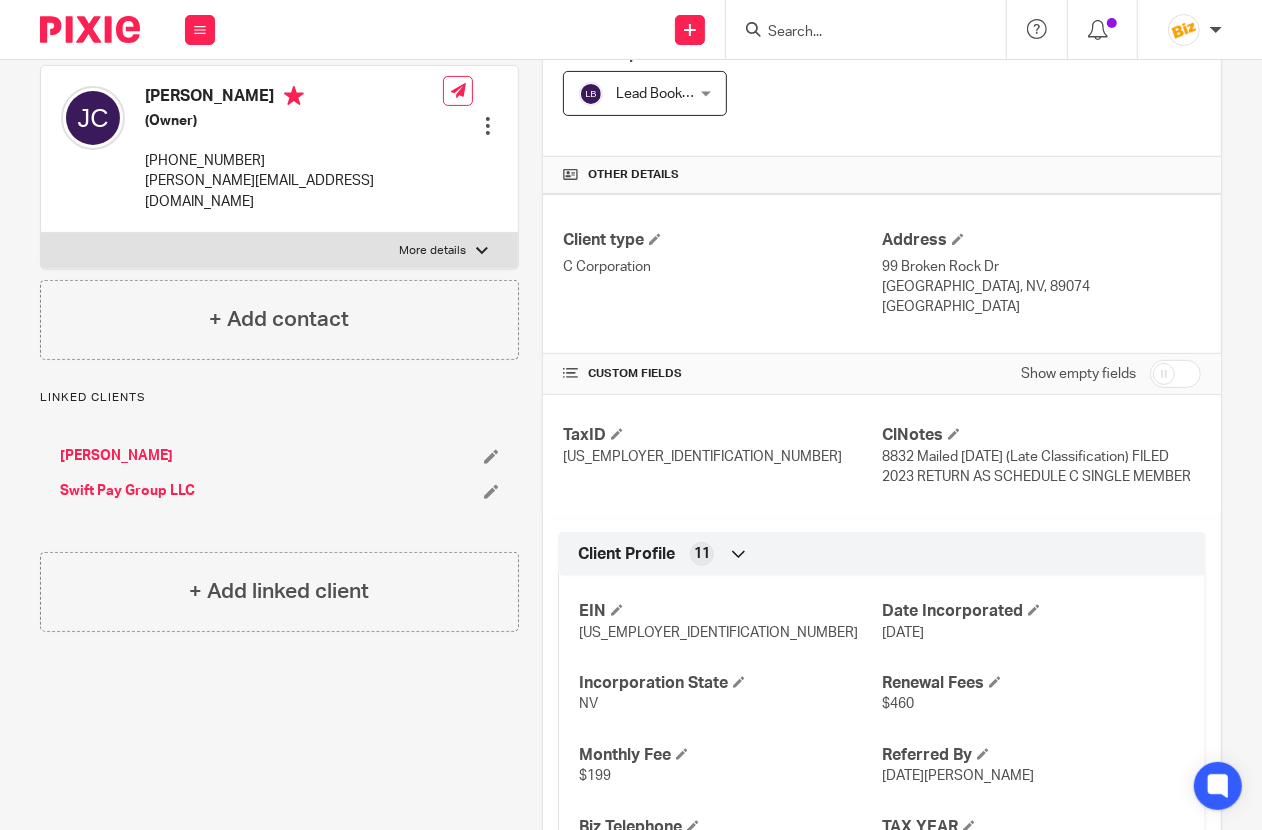 click on "Swift Pay Group LLC" at bounding box center [127, 491] 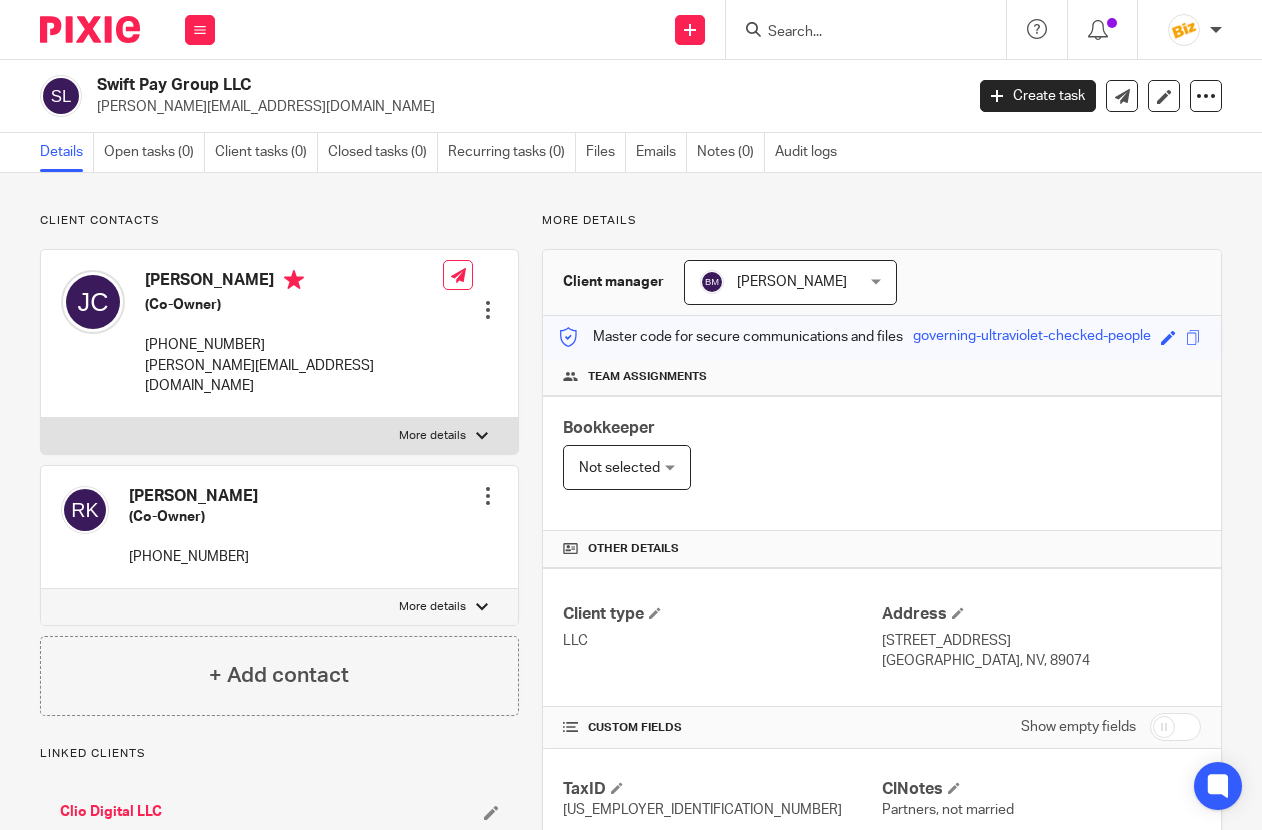 scroll, scrollTop: 0, scrollLeft: 0, axis: both 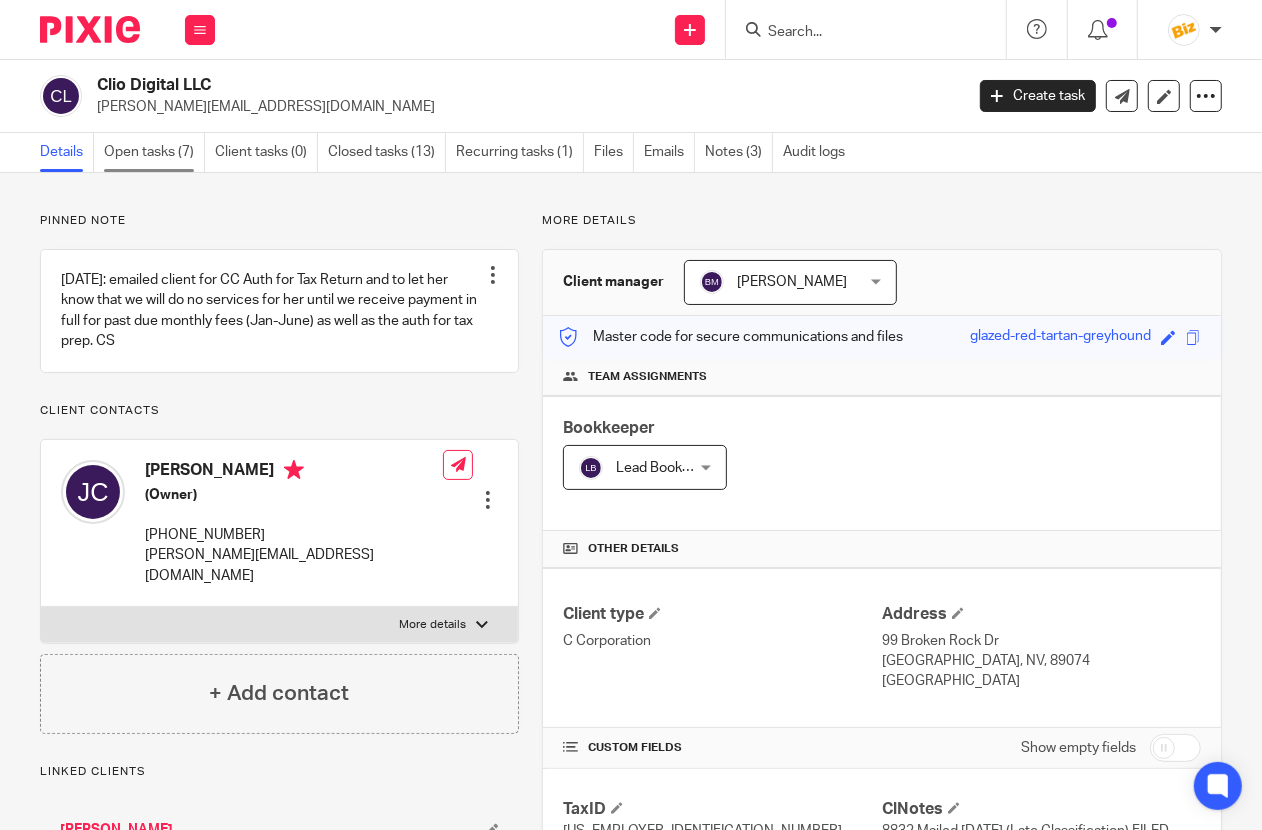 click on "Open tasks (7)" at bounding box center [154, 152] 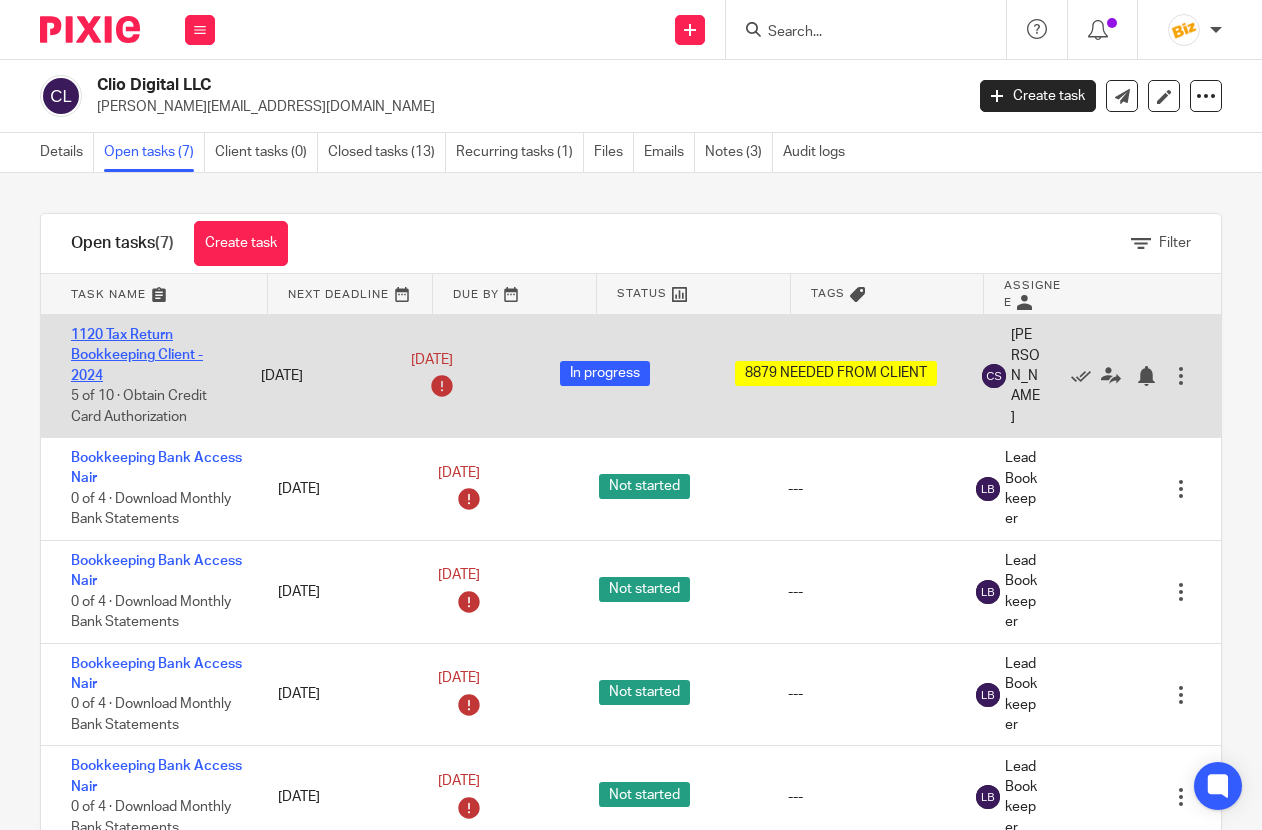 scroll, scrollTop: 0, scrollLeft: 0, axis: both 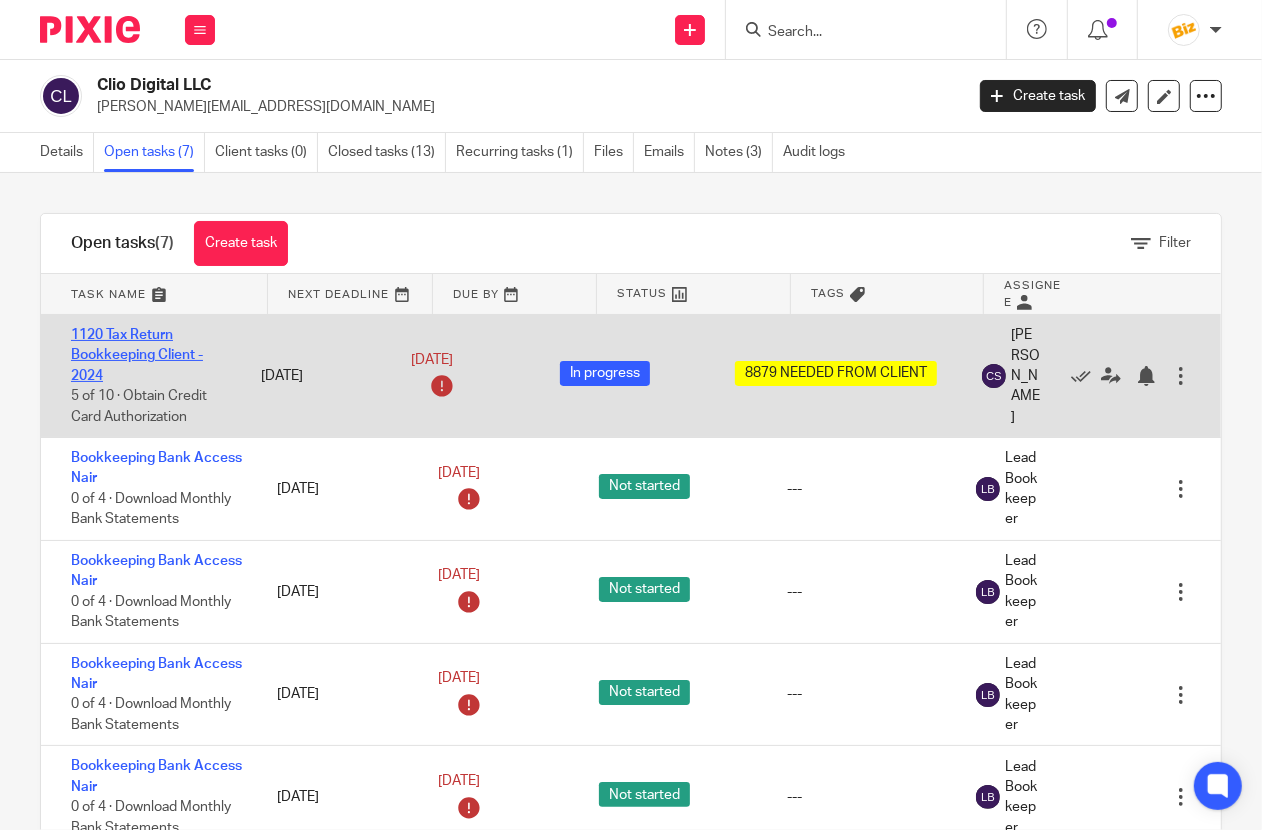click on "1120 Tax Return Bookkeeping Client - 2024" at bounding box center (137, 355) 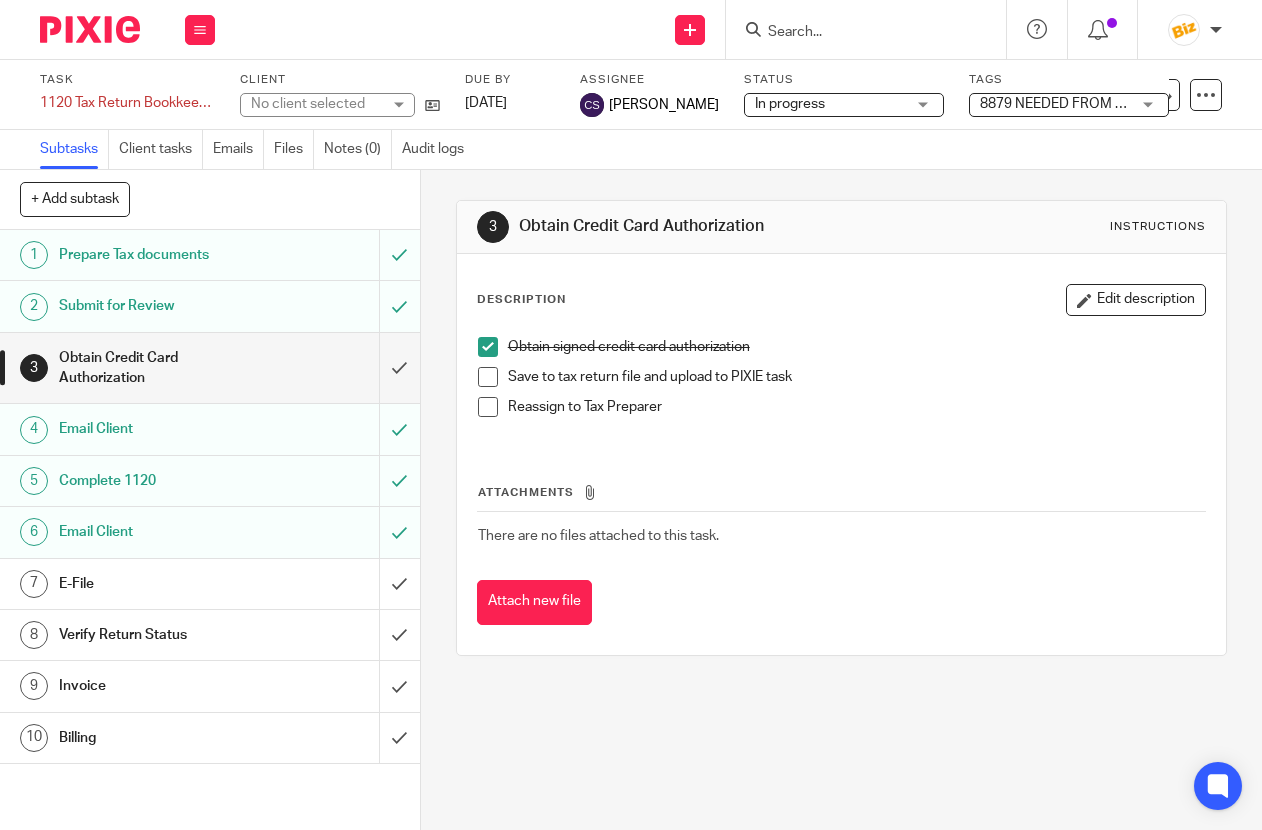 scroll, scrollTop: 0, scrollLeft: 0, axis: both 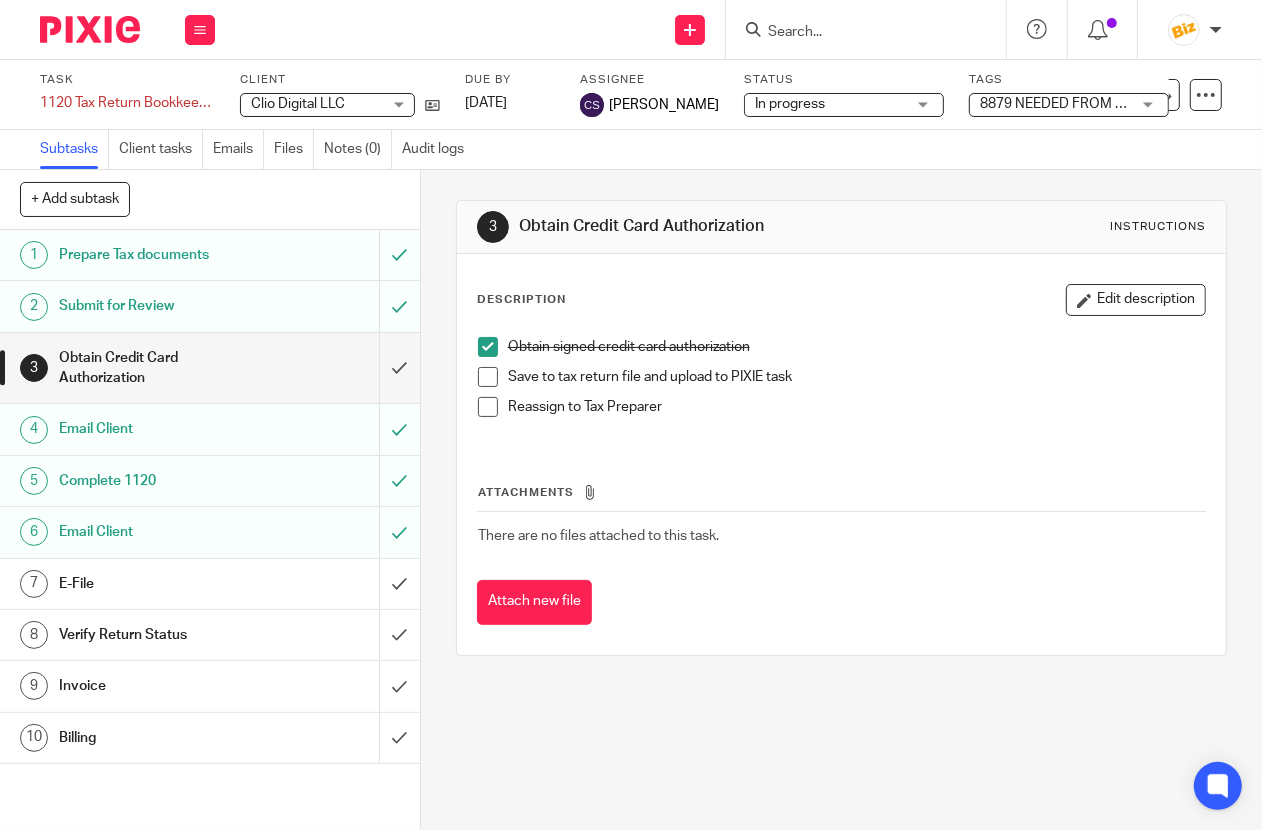 click on "Email Client" at bounding box center (159, 532) 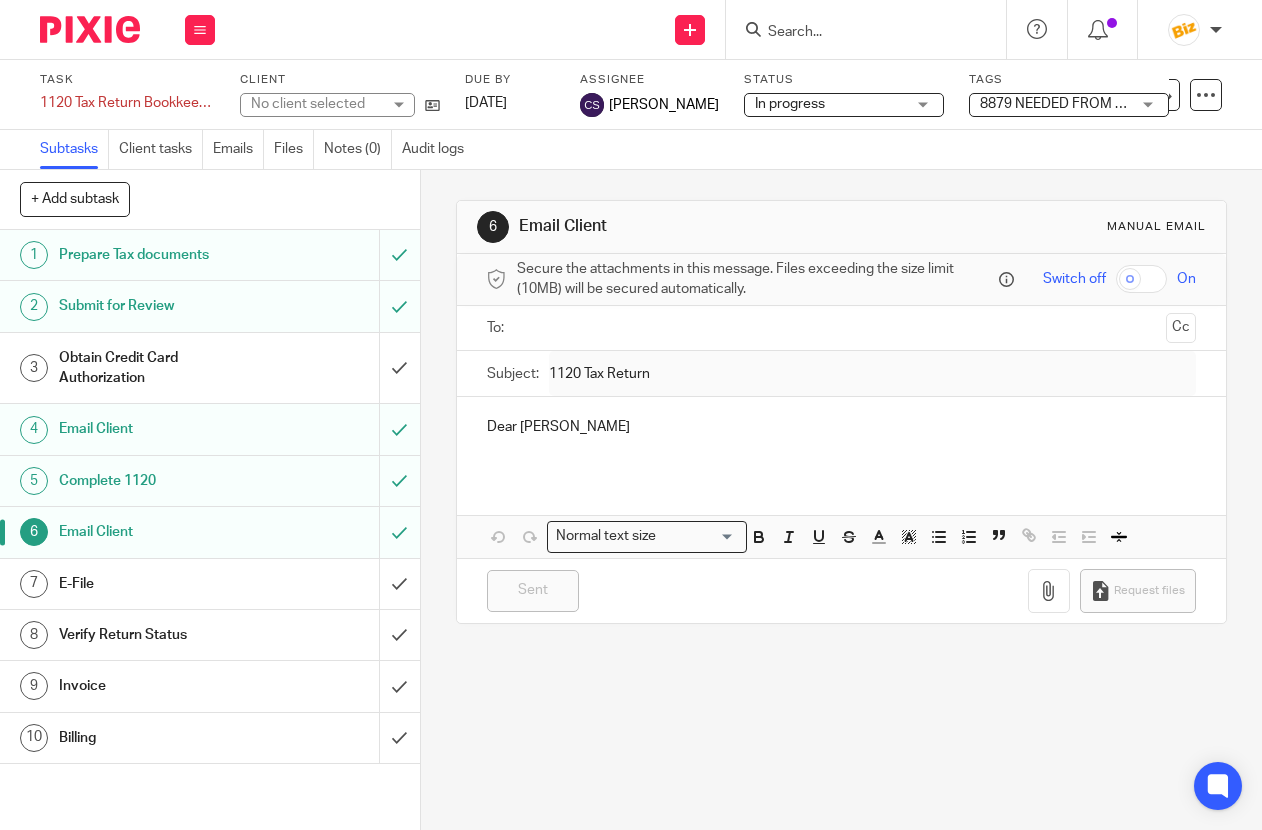 scroll, scrollTop: 0, scrollLeft: 0, axis: both 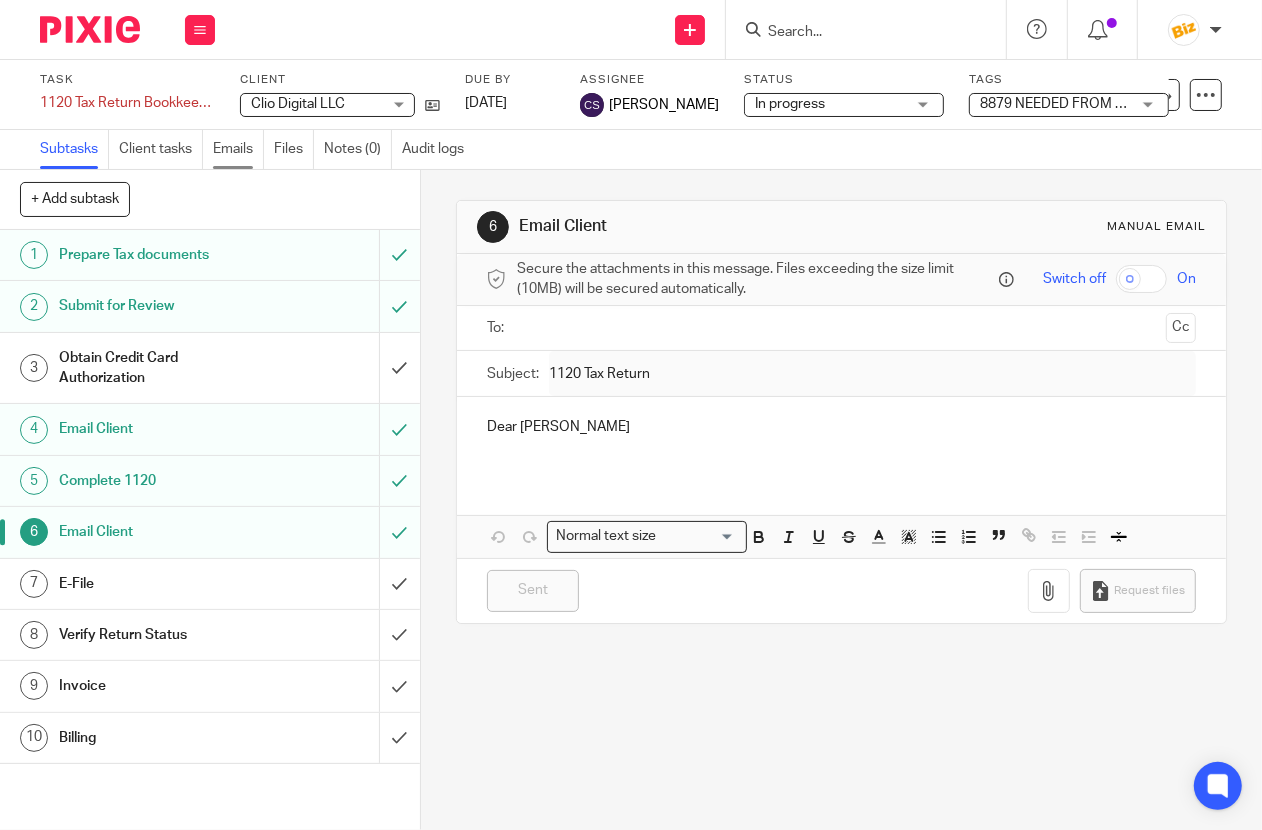 click on "Emails" at bounding box center (238, 149) 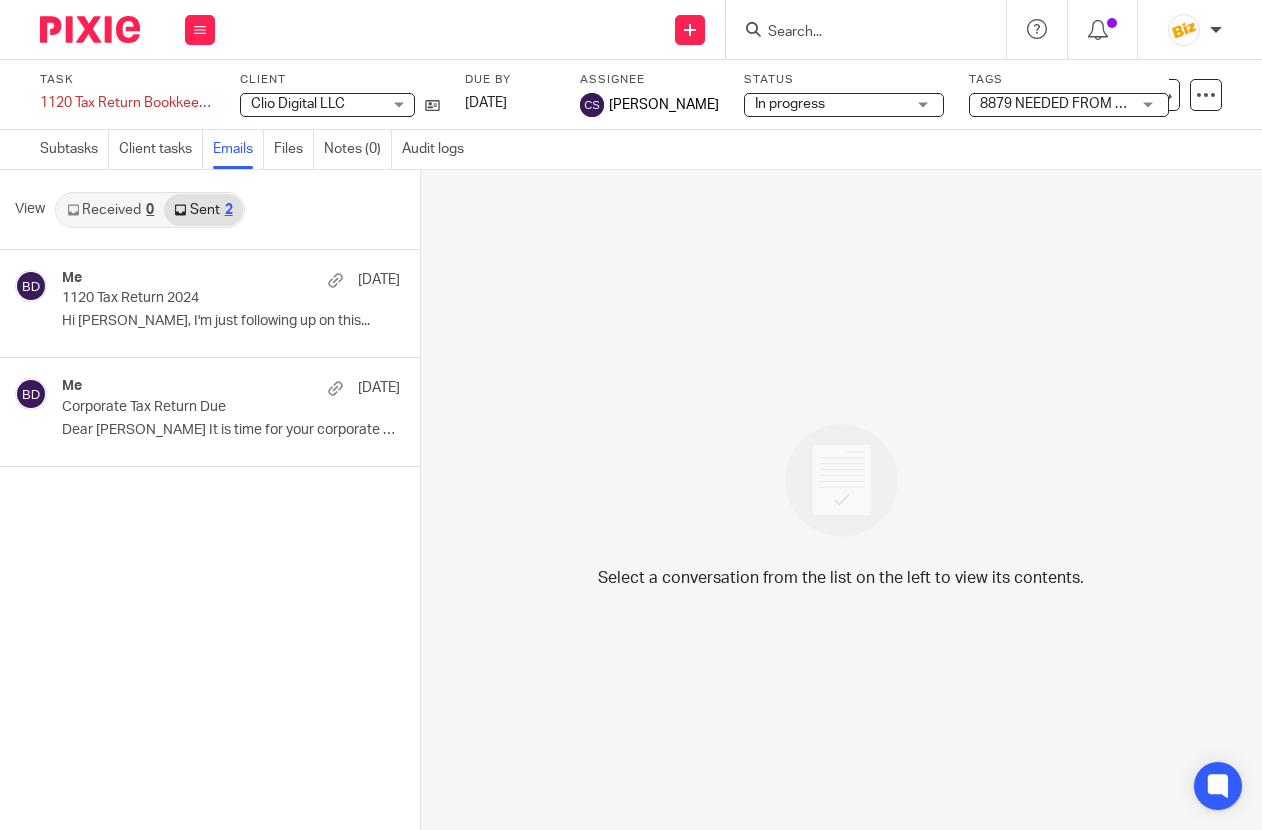 scroll, scrollTop: 0, scrollLeft: 0, axis: both 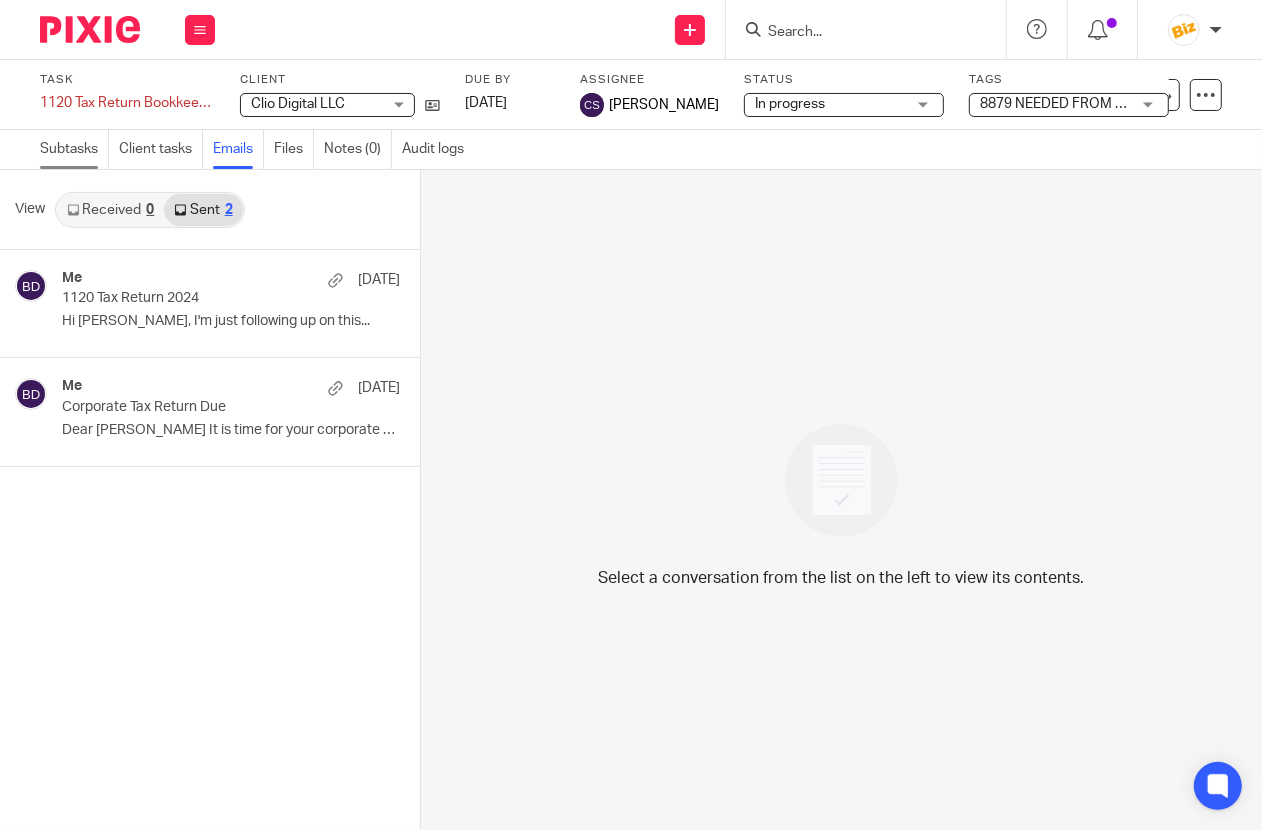 click on "Subtasks" at bounding box center [74, 149] 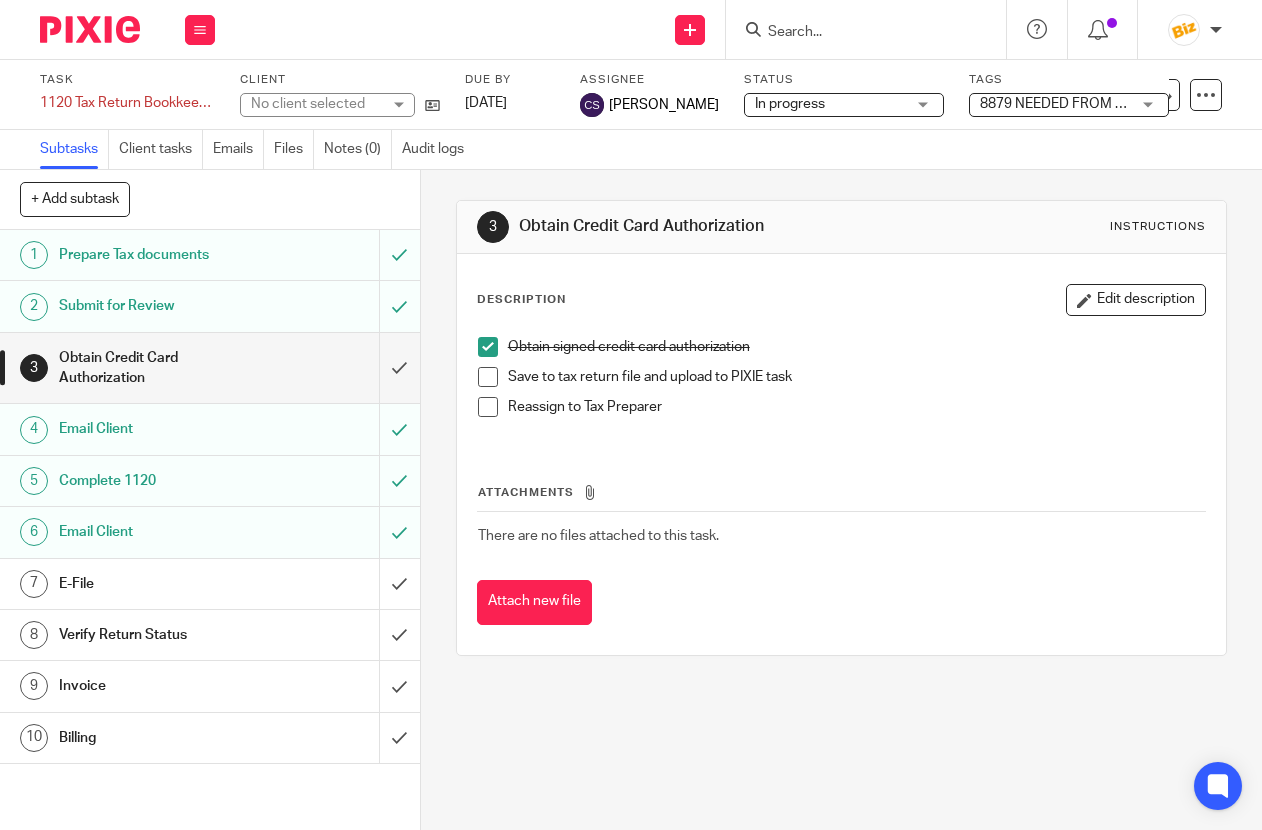scroll, scrollTop: 0, scrollLeft: 0, axis: both 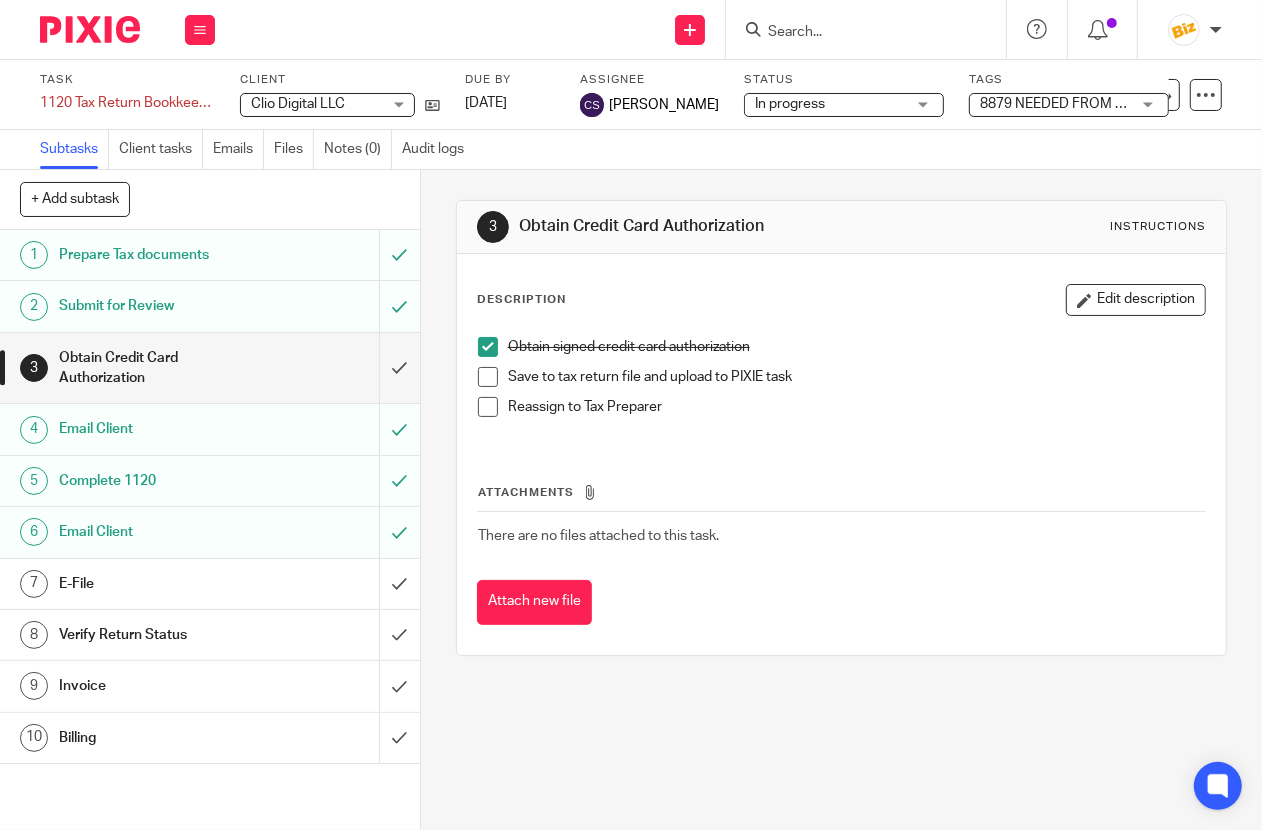 click at bounding box center (856, 33) 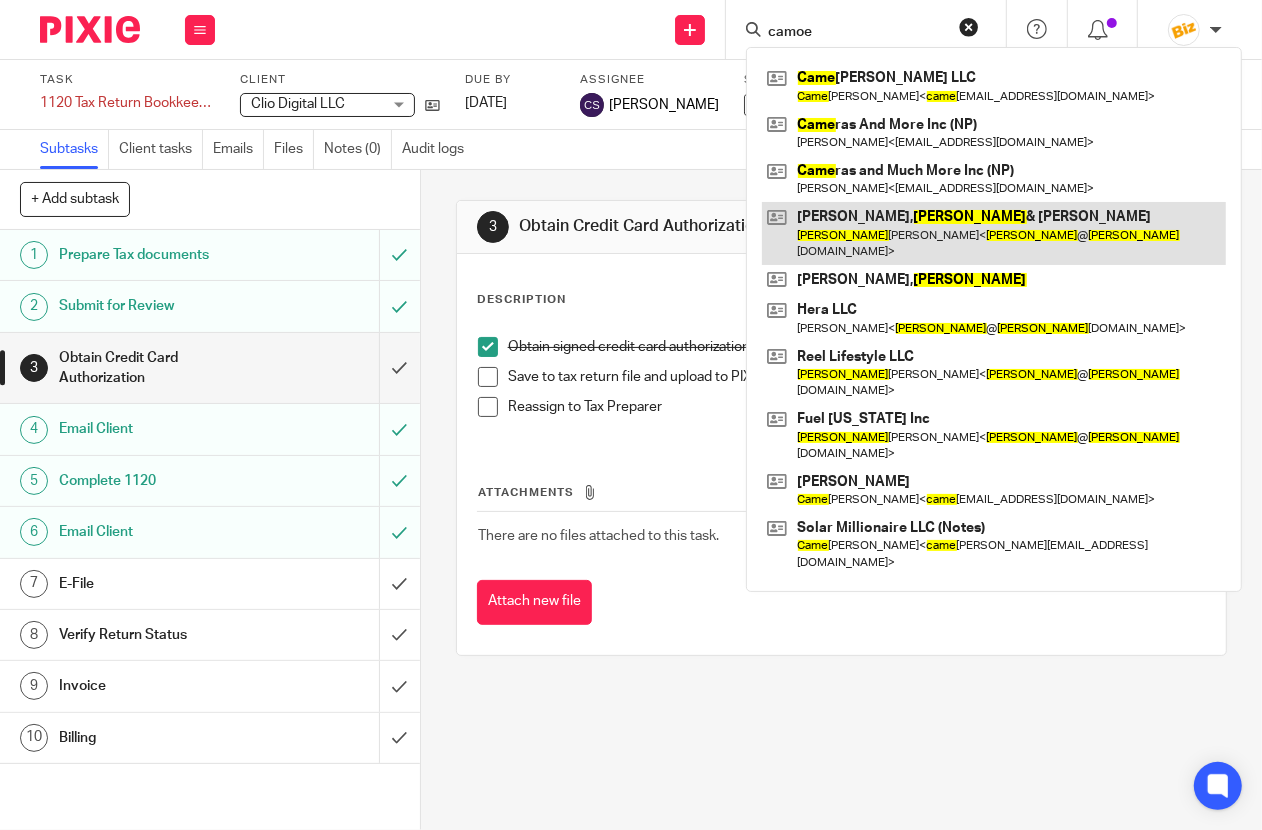 type on "camoe" 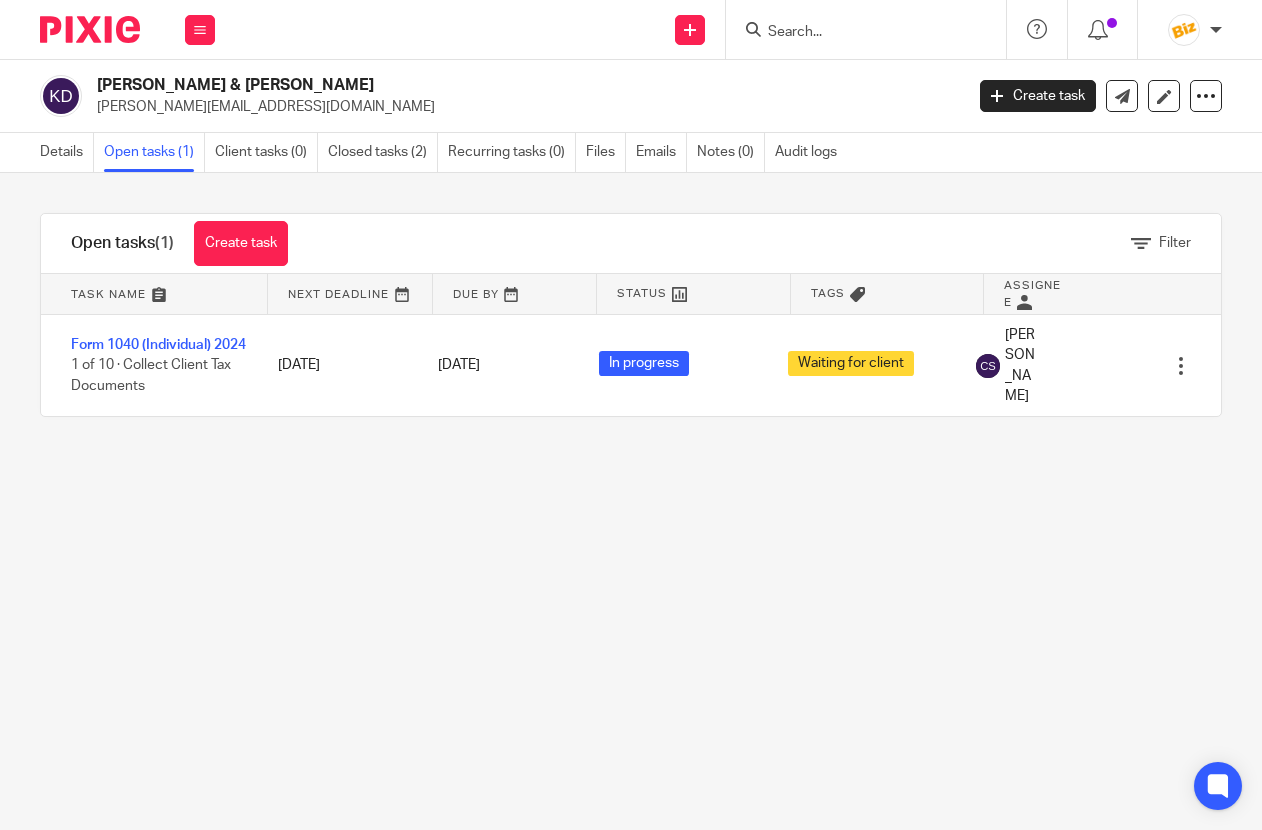 scroll, scrollTop: 0, scrollLeft: 0, axis: both 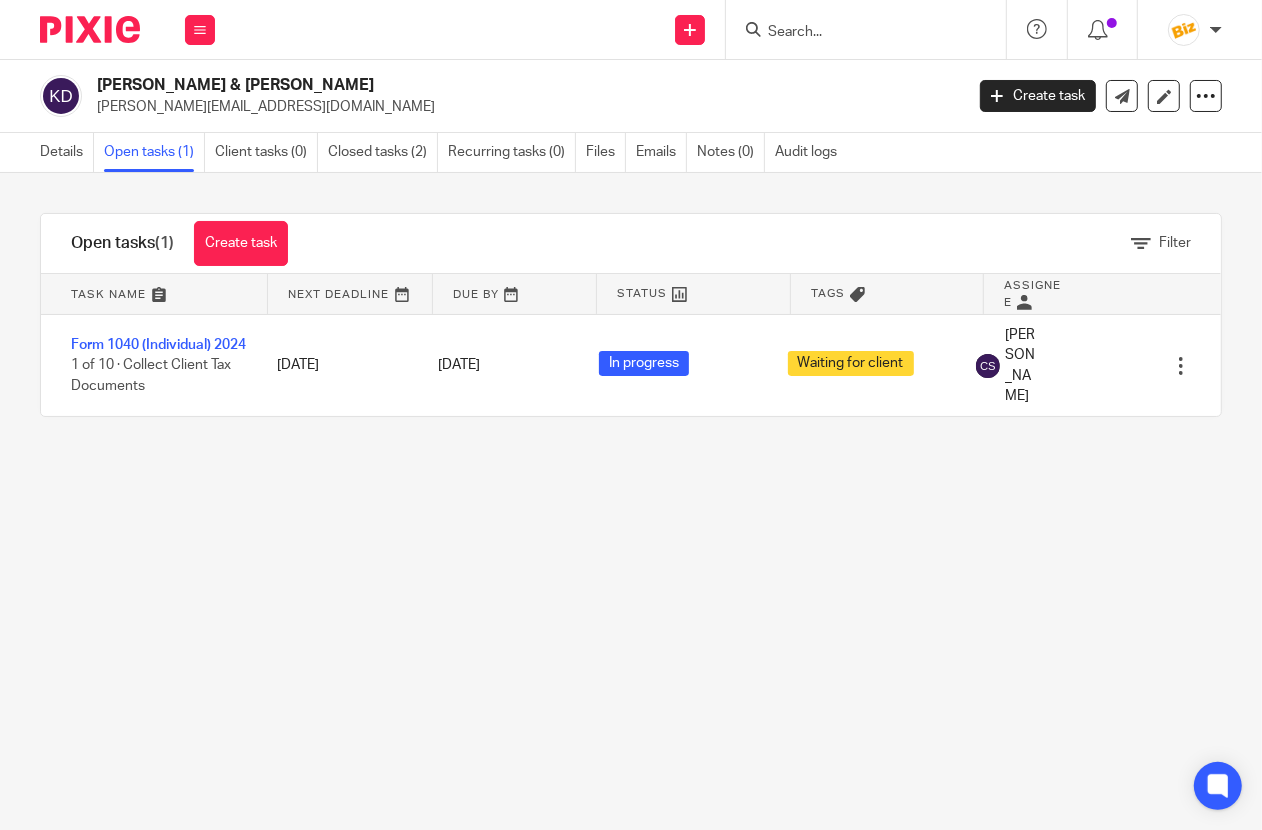 click on "Form 1040 (Individual) 2024" at bounding box center [158, 345] 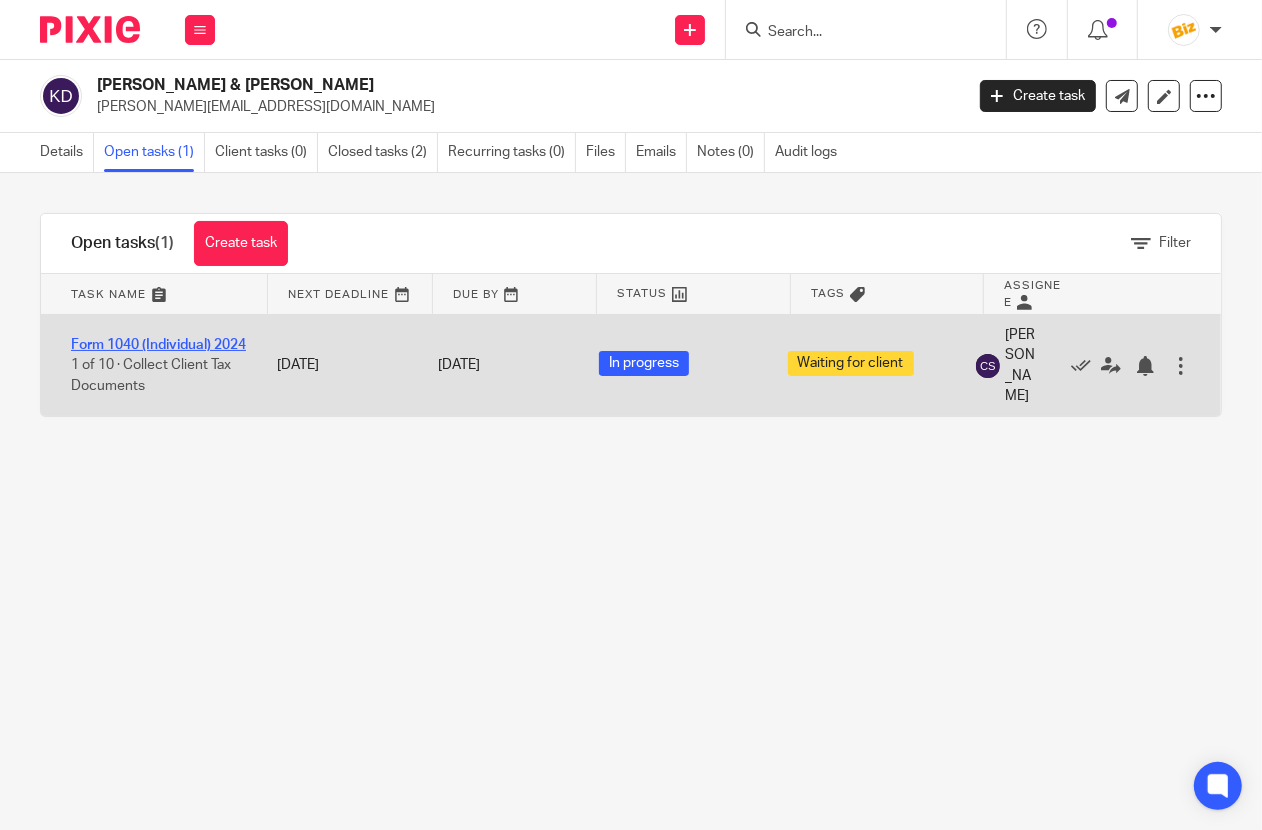click on "Form 1040 (Individual) 2024" at bounding box center (158, 345) 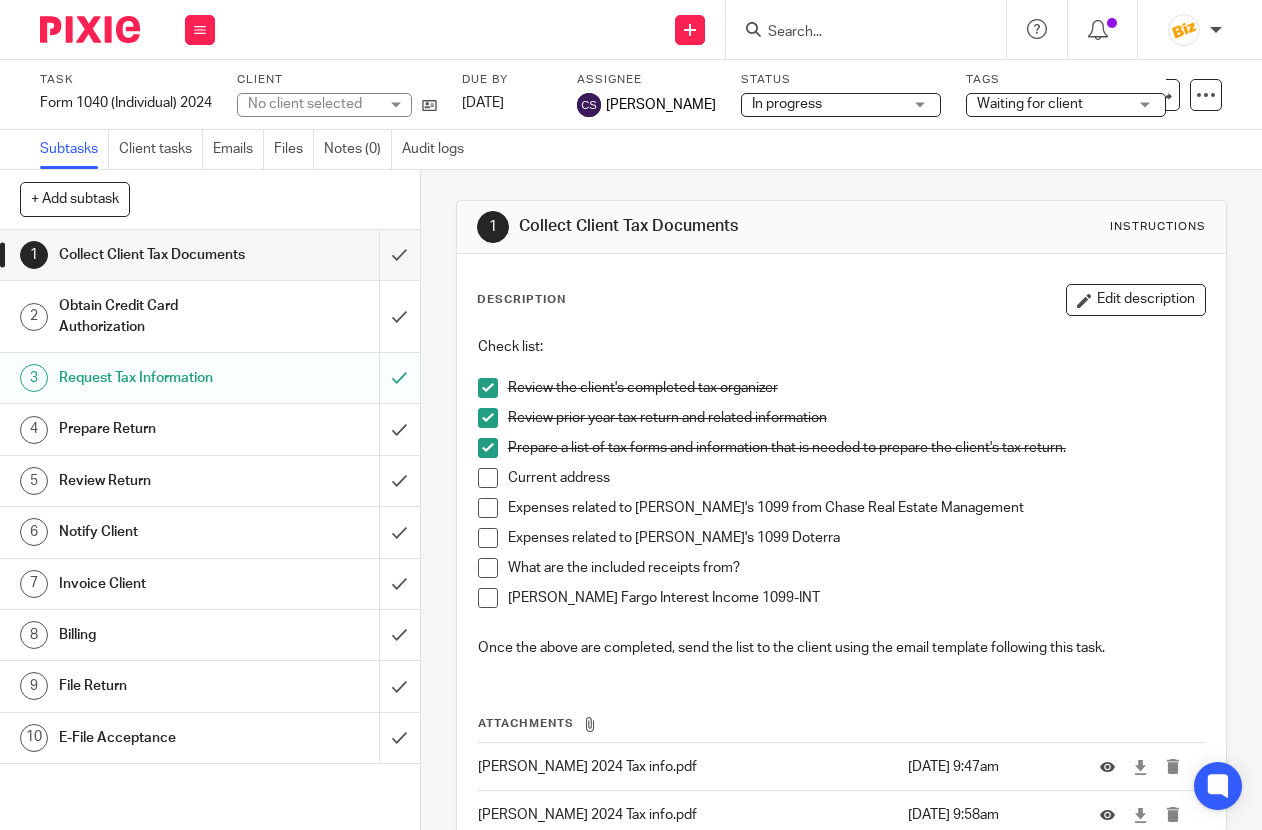 scroll, scrollTop: 0, scrollLeft: 0, axis: both 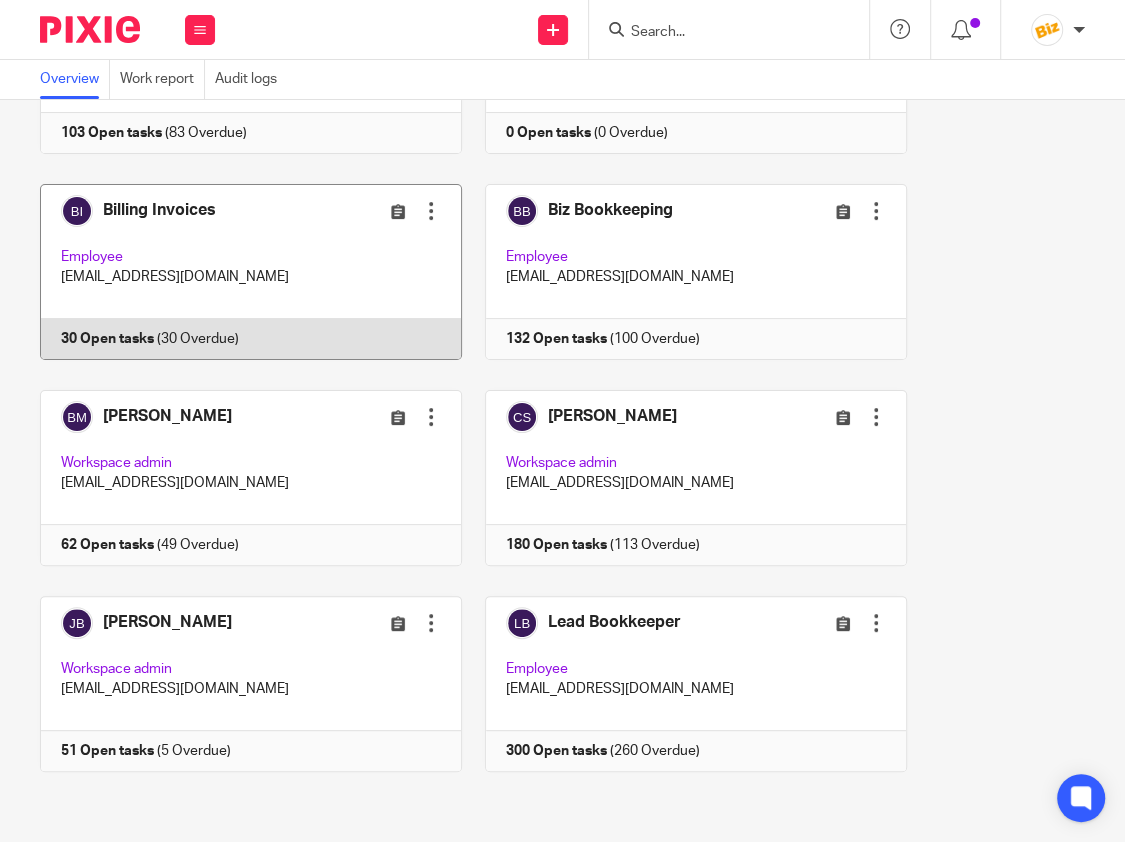 click at bounding box center [239, 272] 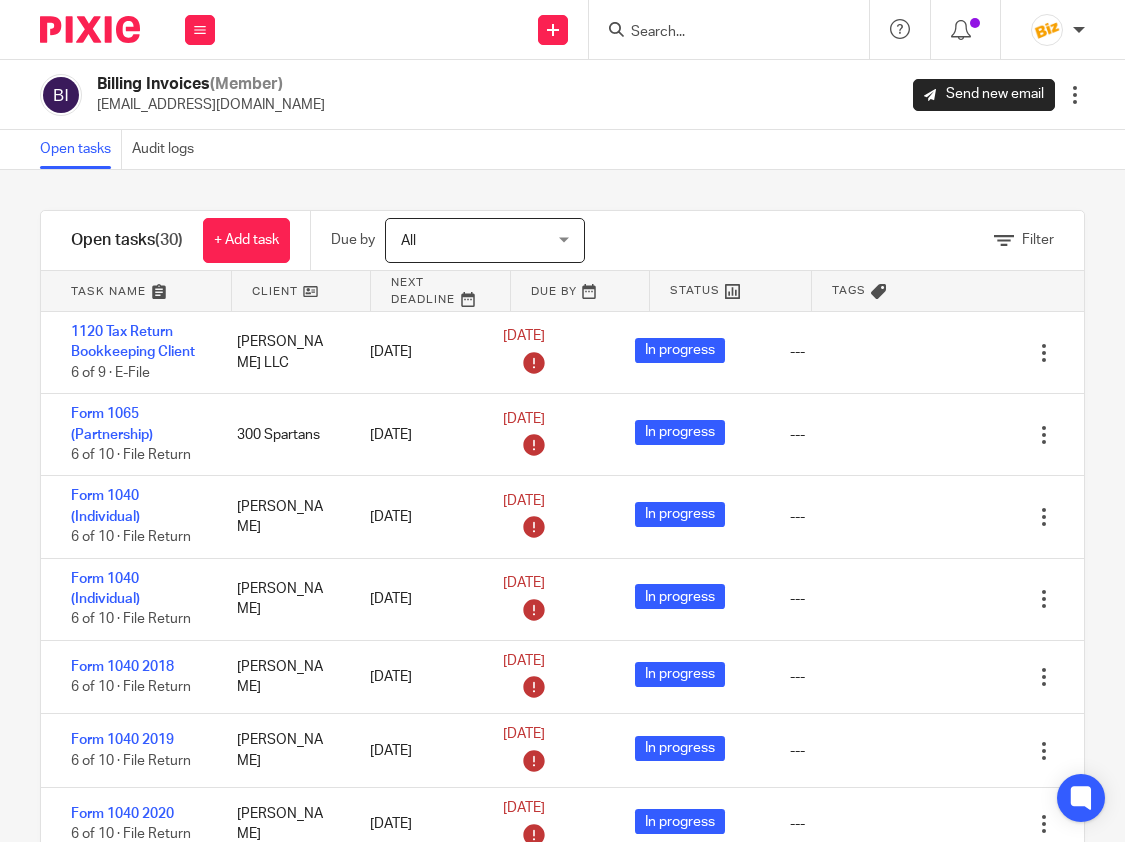 scroll, scrollTop: 0, scrollLeft: 0, axis: both 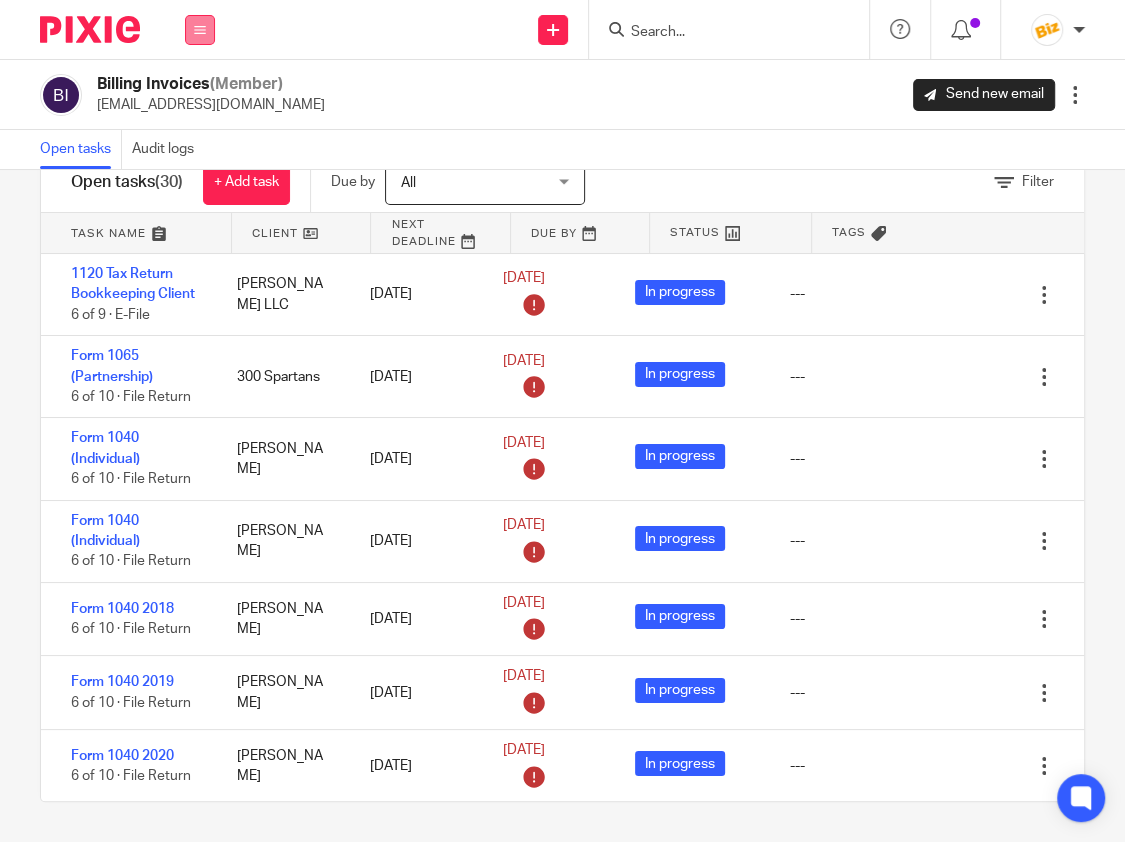 click at bounding box center [200, 30] 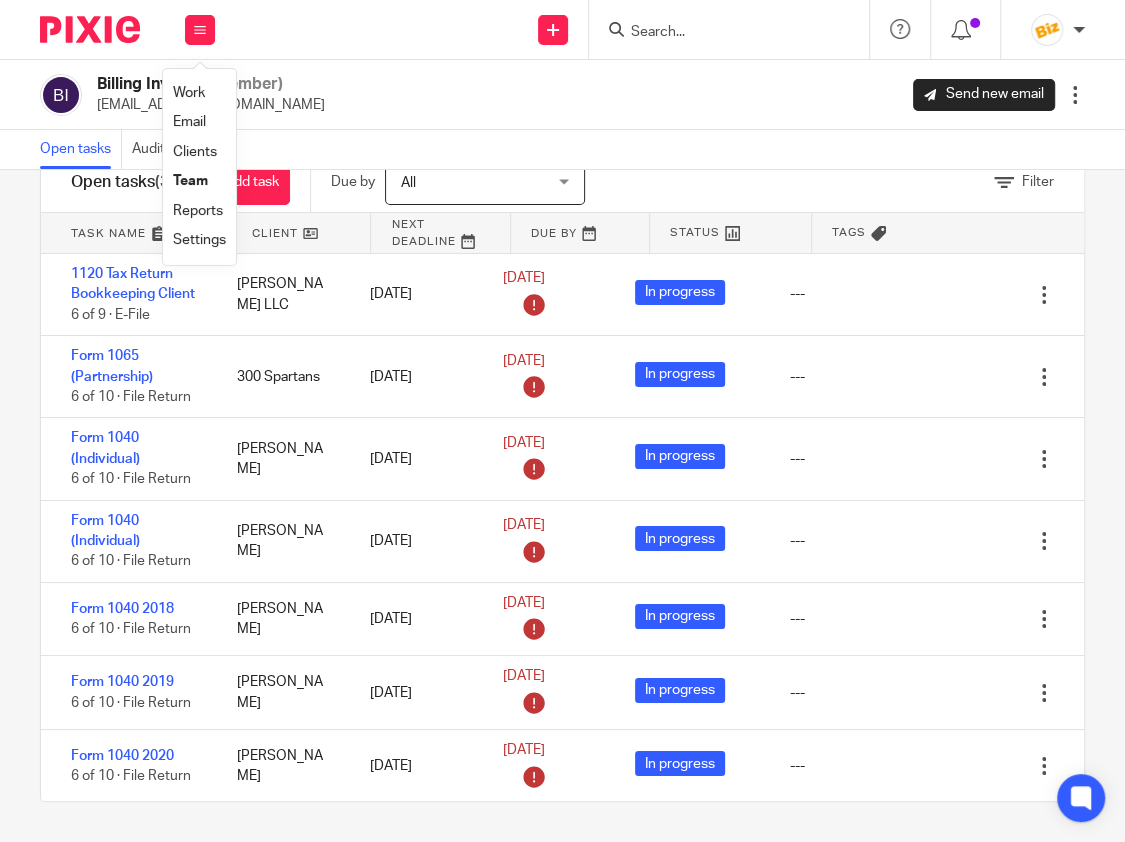 click on "Settings" at bounding box center [199, 240] 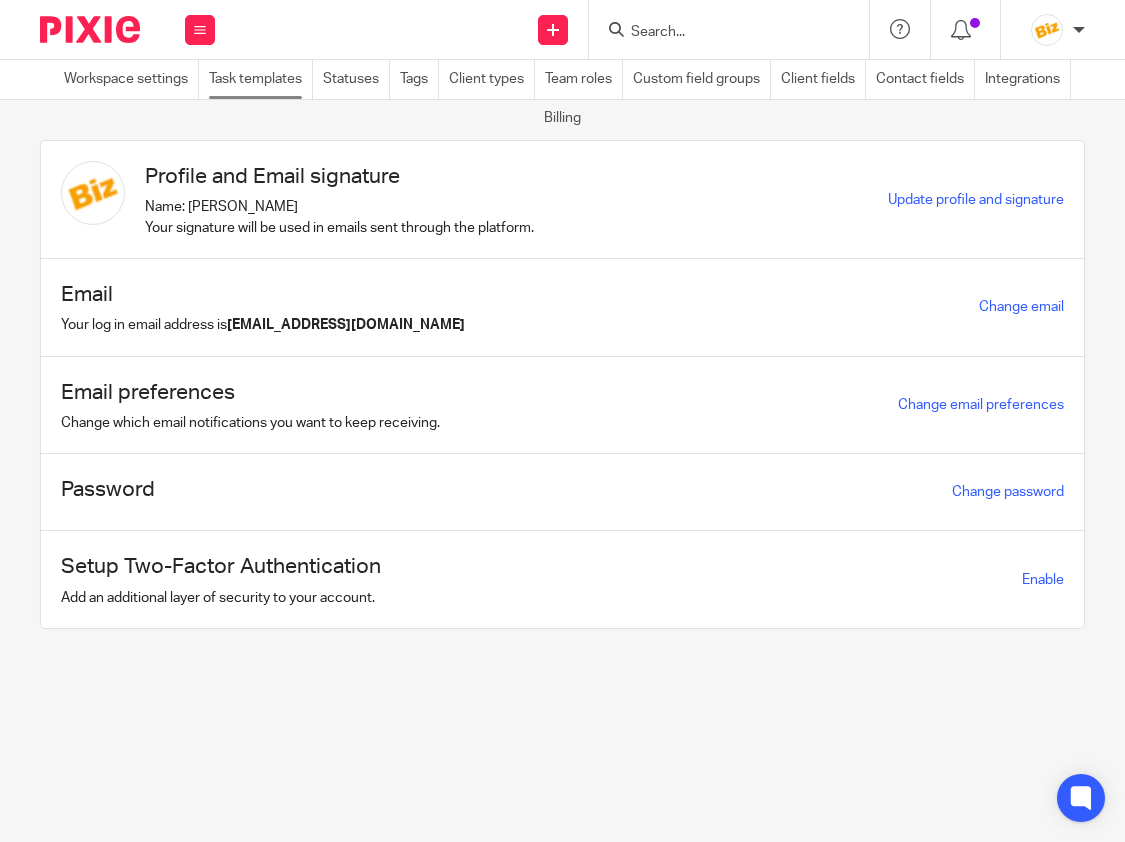 scroll, scrollTop: 0, scrollLeft: 0, axis: both 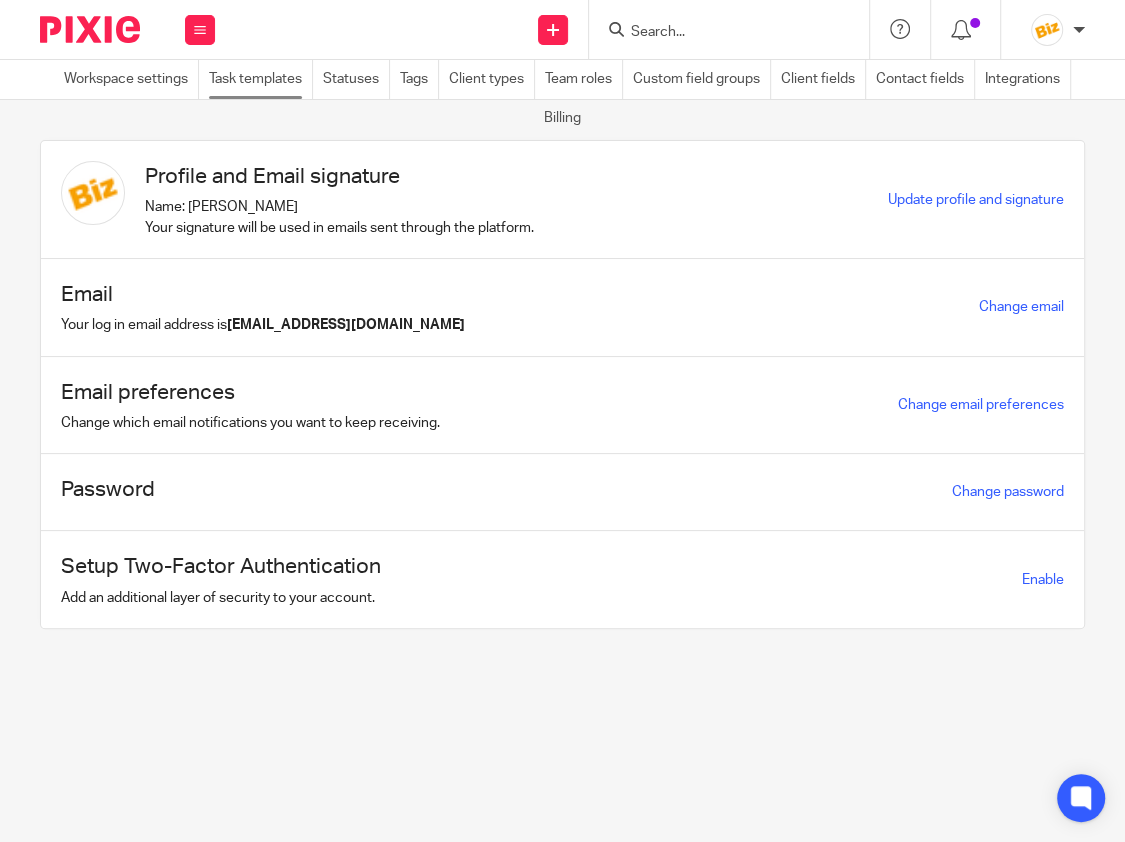 click on "Task templates" at bounding box center (261, 79) 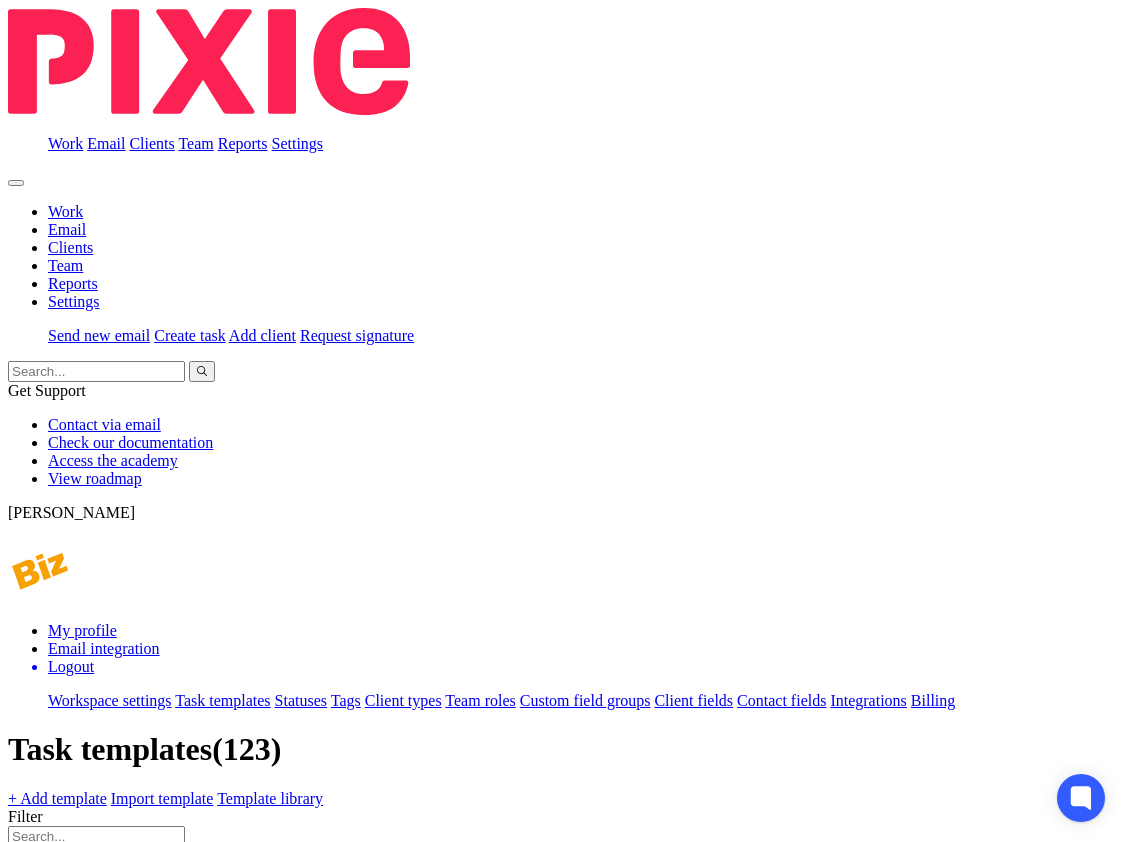 scroll, scrollTop: 0, scrollLeft: 0, axis: both 